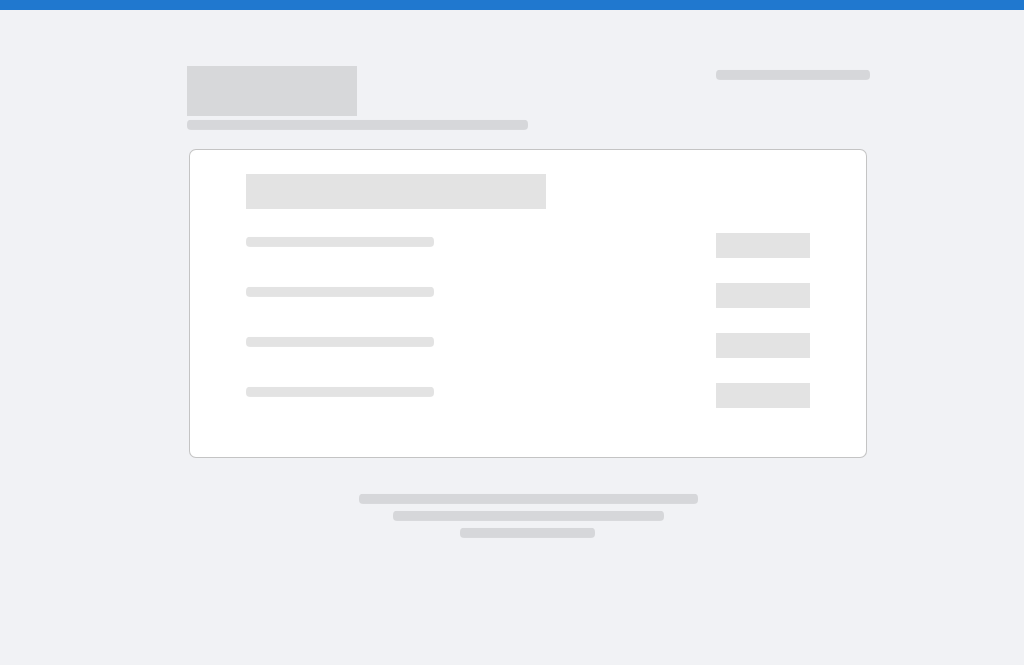 scroll, scrollTop: 0, scrollLeft: 0, axis: both 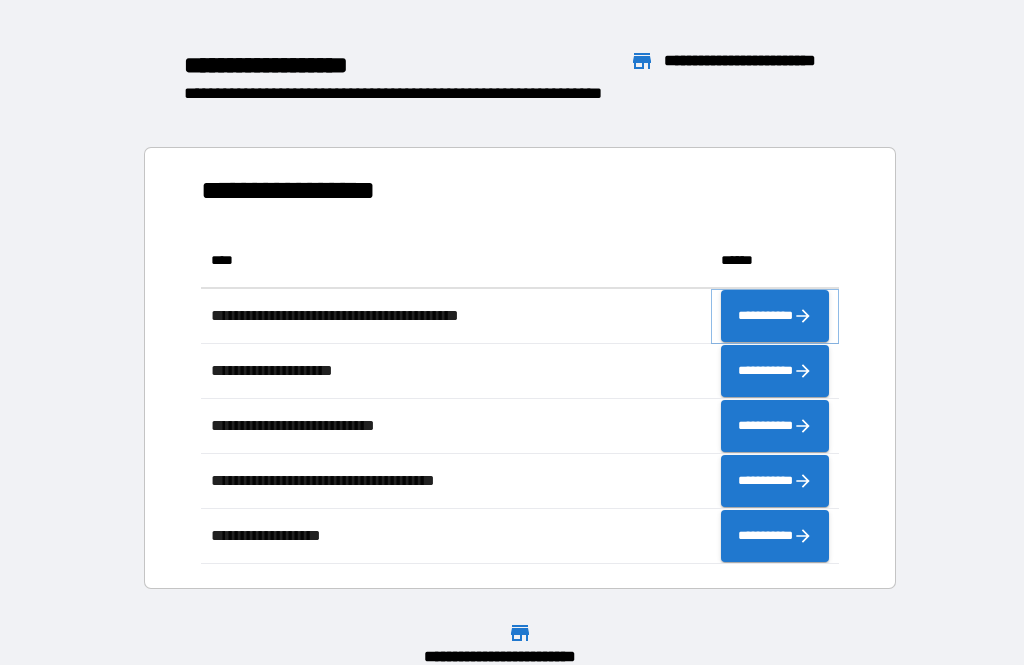 click on "**********" at bounding box center (775, 316) 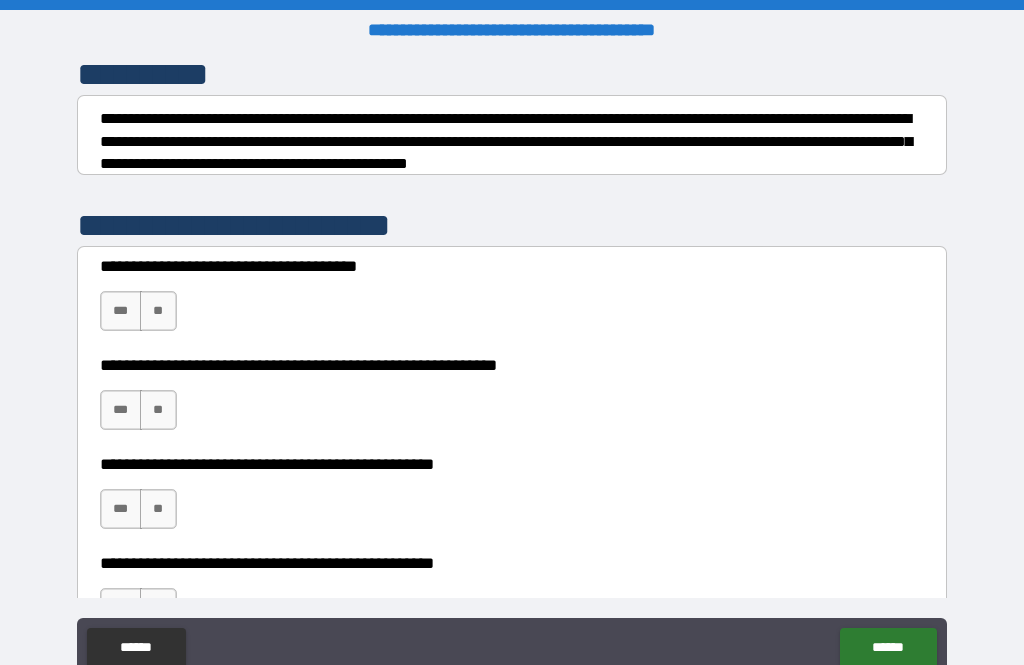 scroll, scrollTop: 273, scrollLeft: 0, axis: vertical 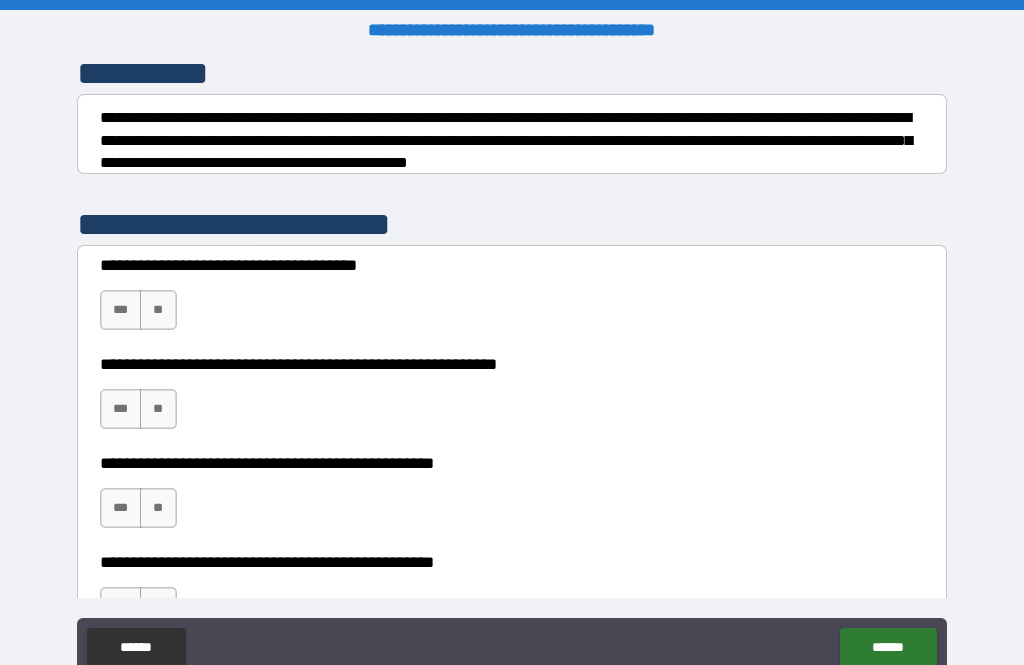 click on "**" at bounding box center [158, 310] 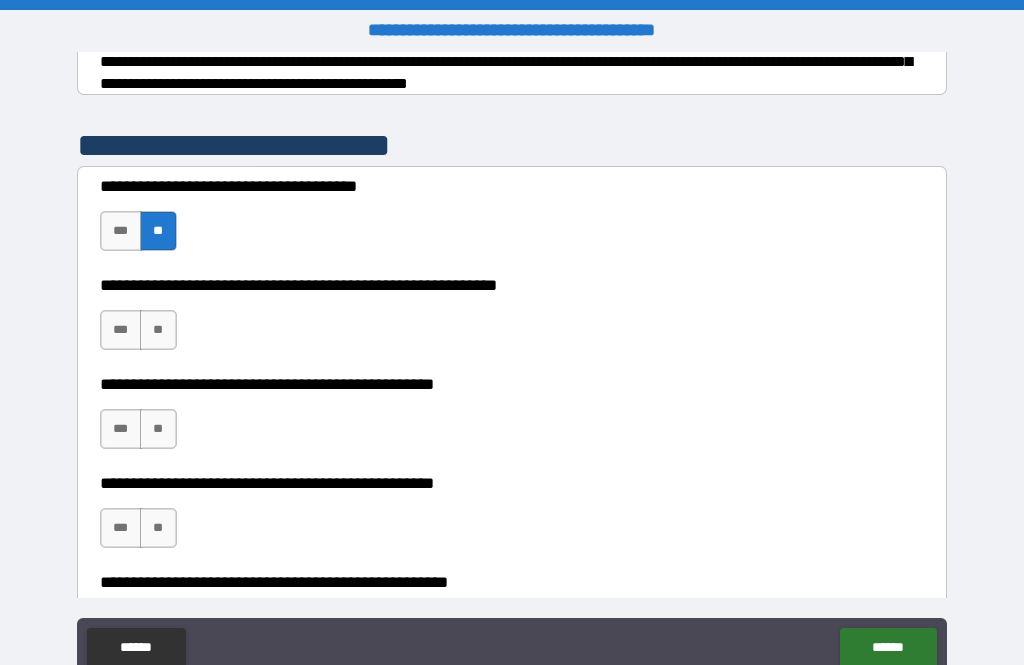 scroll, scrollTop: 353, scrollLeft: 0, axis: vertical 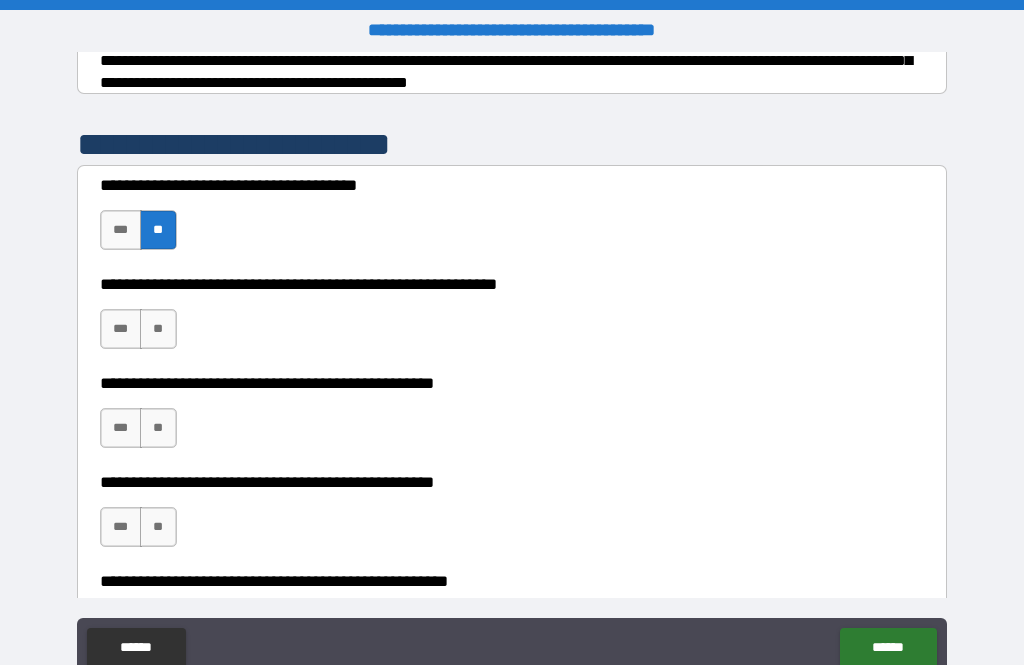 click on "***" at bounding box center (121, 329) 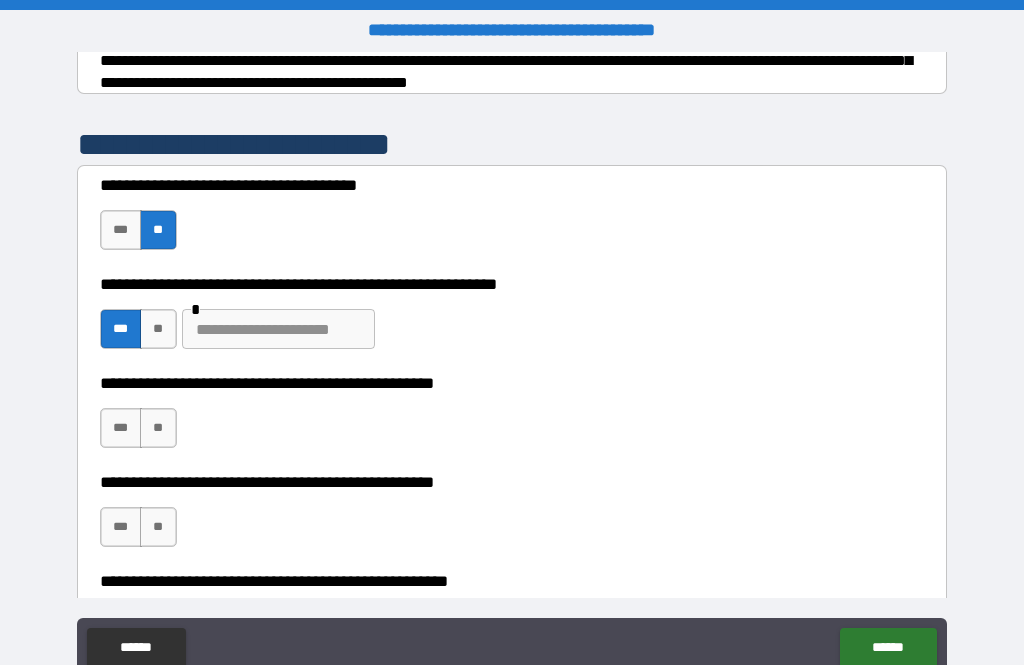 click at bounding box center [278, 329] 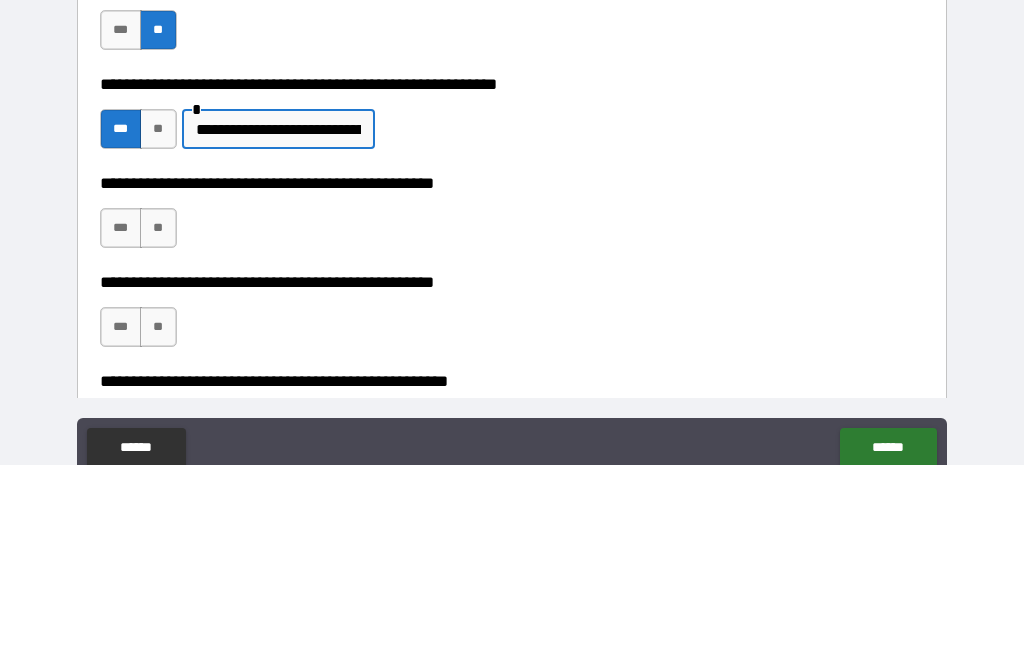 type on "**********" 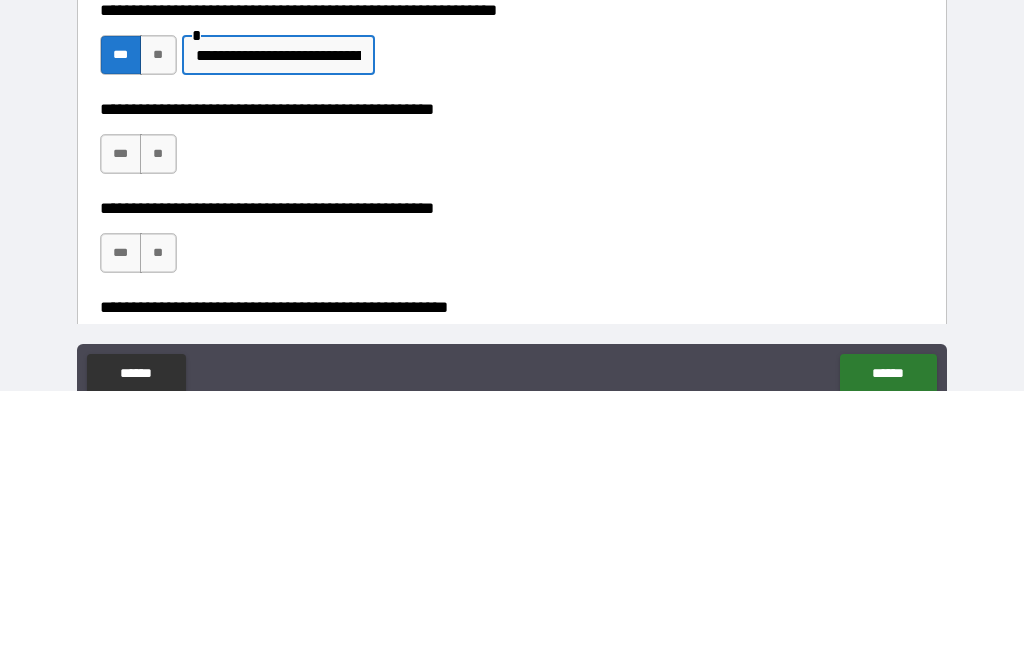 click on "***" at bounding box center (121, 428) 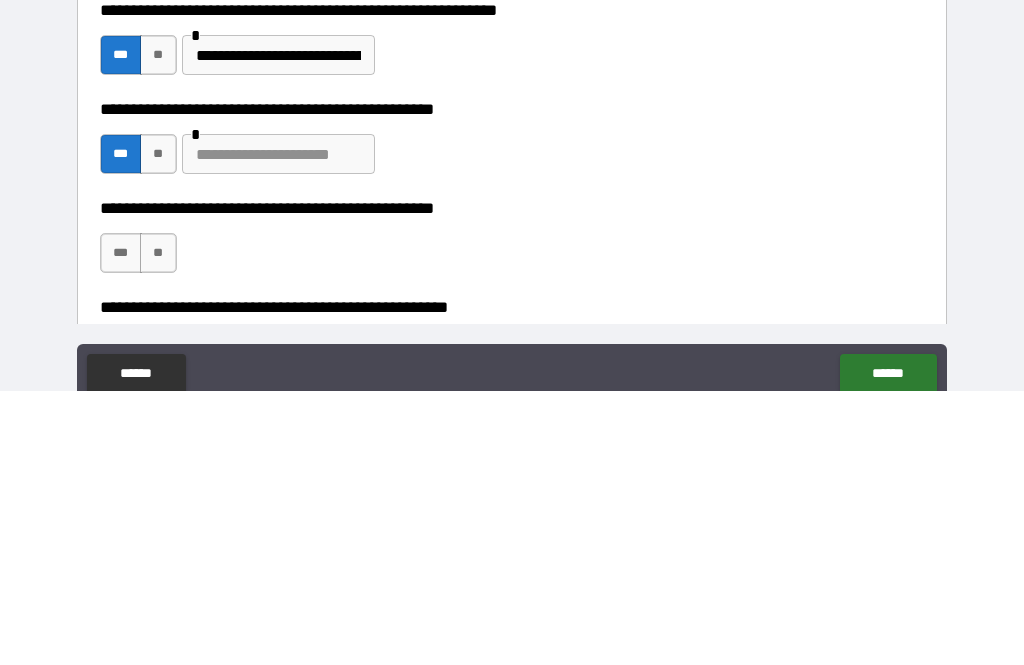 scroll, scrollTop: 64, scrollLeft: 0, axis: vertical 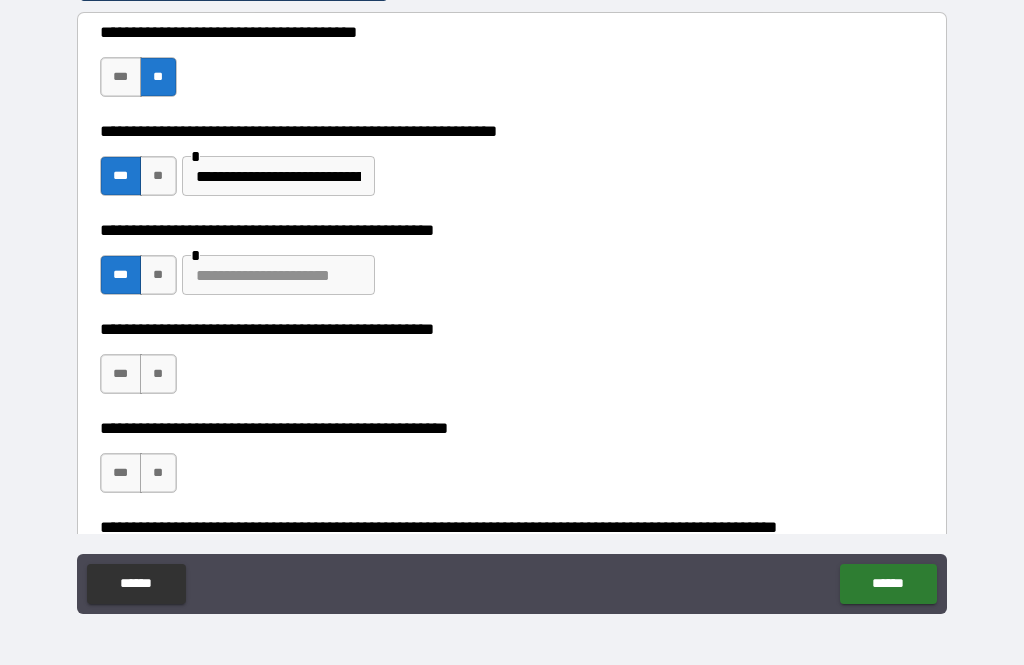 click on "**" at bounding box center (158, 275) 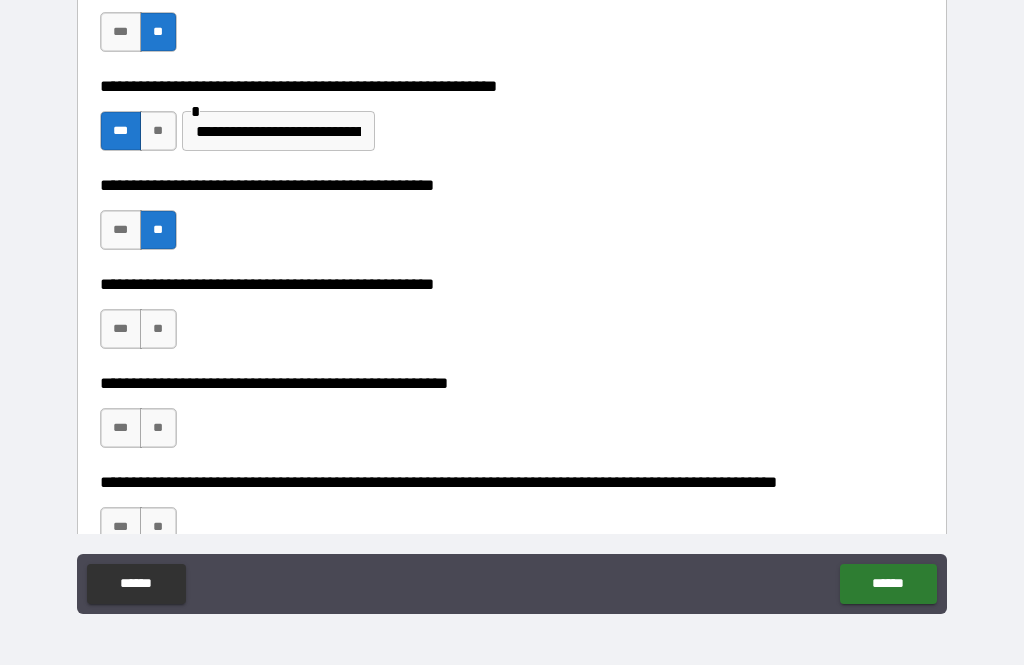 scroll, scrollTop: 487, scrollLeft: 0, axis: vertical 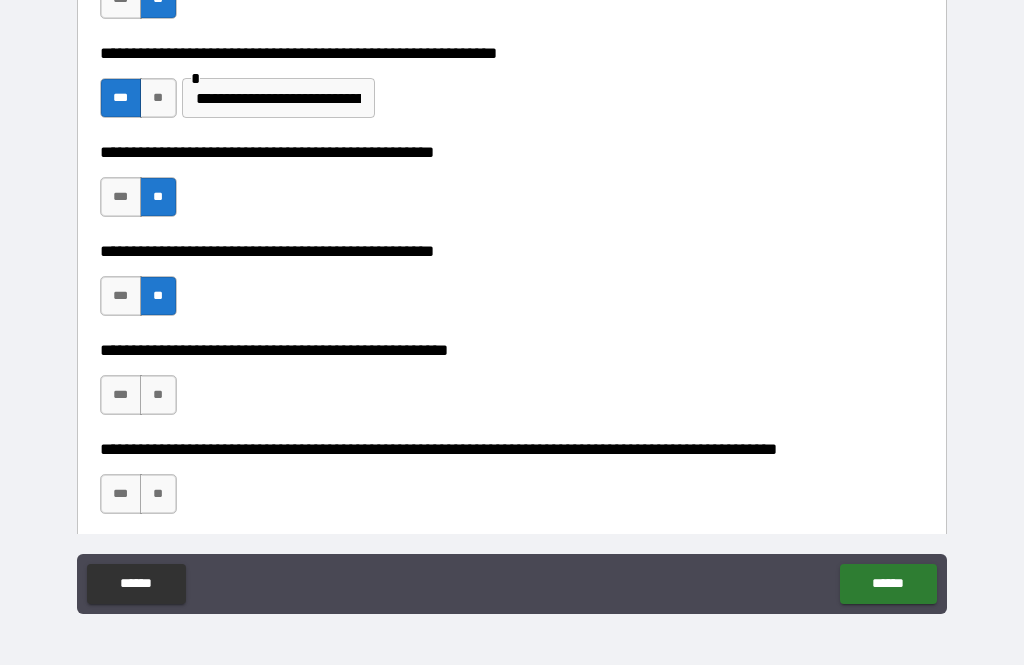 click on "**" at bounding box center (158, 395) 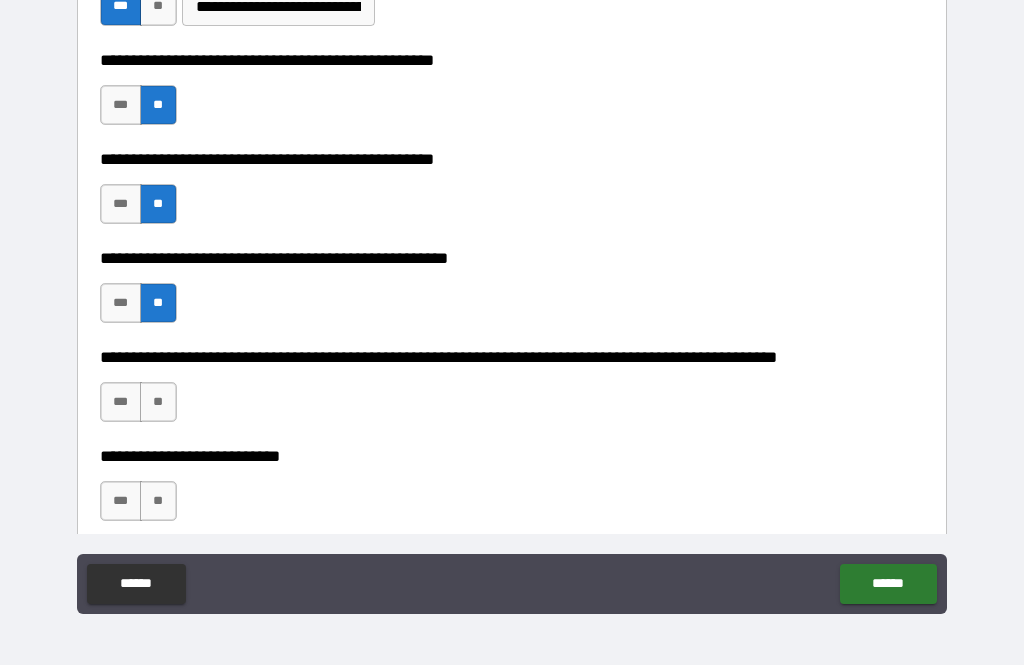 scroll, scrollTop: 611, scrollLeft: 0, axis: vertical 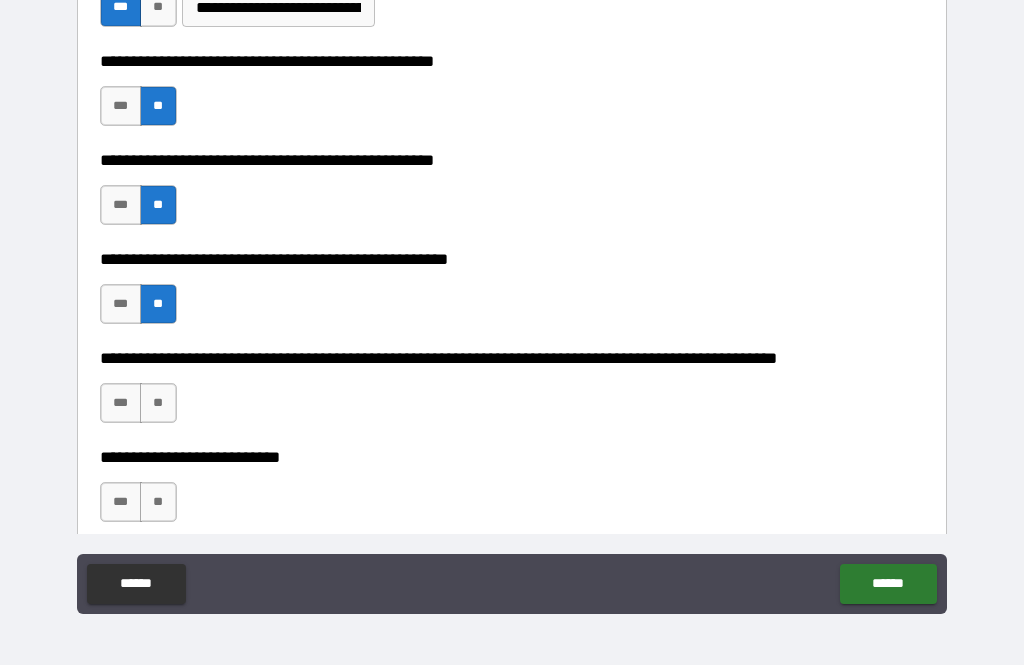 click on "**" at bounding box center [158, 403] 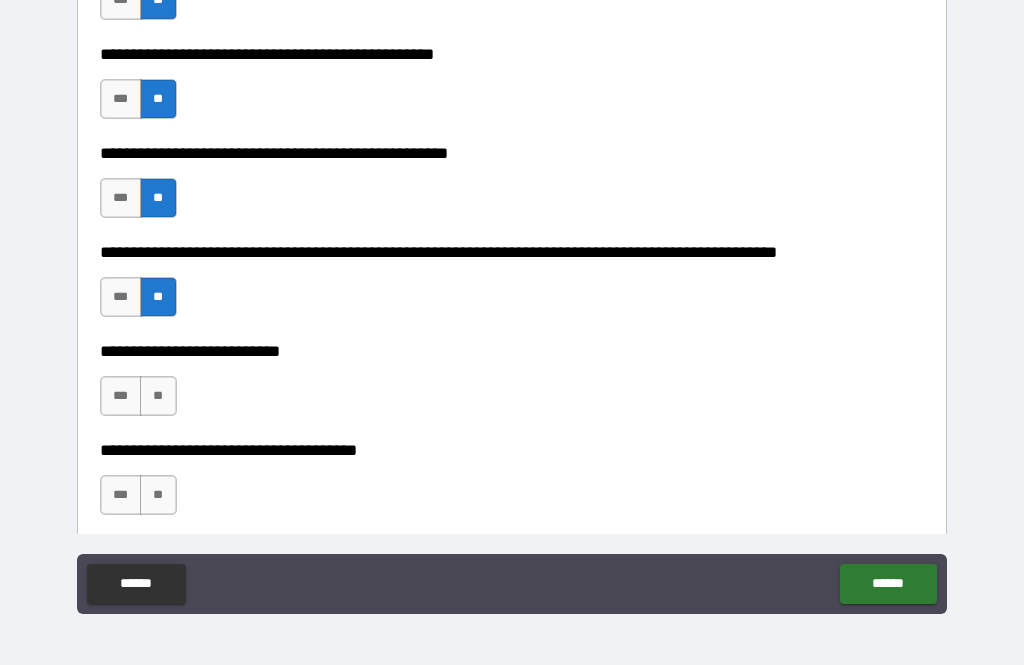 scroll, scrollTop: 728, scrollLeft: 0, axis: vertical 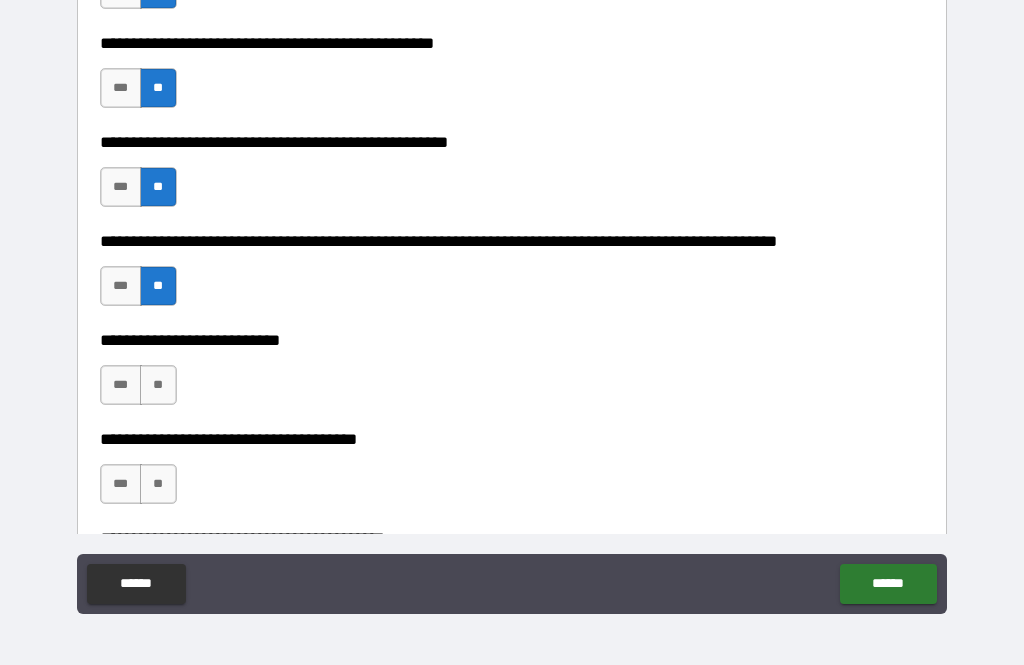 click on "**" at bounding box center (158, 385) 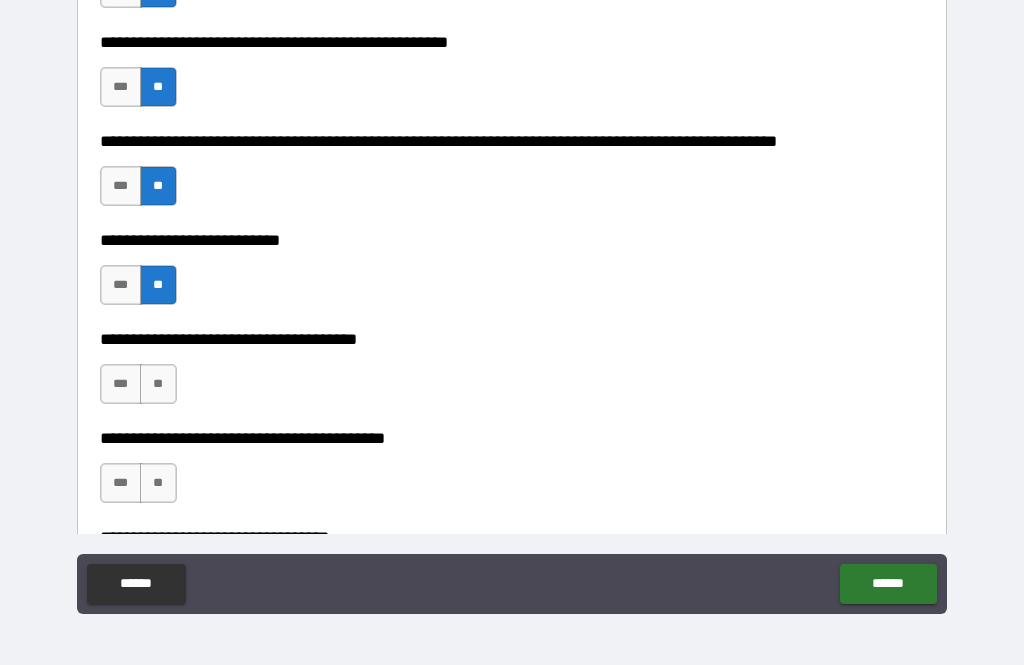 scroll, scrollTop: 827, scrollLeft: 0, axis: vertical 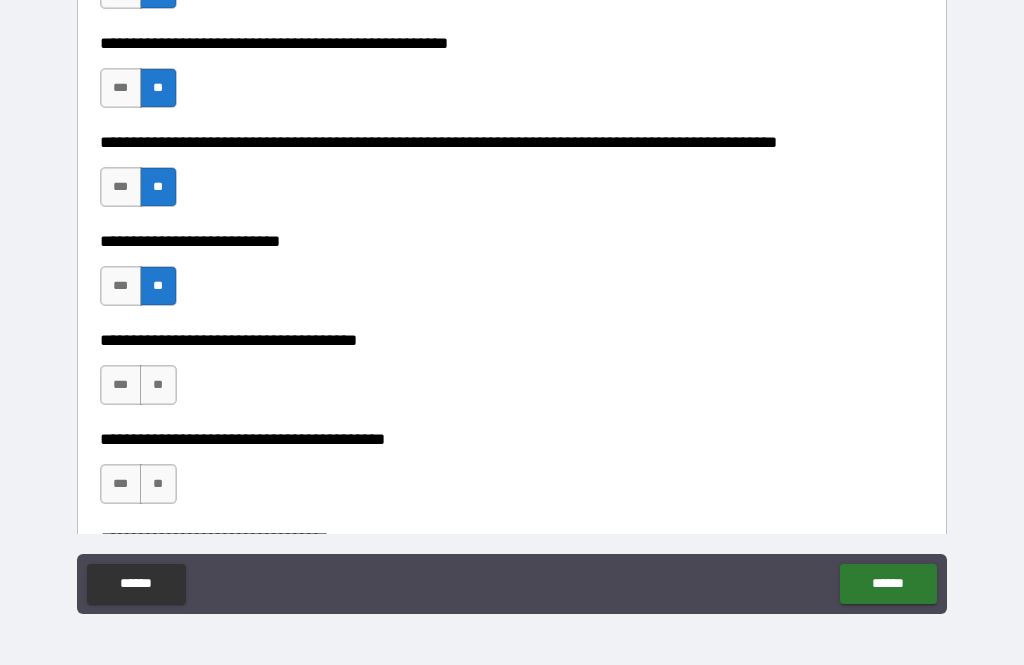 click on "***" at bounding box center (121, 385) 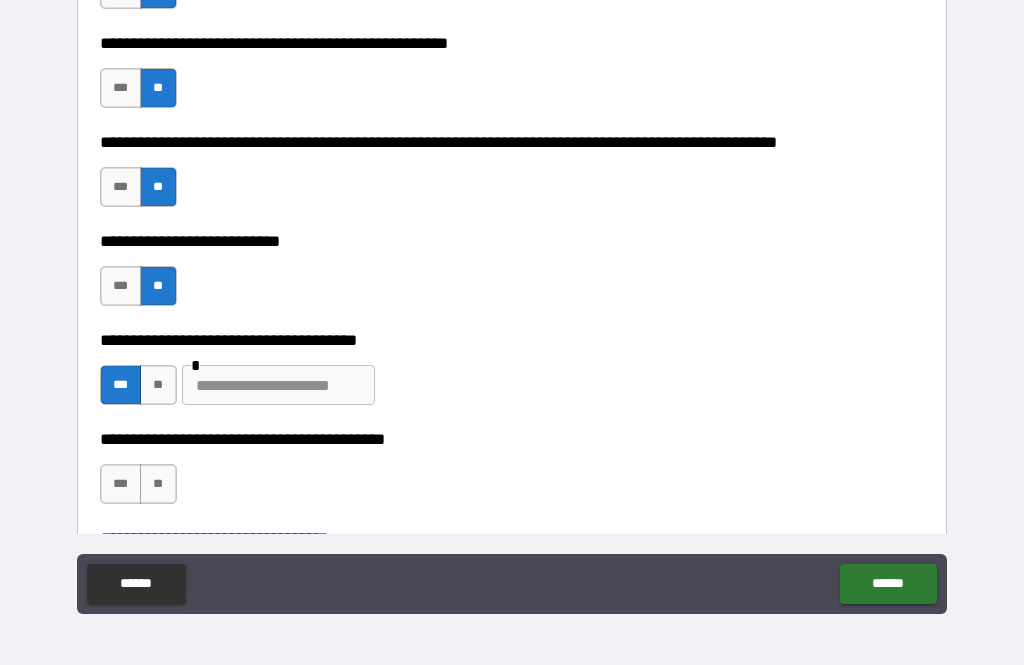 click at bounding box center (278, 385) 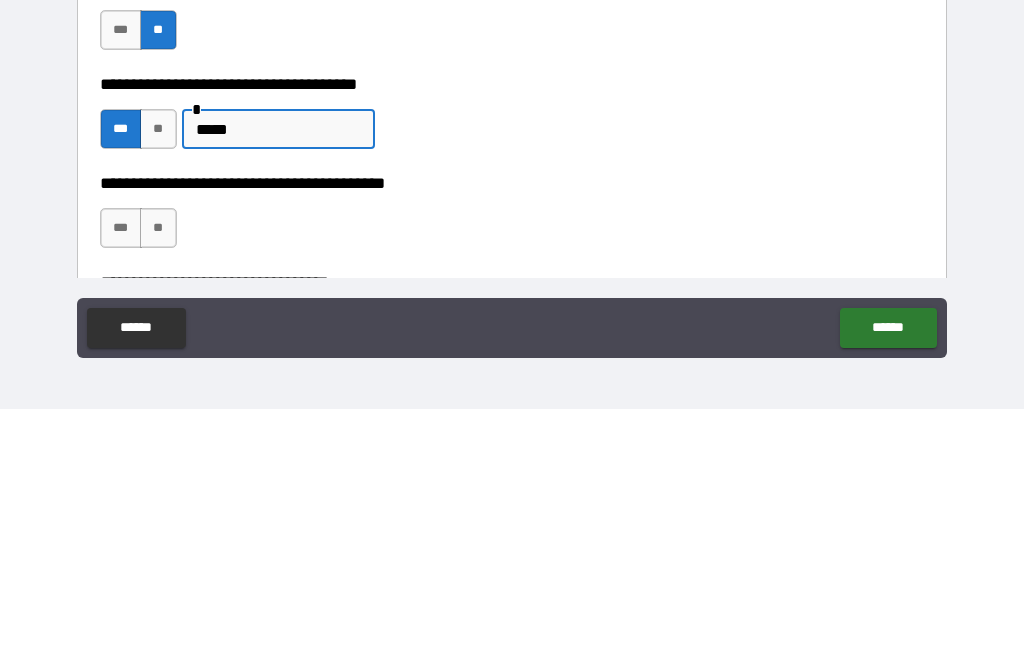 type on "*****" 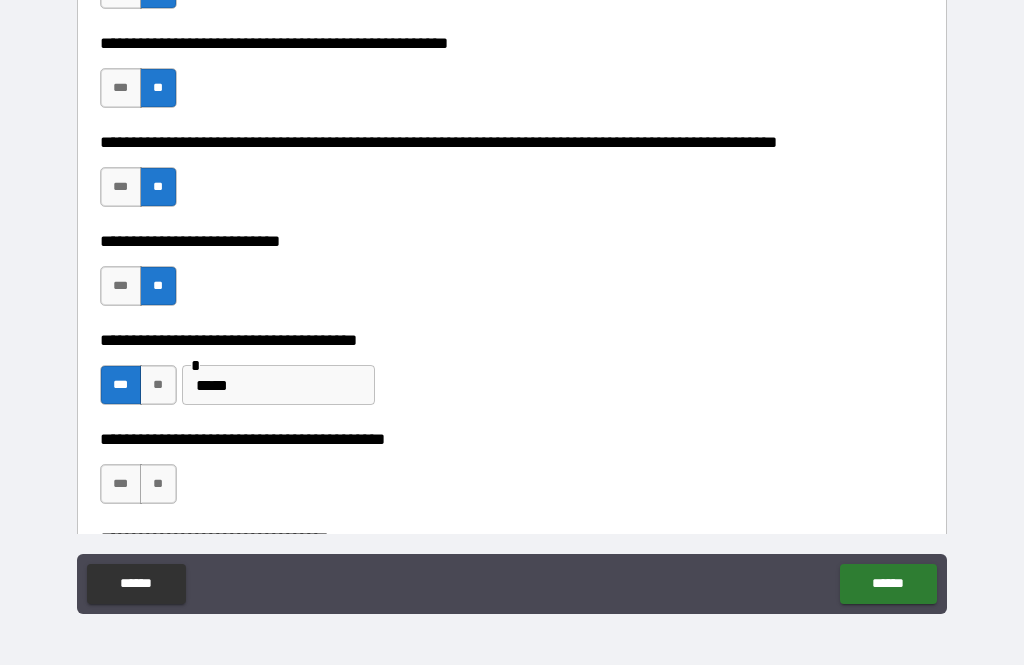 click on "***" at bounding box center [121, 484] 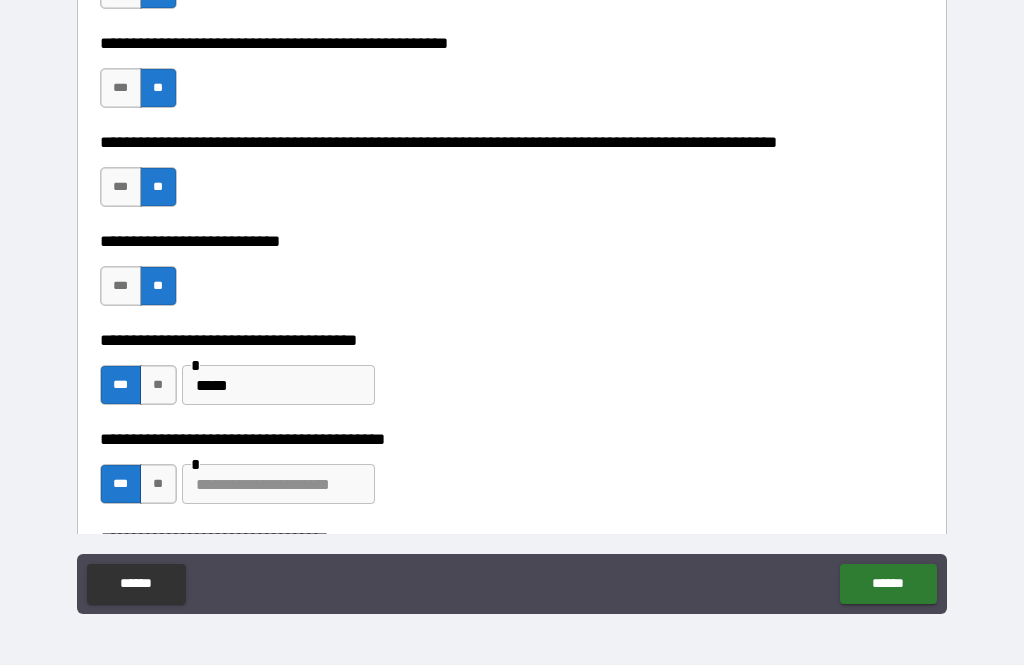 click at bounding box center [278, 484] 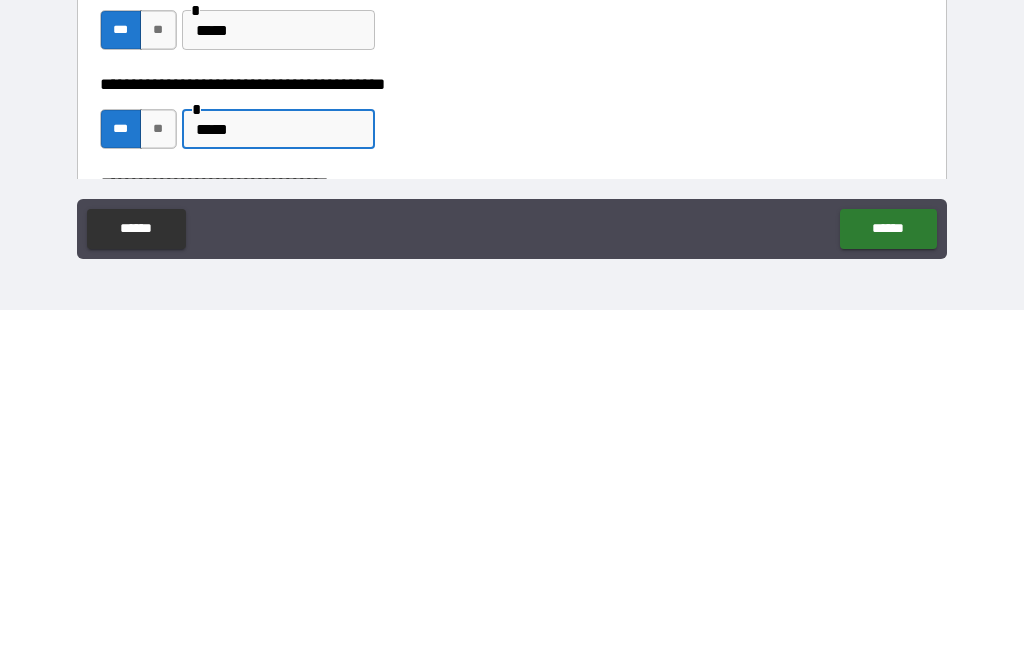 type on "*****" 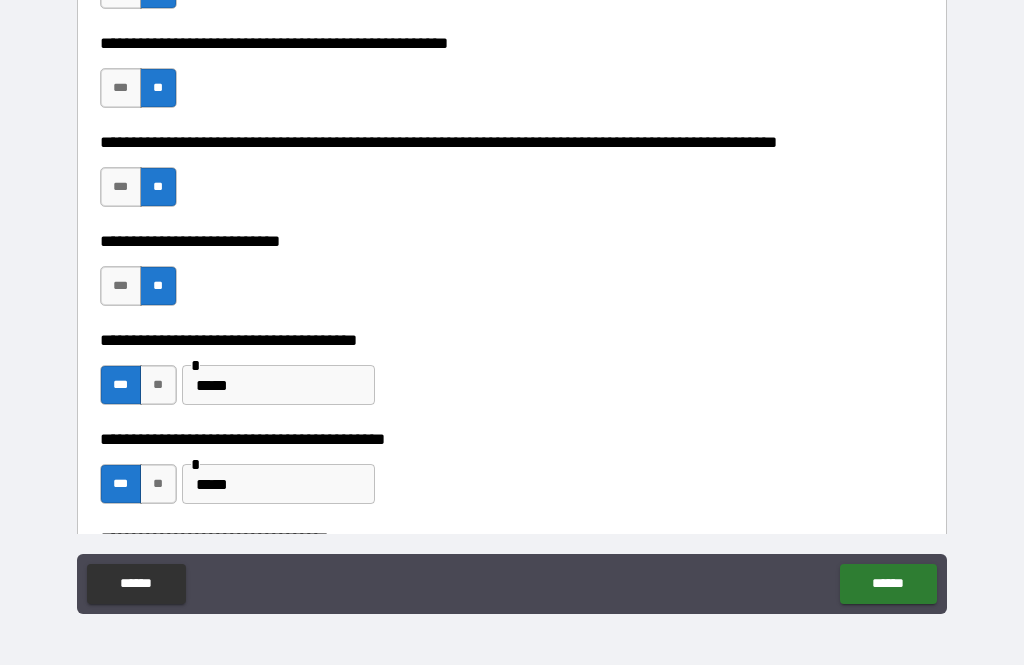 click on "******" at bounding box center [888, 584] 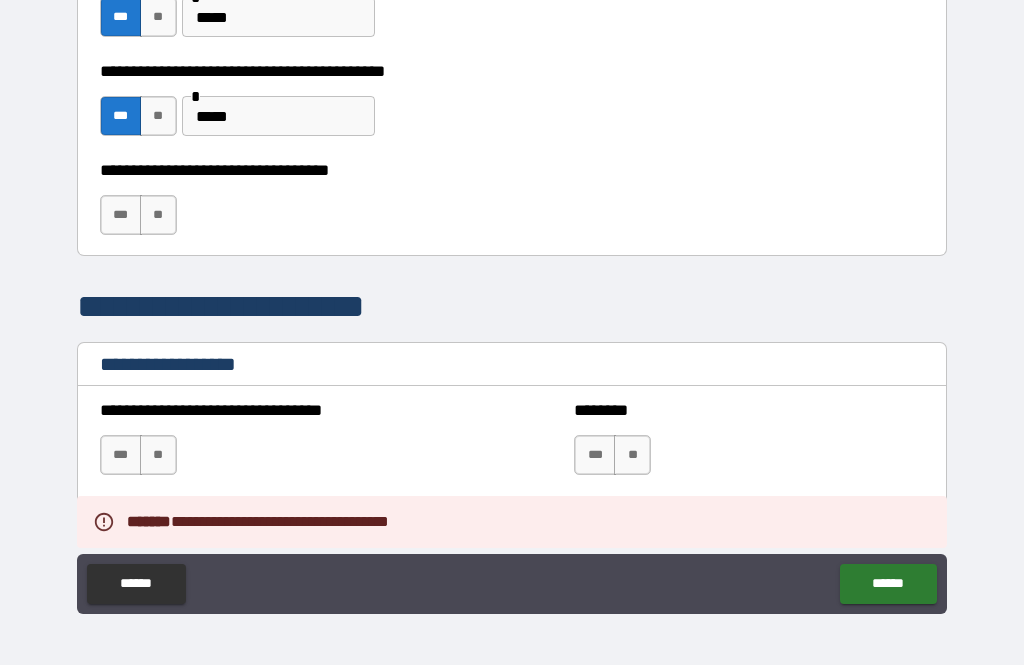 scroll, scrollTop: 1208, scrollLeft: 0, axis: vertical 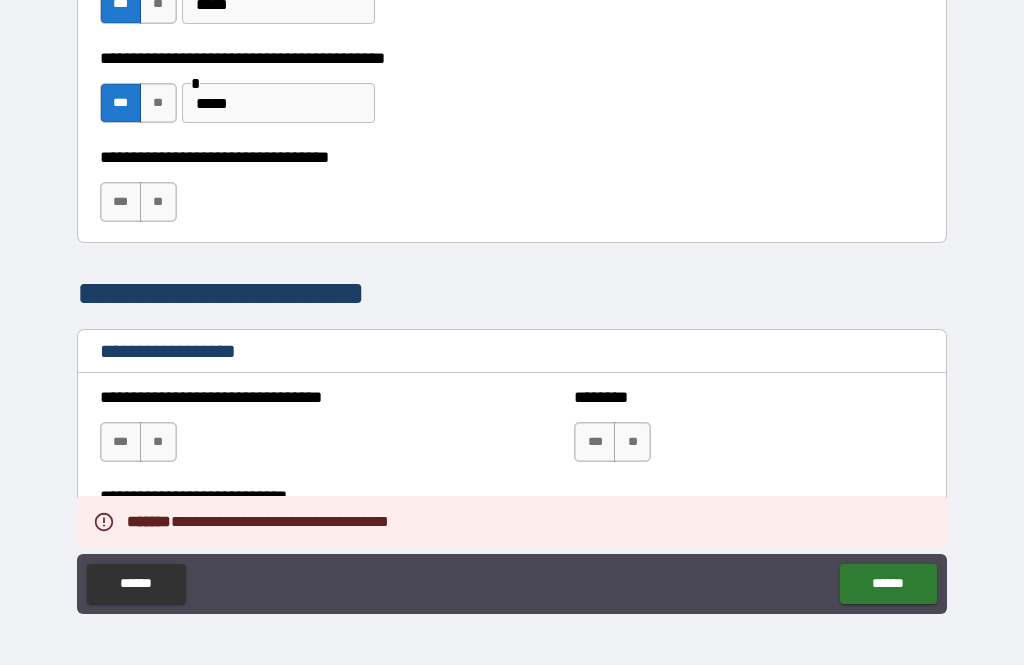 click on "**" at bounding box center (158, 202) 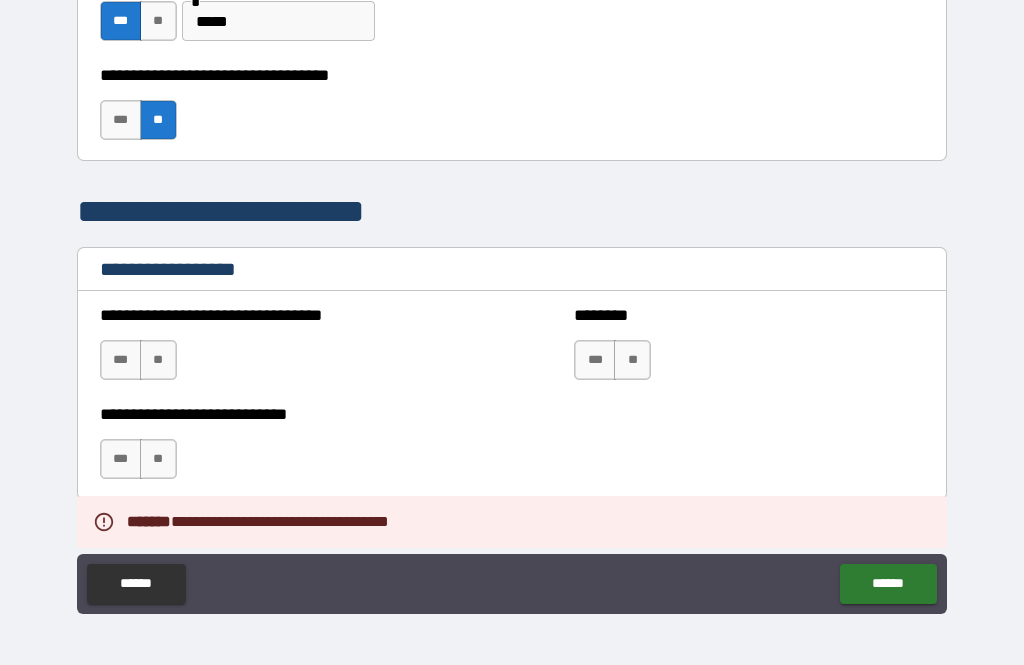 scroll, scrollTop: 1293, scrollLeft: 0, axis: vertical 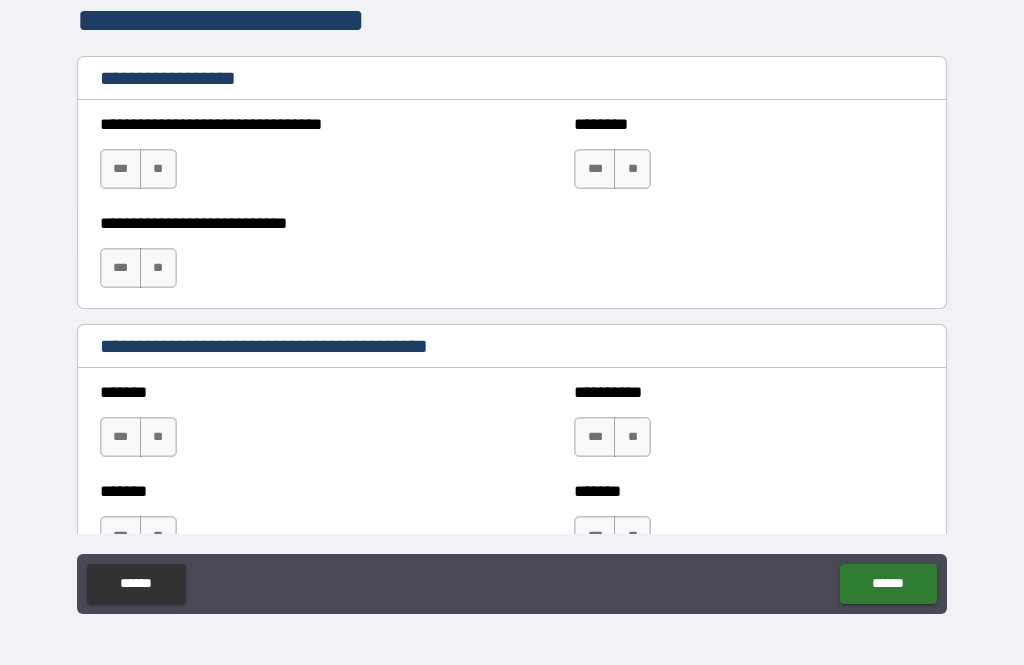 click on "**********" at bounding box center [512, 303] 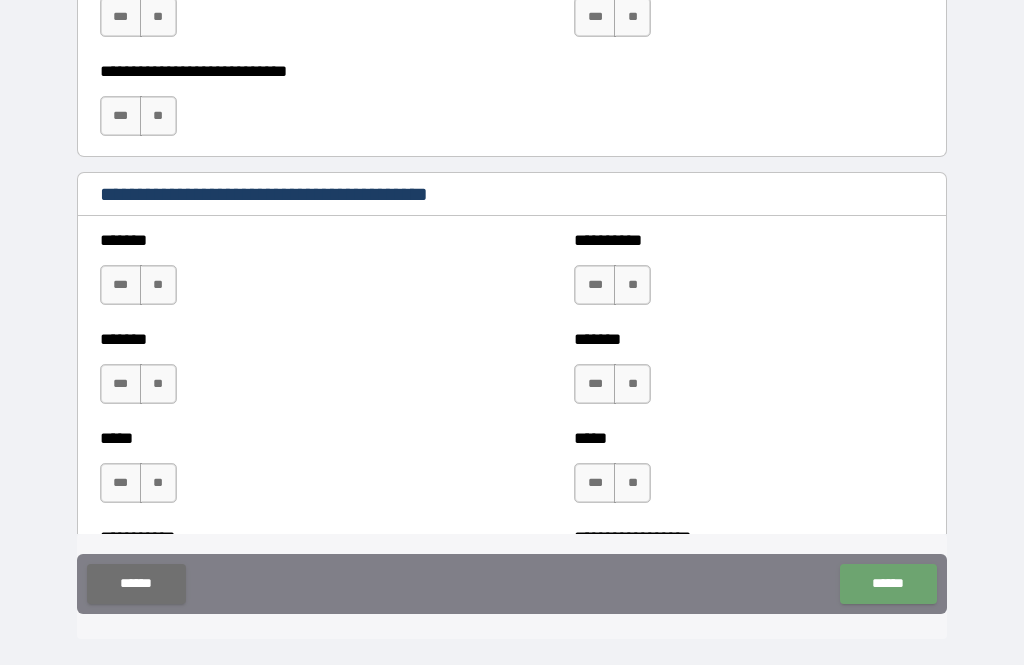 click on "******" at bounding box center [888, 584] 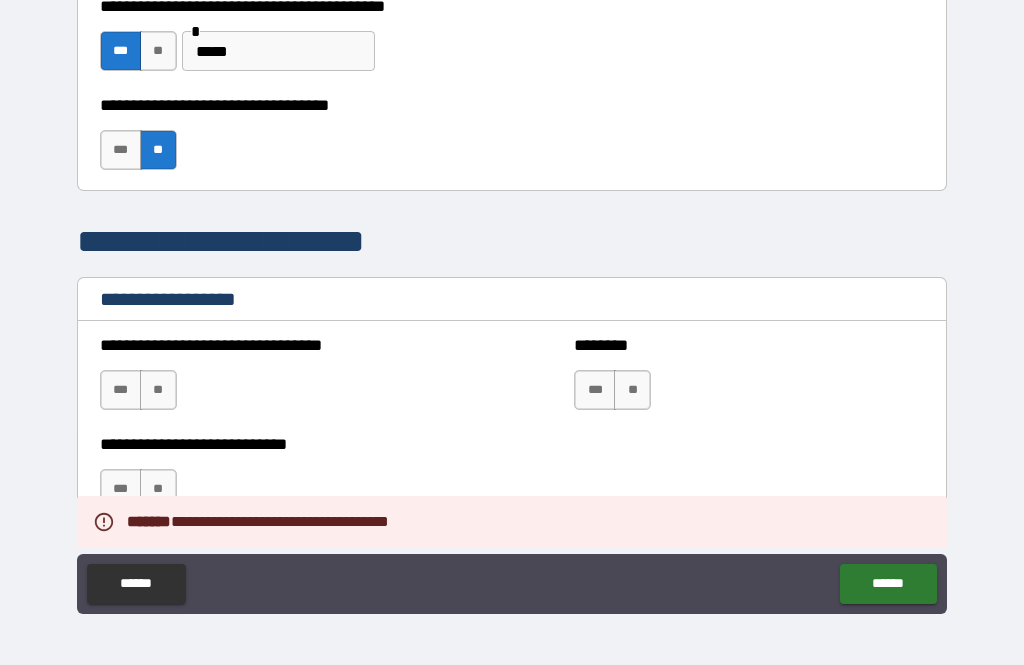 scroll, scrollTop: 1286, scrollLeft: 0, axis: vertical 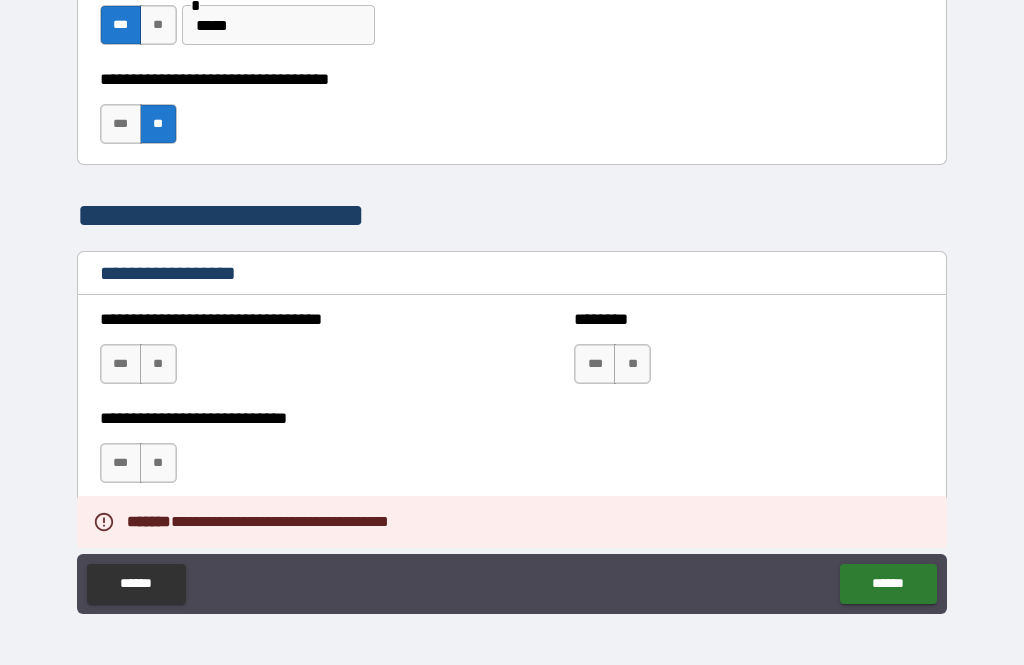 click on "**" at bounding box center (158, 364) 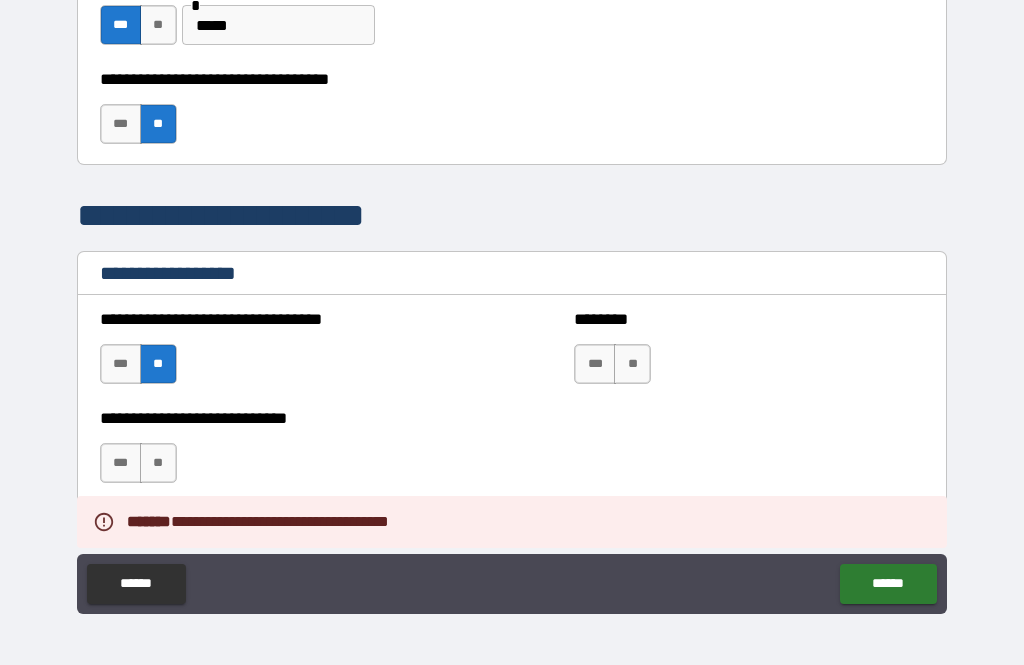 click on "**********" at bounding box center [182, 273] 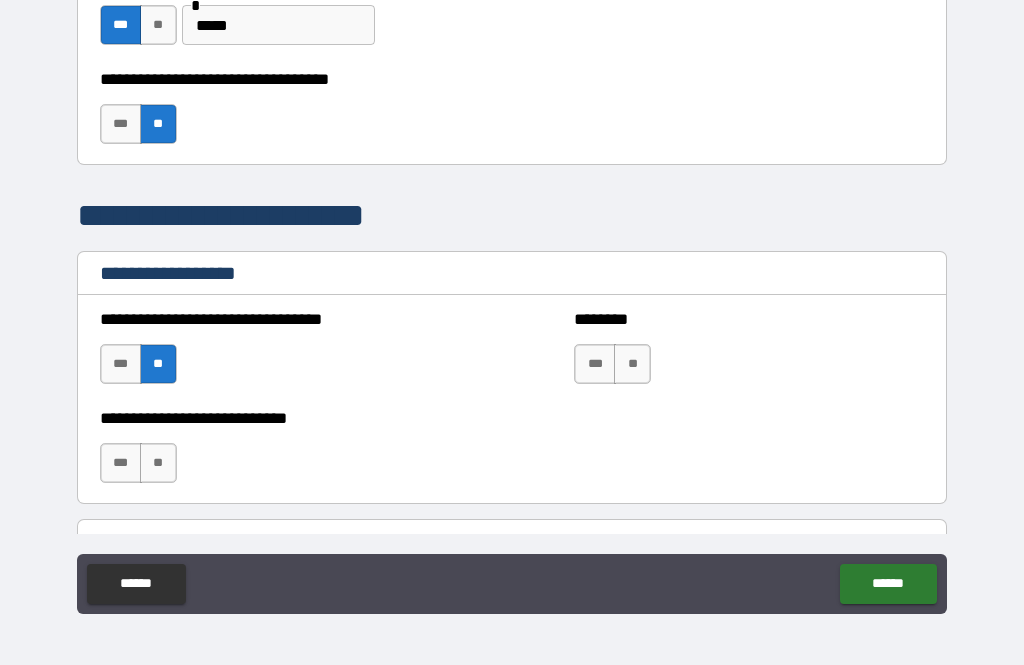 click on "**" at bounding box center [632, 364] 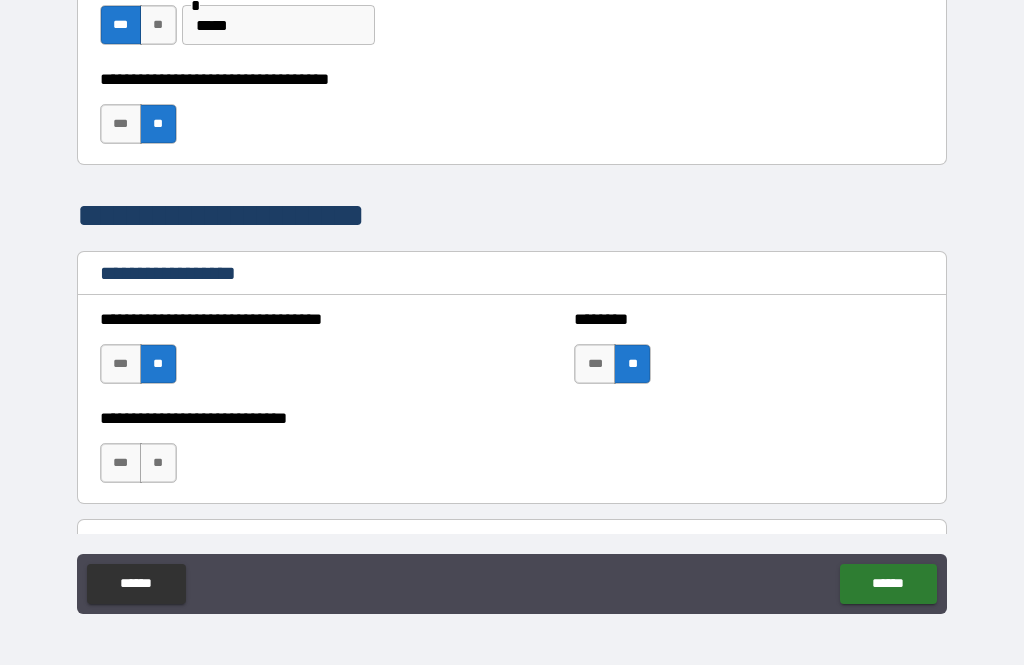 click on "**" at bounding box center (158, 463) 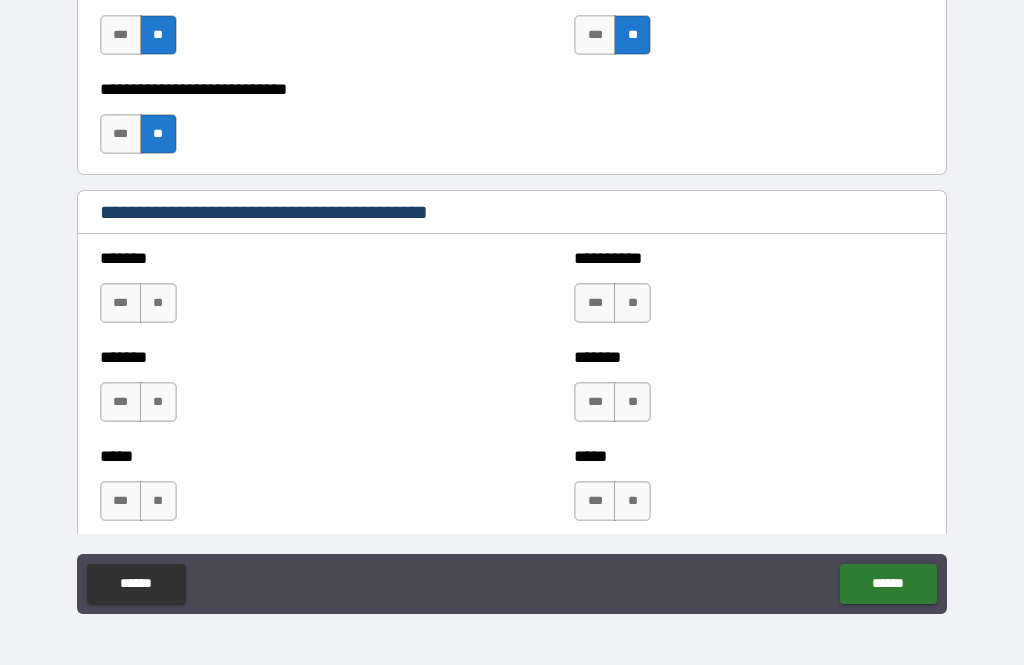 scroll, scrollTop: 1611, scrollLeft: 0, axis: vertical 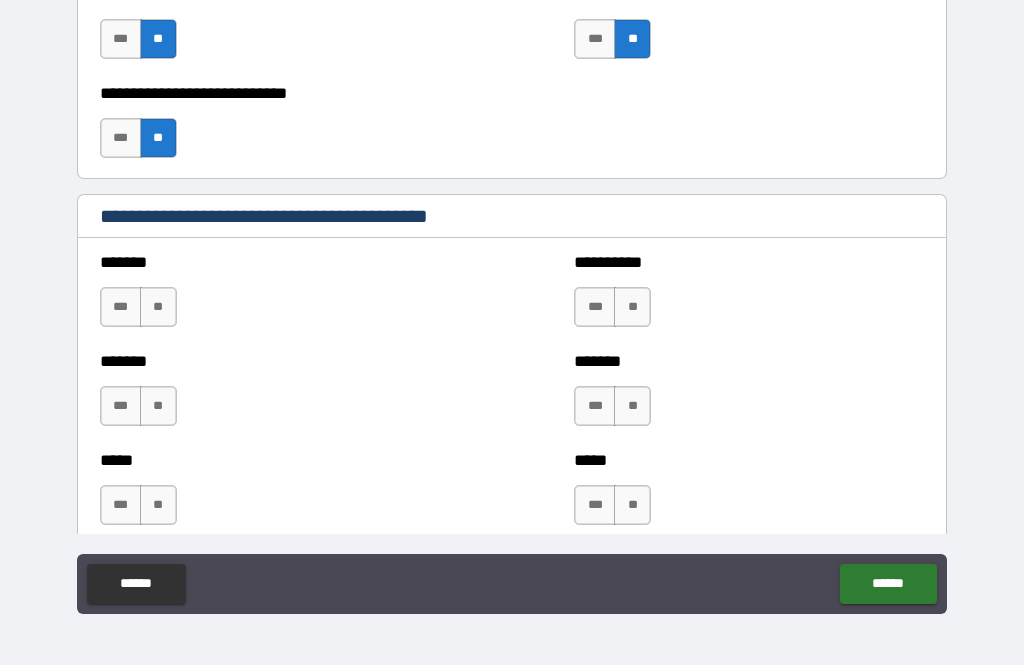 click on "**" at bounding box center [158, 307] 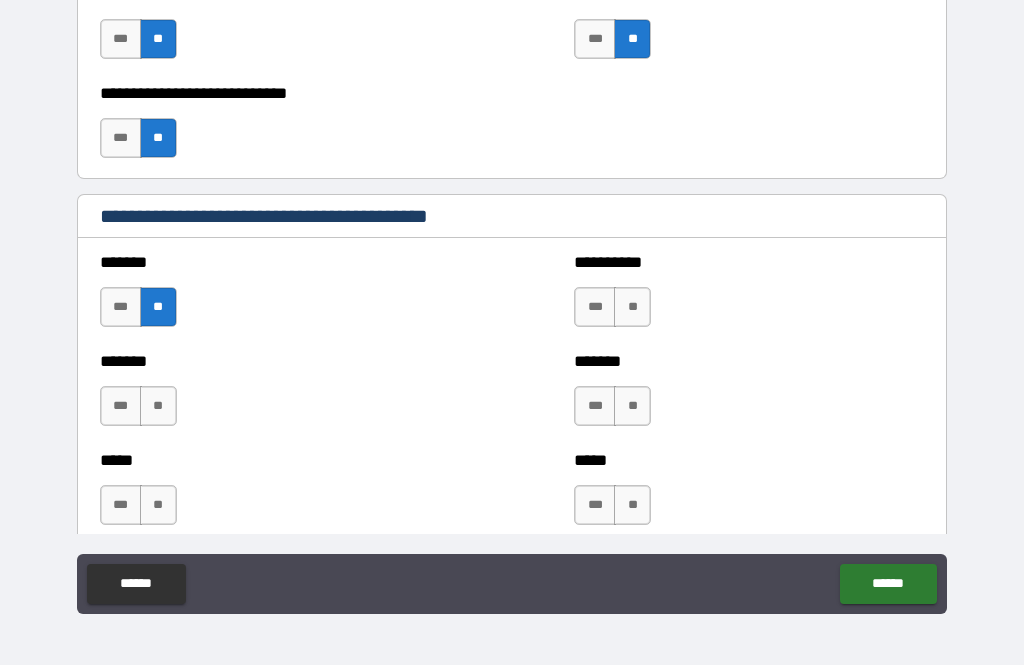 click on "**" at bounding box center [632, 307] 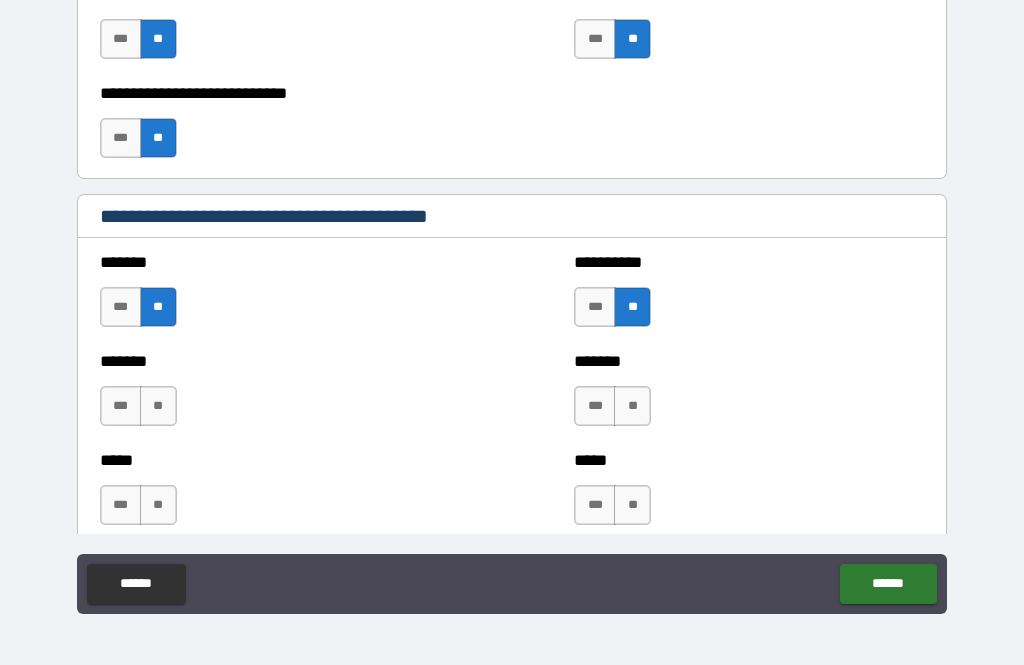 click on "**" at bounding box center (158, 406) 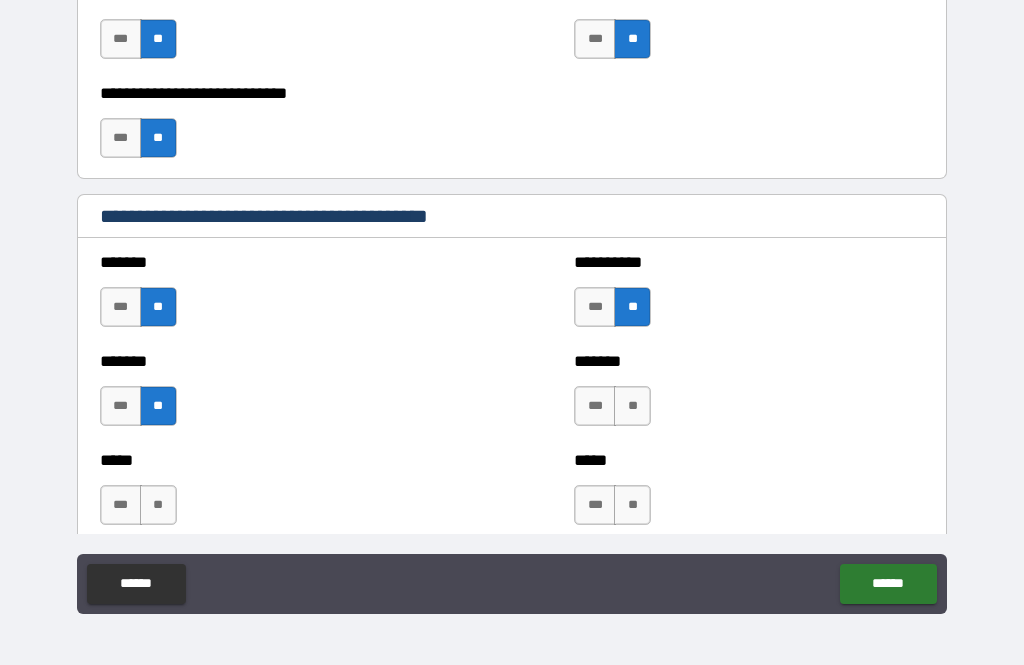 click on "**" at bounding box center (632, 406) 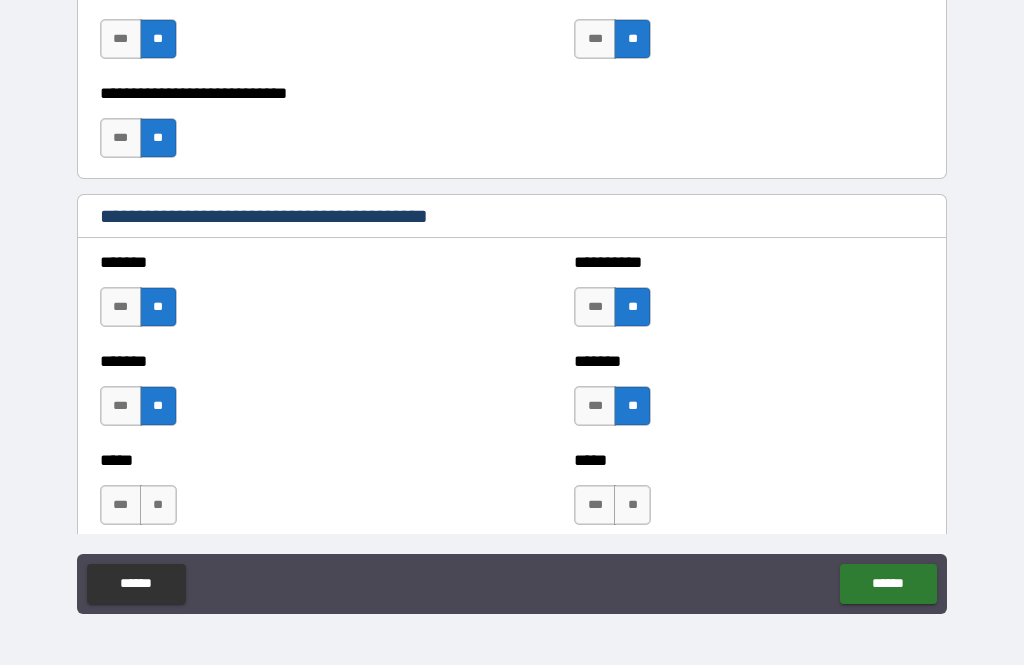 click on "**" at bounding box center [158, 505] 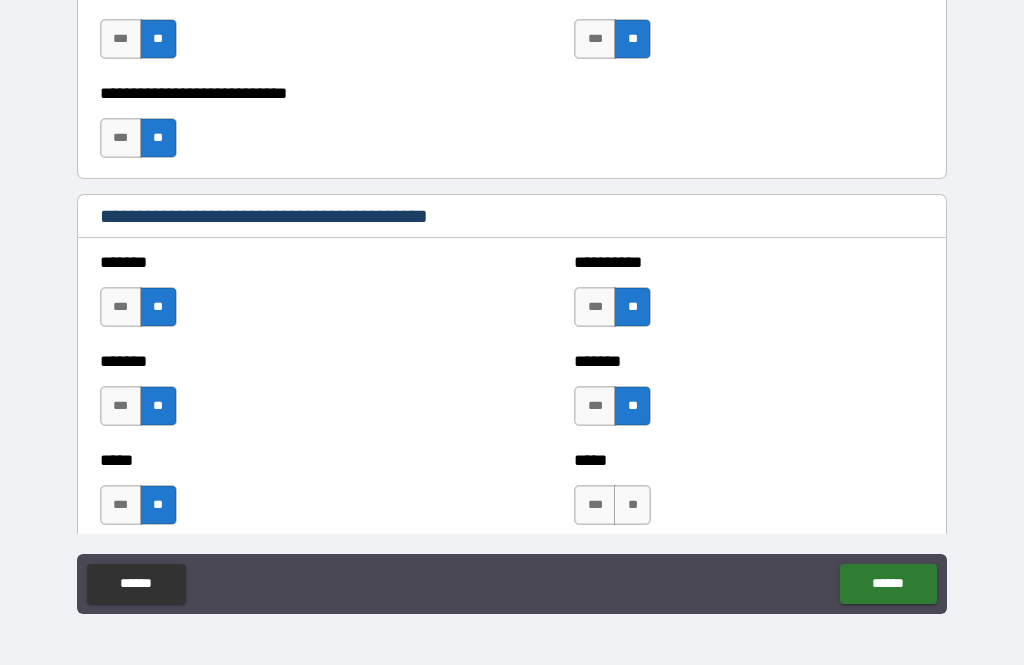 click on "**" at bounding box center (632, 505) 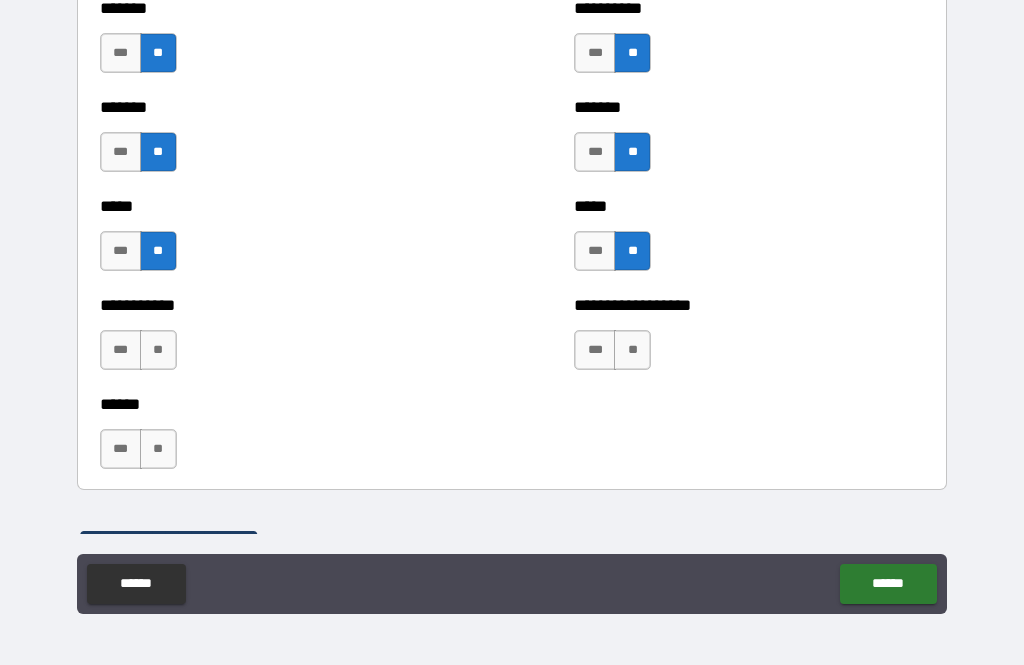 scroll, scrollTop: 1870, scrollLeft: 0, axis: vertical 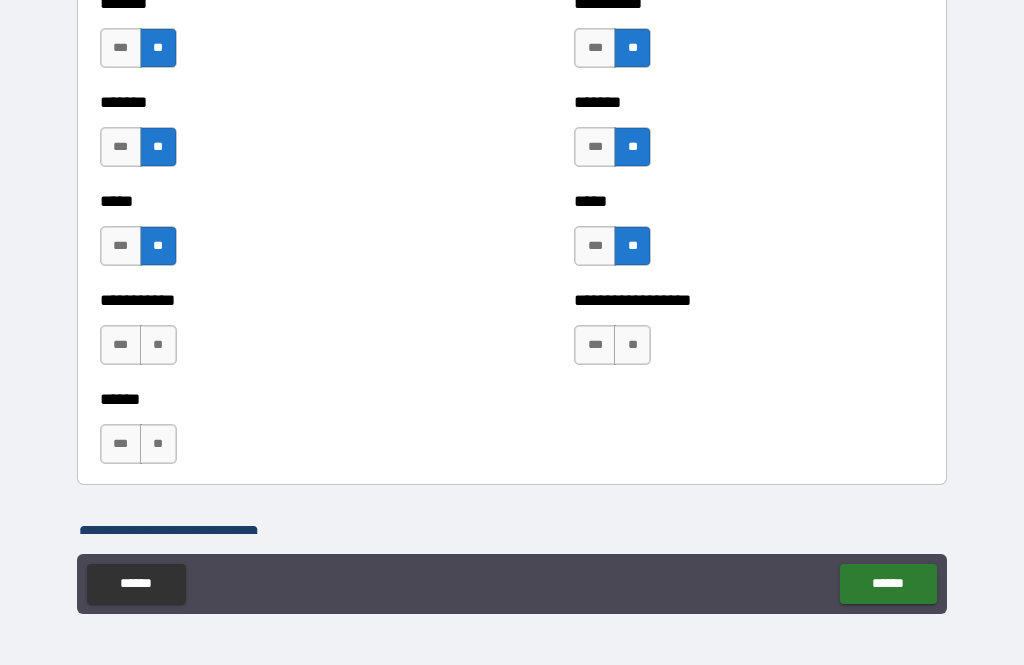 click on "**" at bounding box center [158, 345] 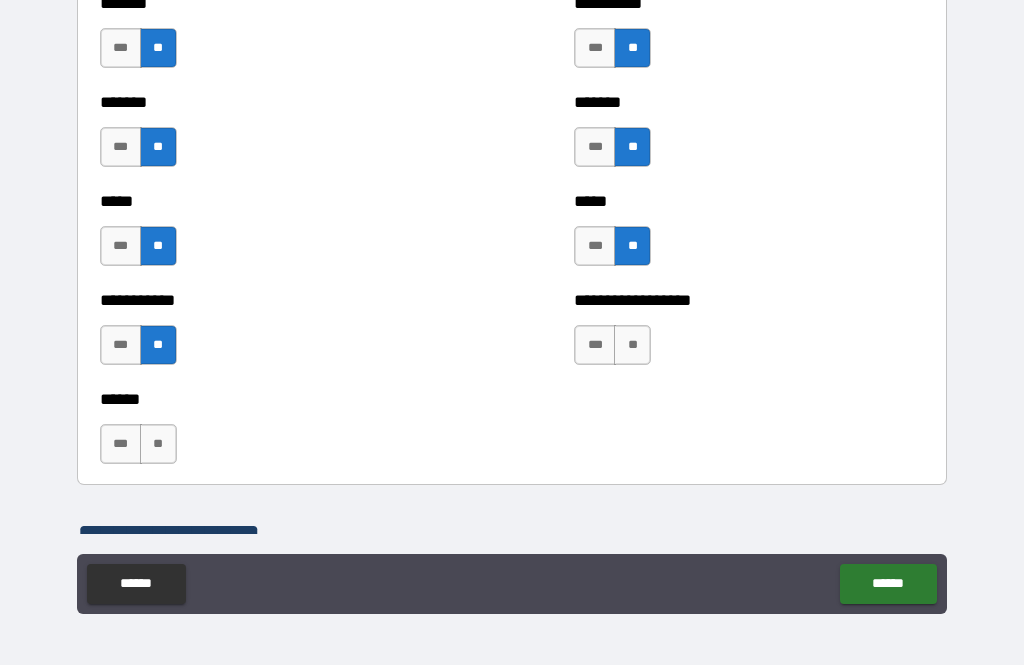 click on "**" at bounding box center (632, 345) 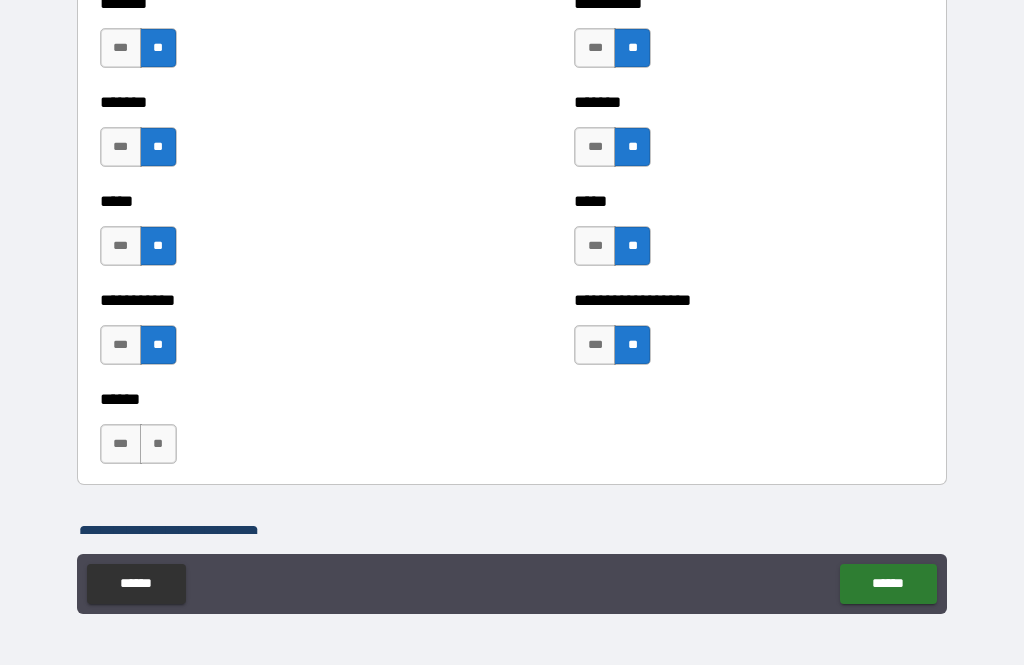 click on "**" at bounding box center (158, 444) 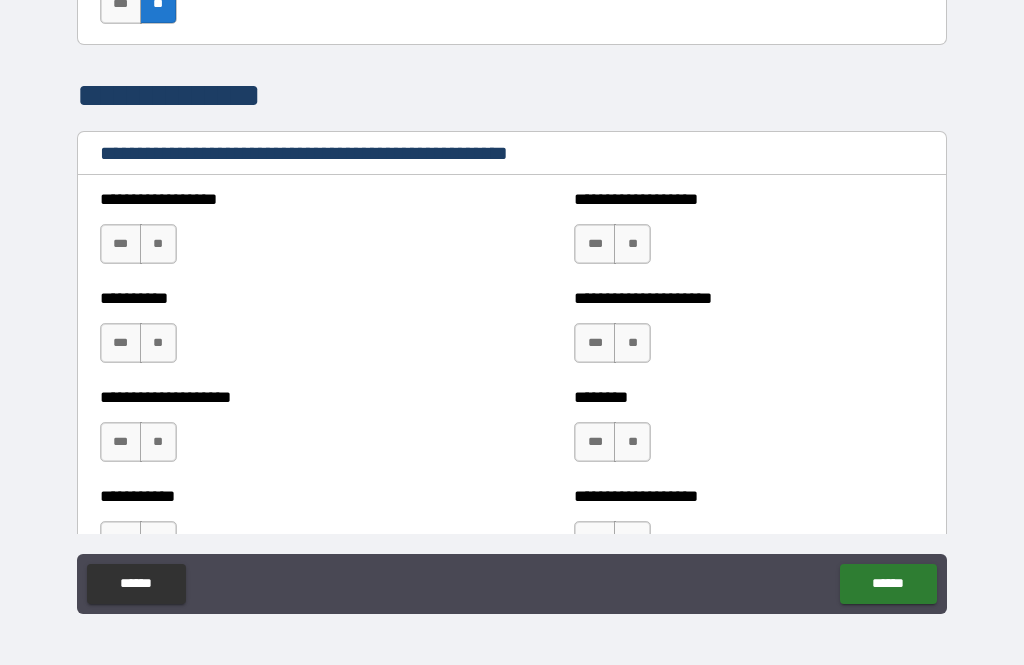 click on "**********" at bounding box center (512, 303) 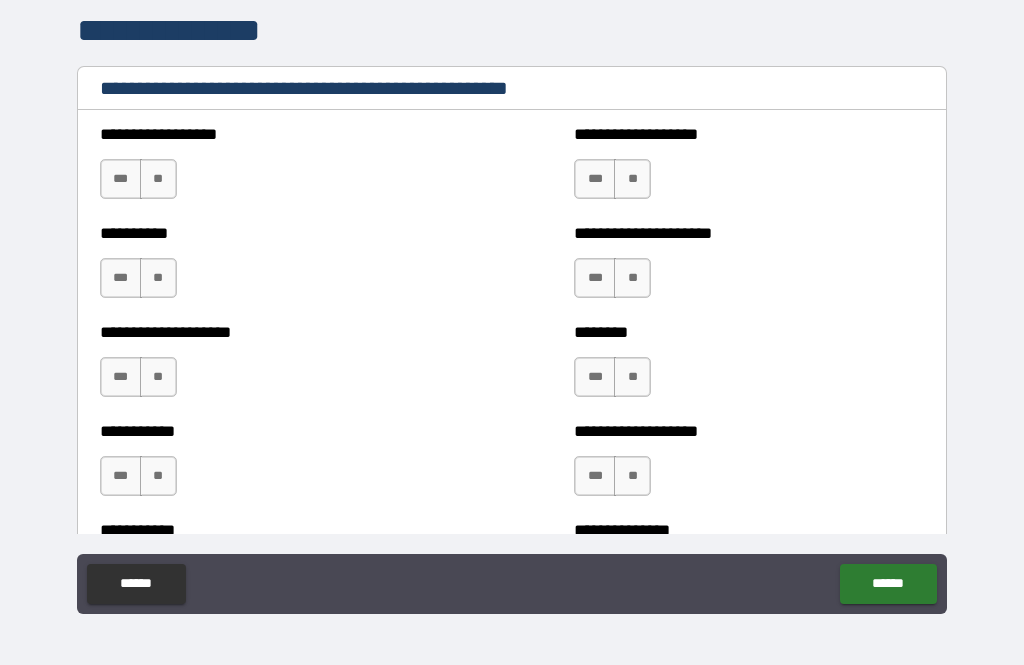 click on "**********" at bounding box center [512, 303] 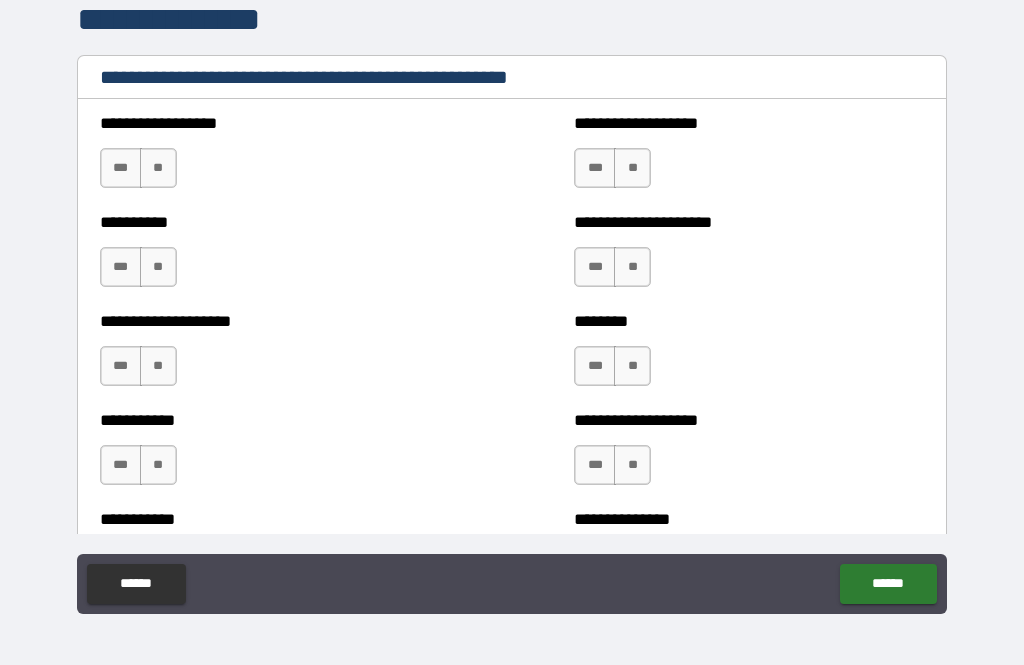 scroll, scrollTop: 2388, scrollLeft: 0, axis: vertical 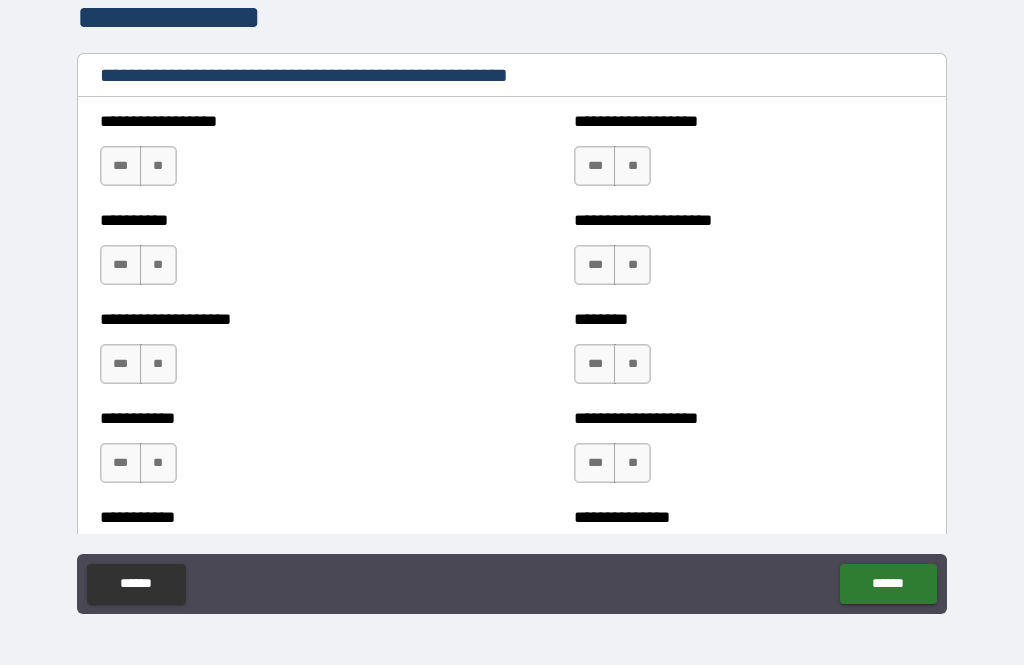 click on "**" at bounding box center [158, 166] 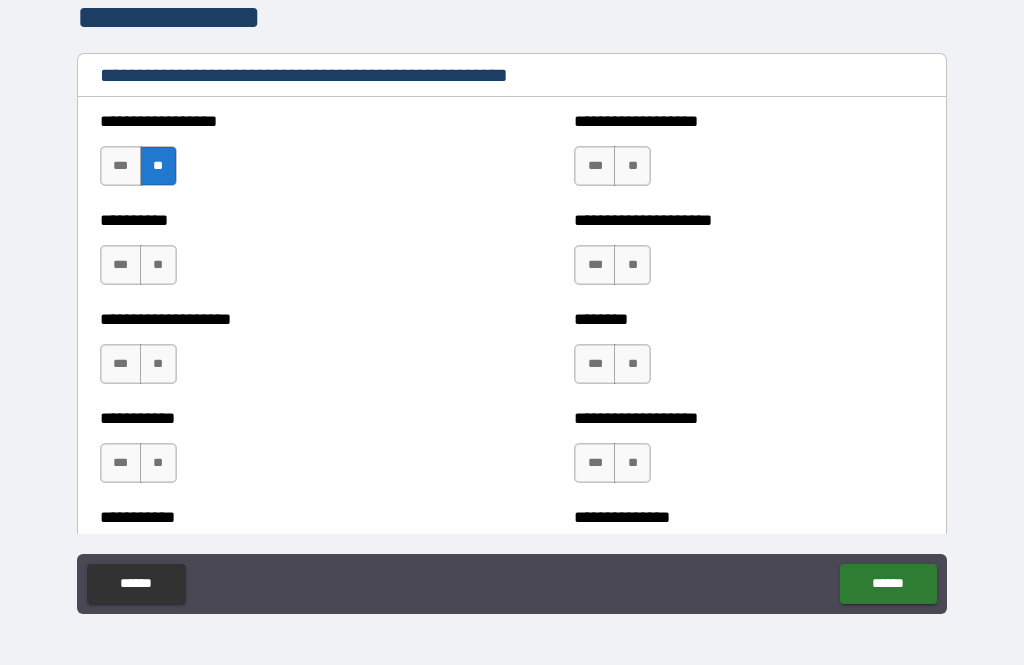 click on "**" at bounding box center (632, 166) 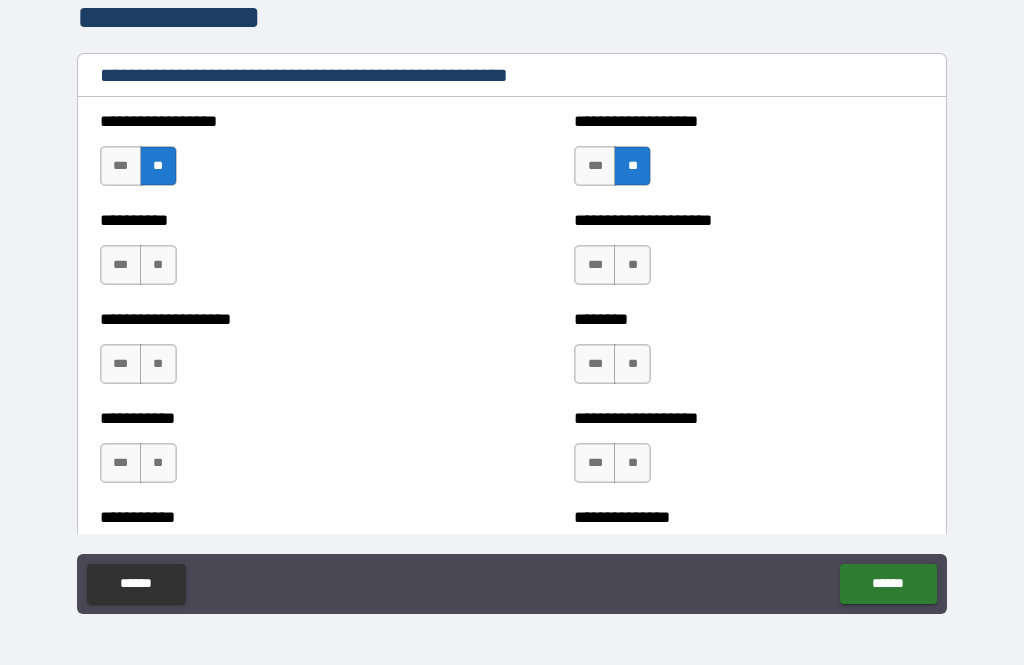 click on "**" at bounding box center (158, 265) 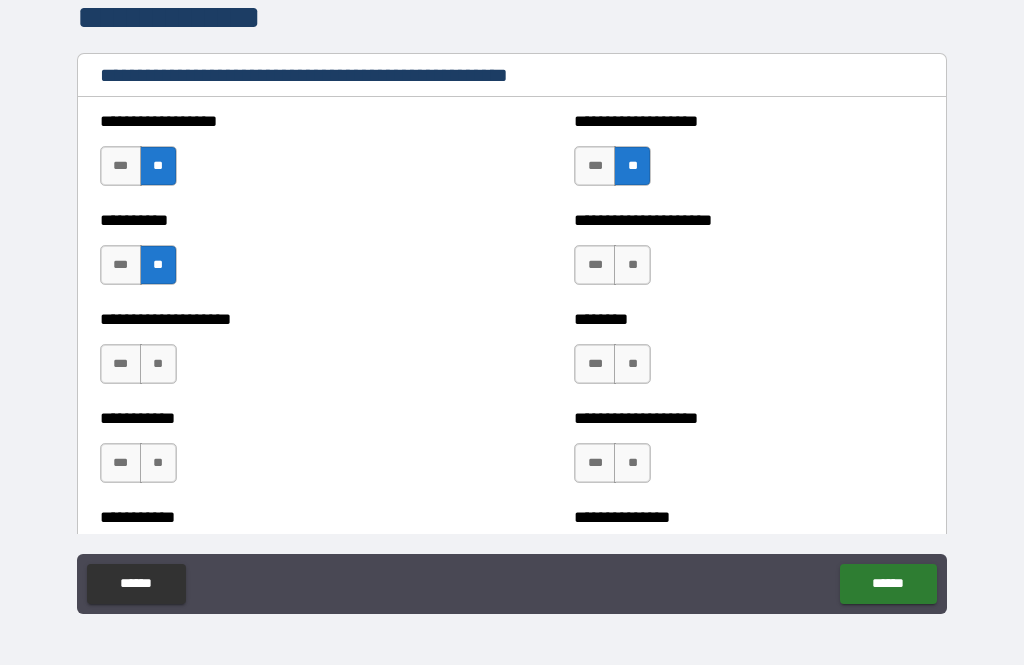 click on "**" at bounding box center [632, 265] 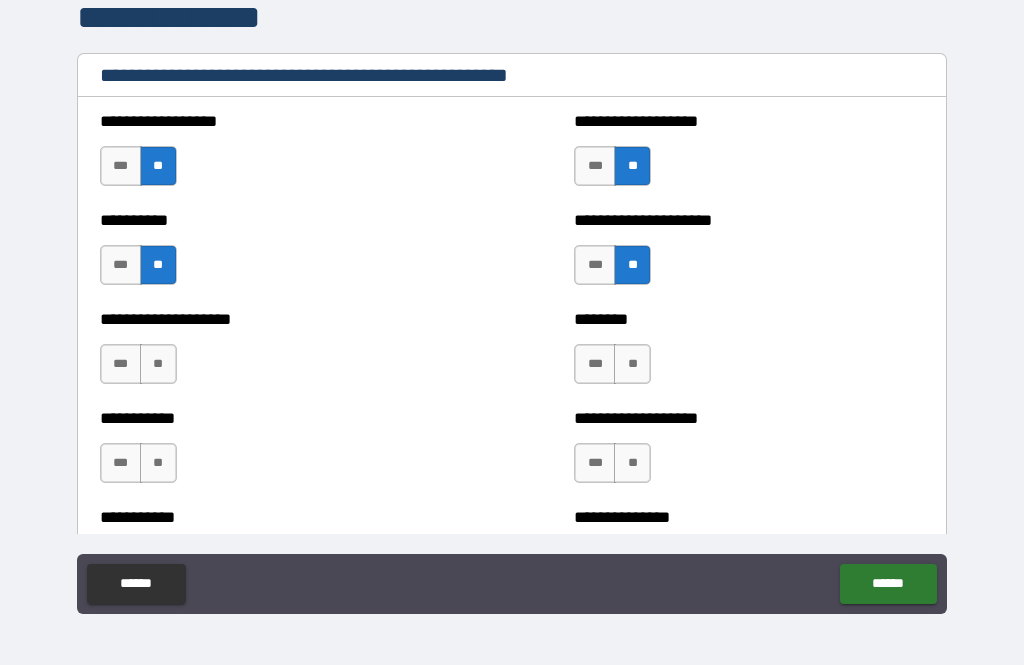 click on "**" at bounding box center (158, 364) 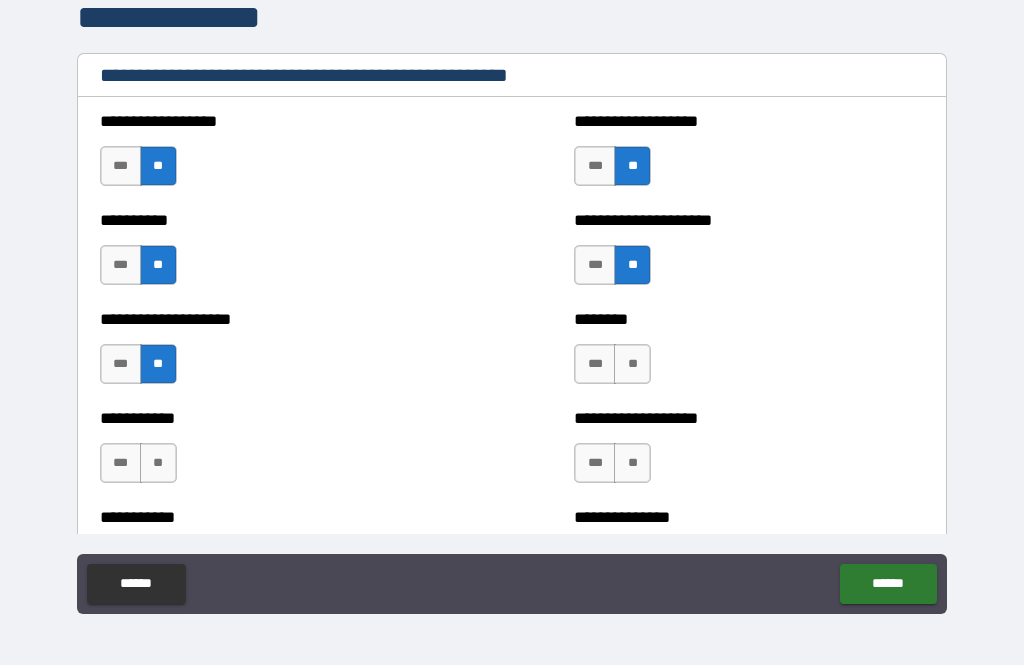 click on "**" at bounding box center [632, 364] 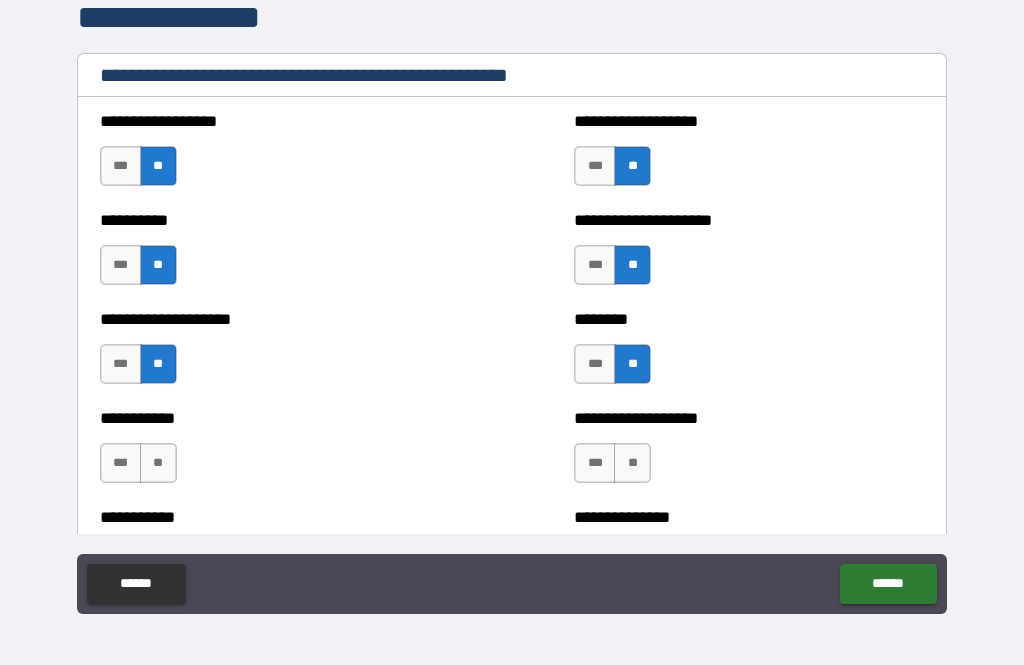 click on "**" at bounding box center [158, 463] 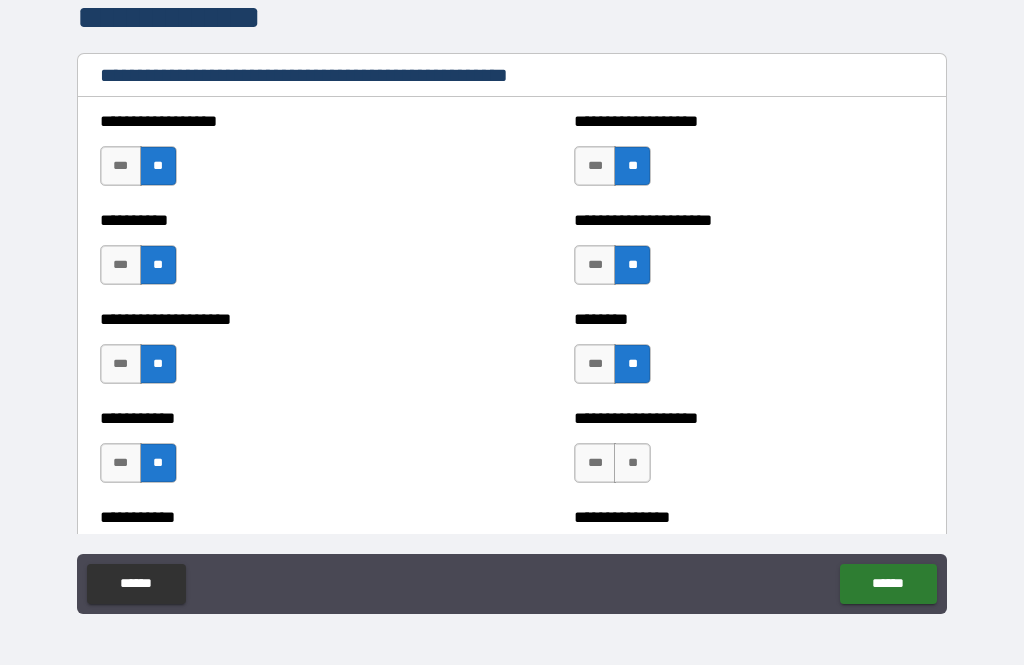 click on "**" at bounding box center [632, 463] 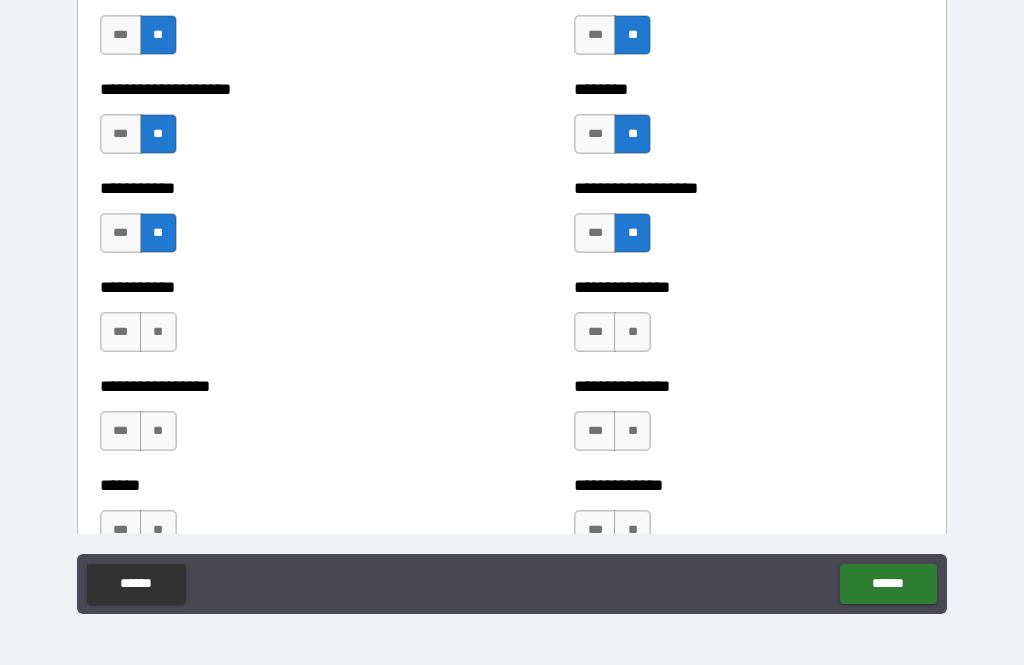 scroll, scrollTop: 2635, scrollLeft: 0, axis: vertical 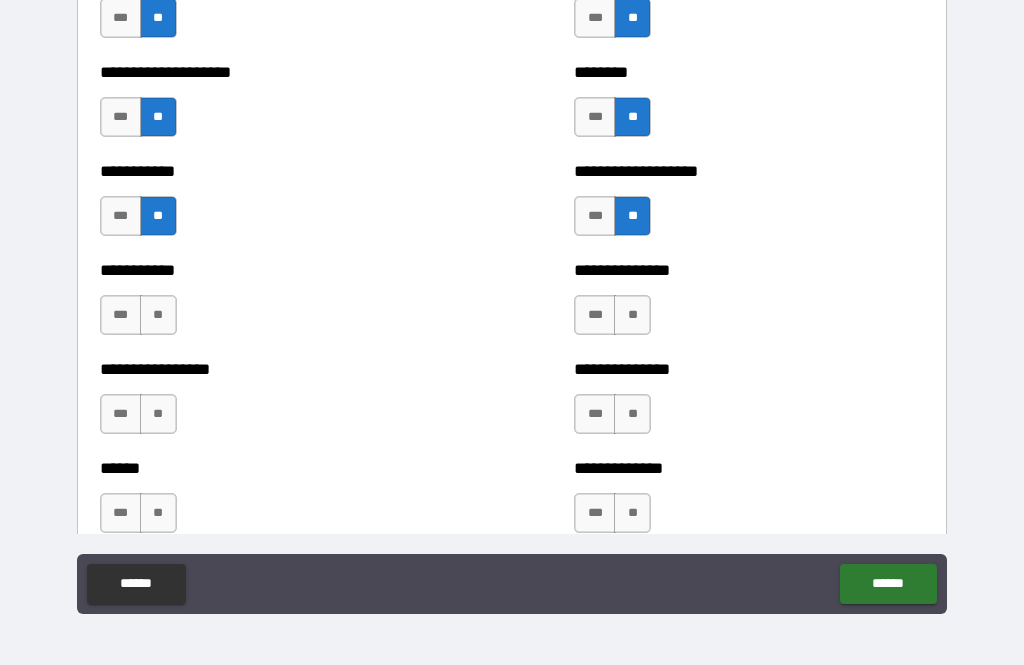 click on "**" at bounding box center (158, 315) 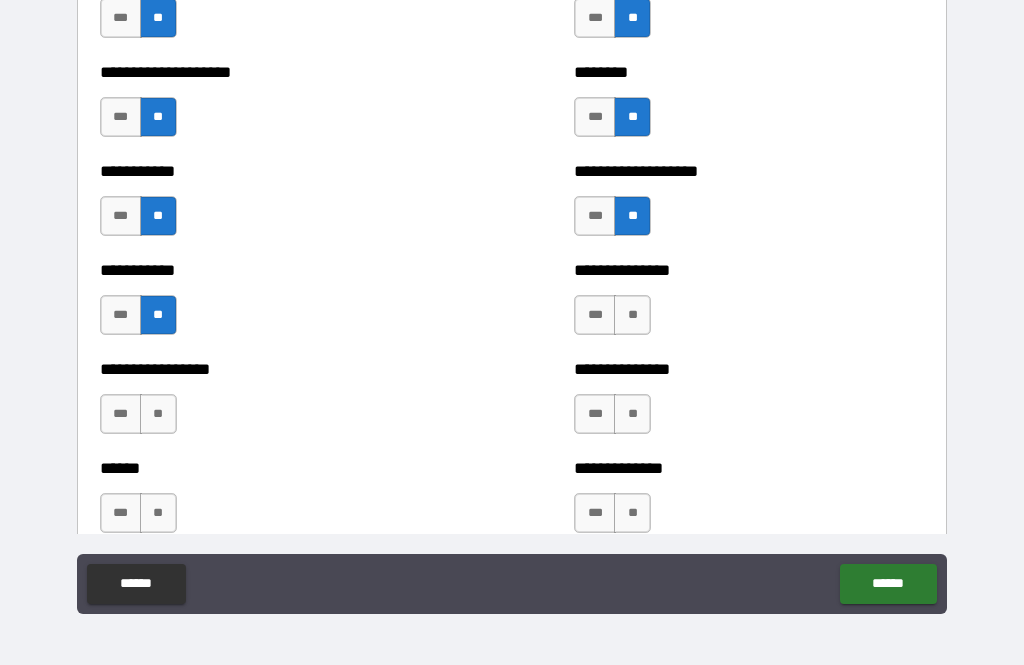 click on "**" at bounding box center (632, 315) 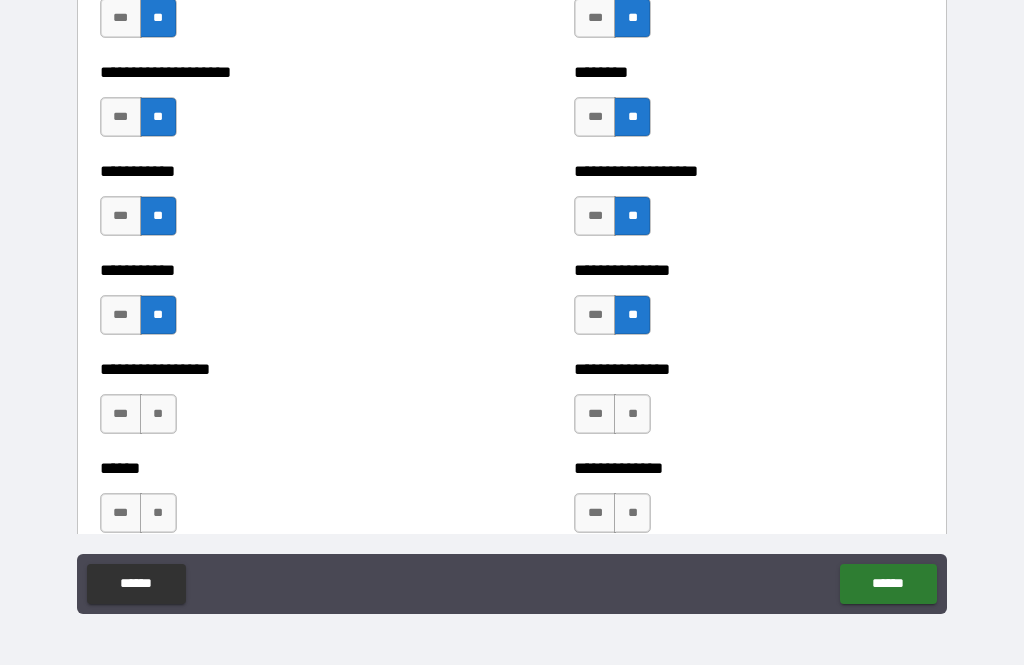 click on "**" at bounding box center [158, 414] 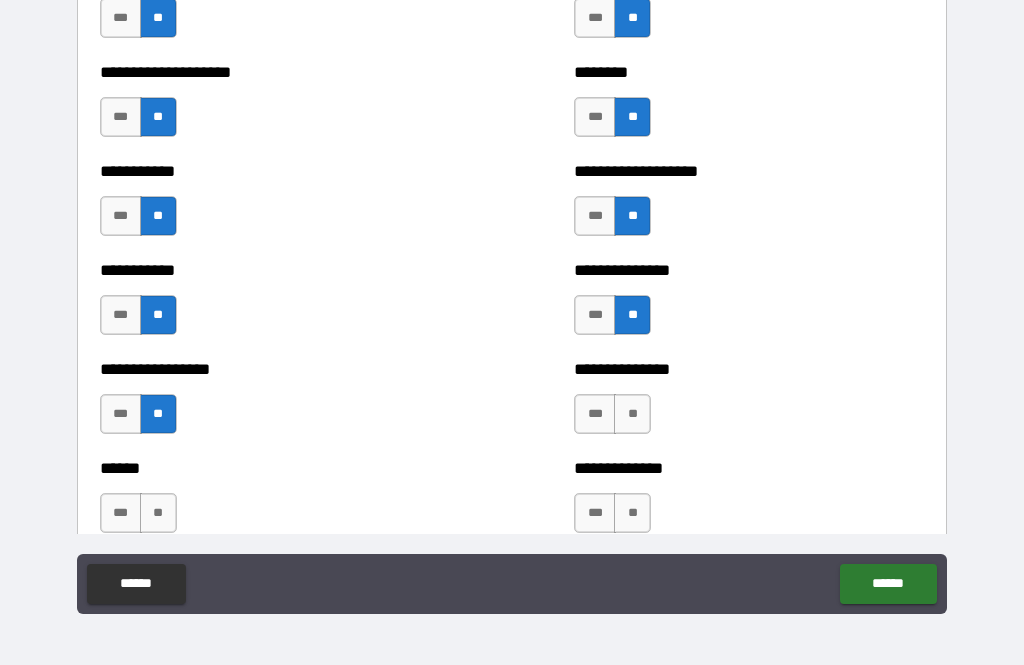 click on "**" at bounding box center [632, 414] 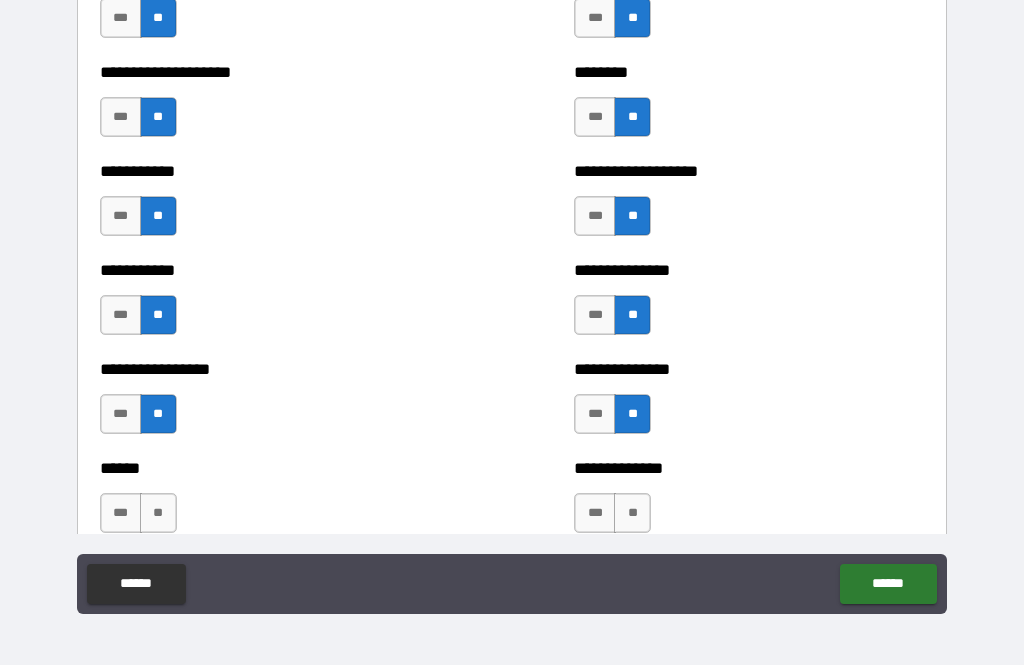 click on "**" at bounding box center [158, 513] 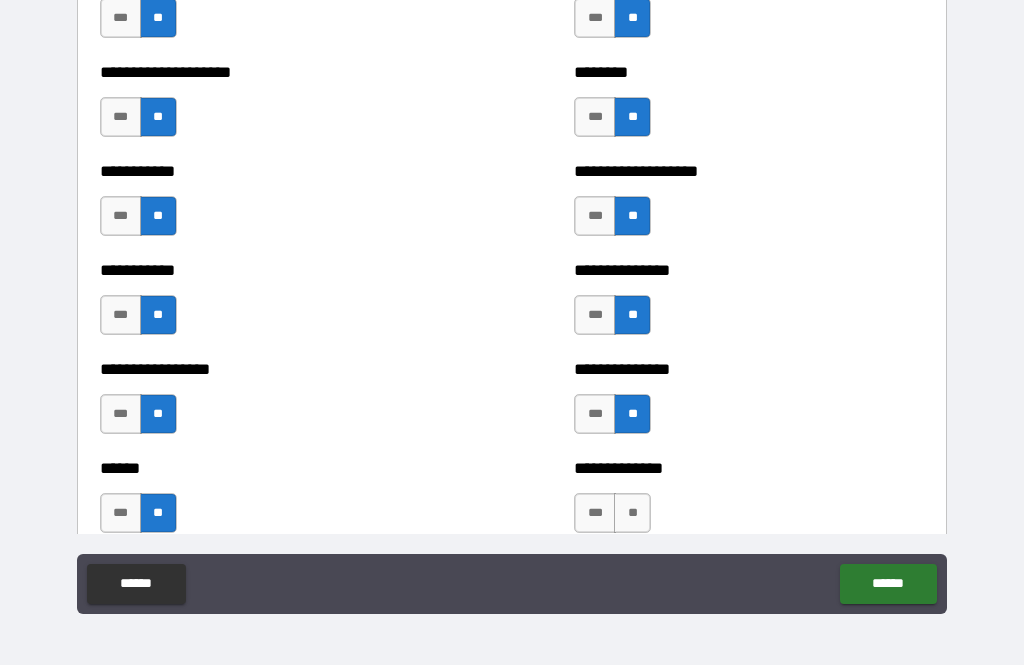 click on "**" at bounding box center (632, 513) 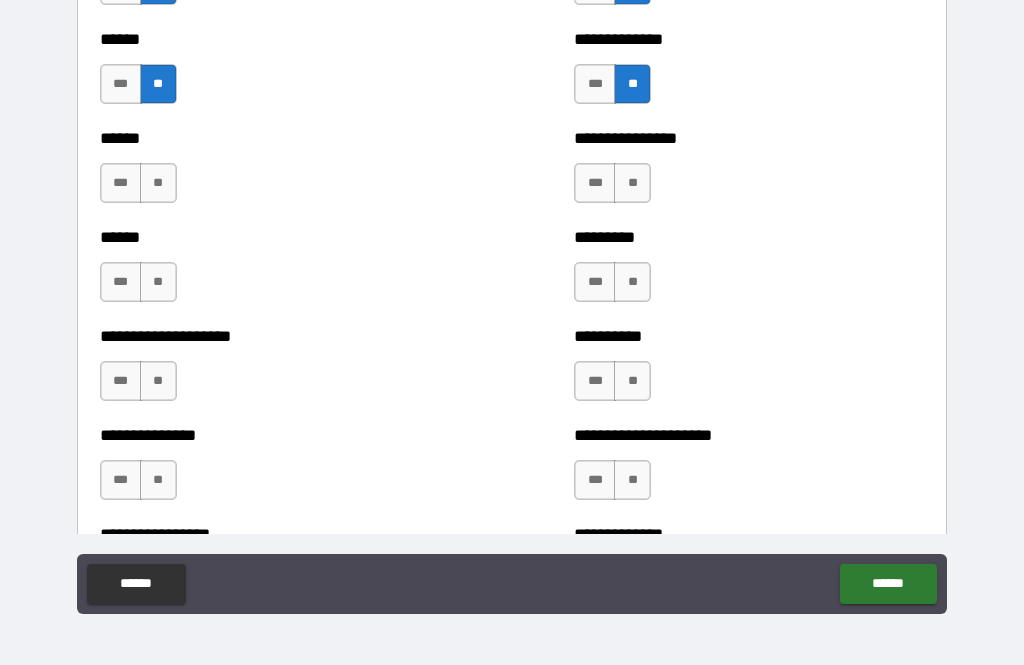 scroll, scrollTop: 3056, scrollLeft: 0, axis: vertical 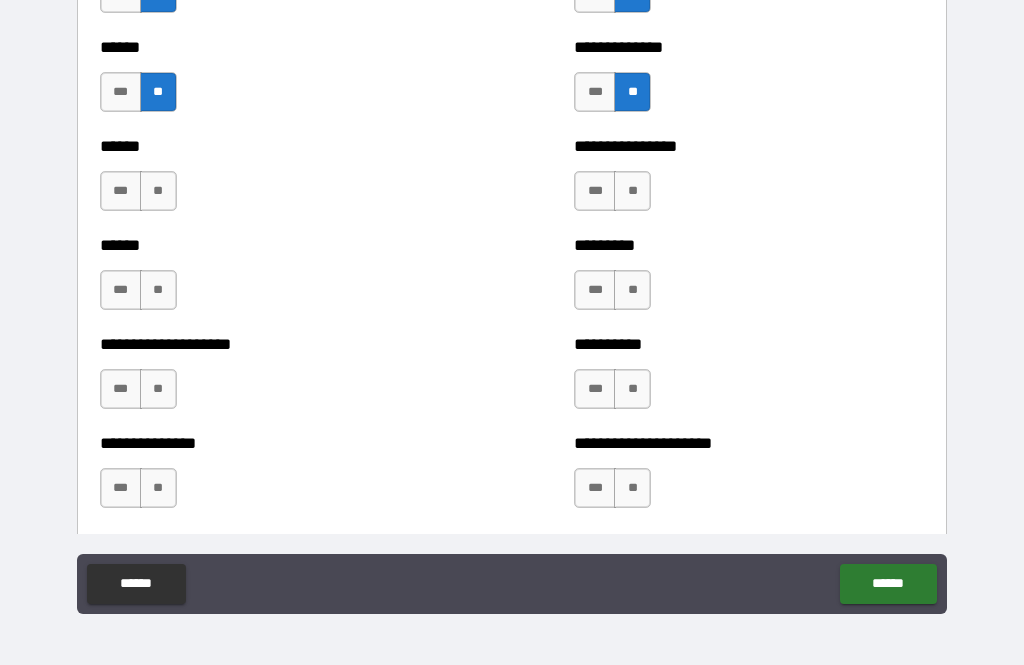 click on "**" at bounding box center (158, 191) 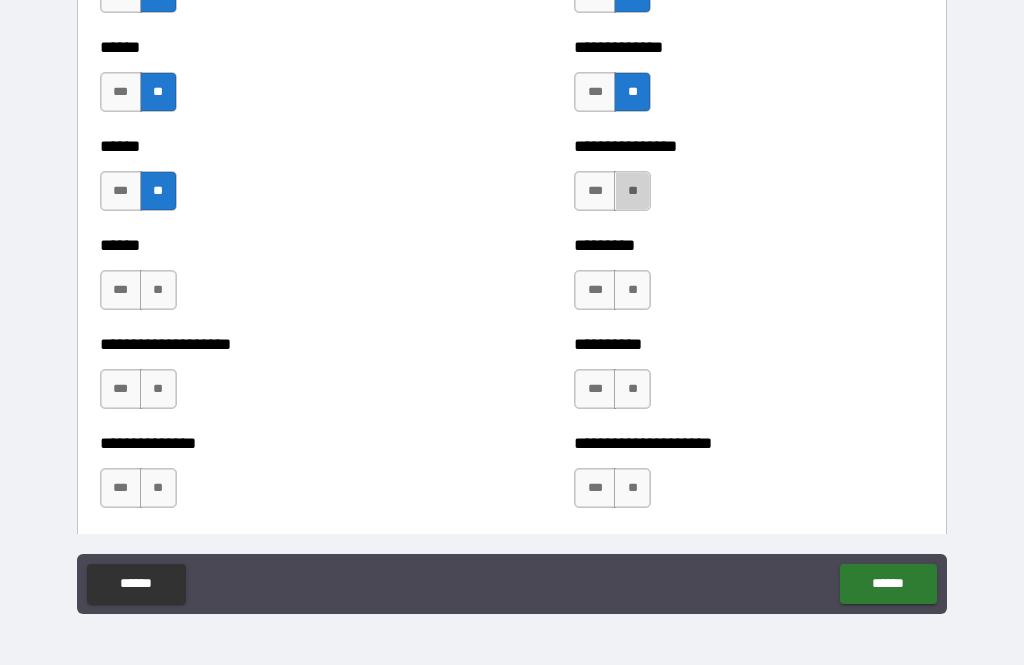 click on "**" at bounding box center (632, 191) 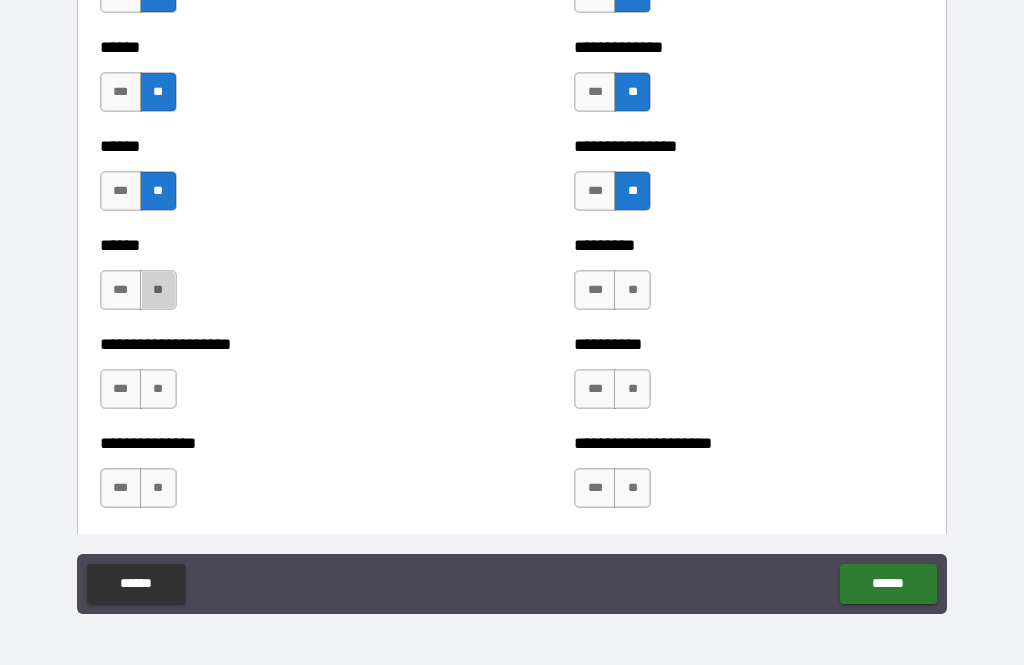 click on "**" at bounding box center (158, 290) 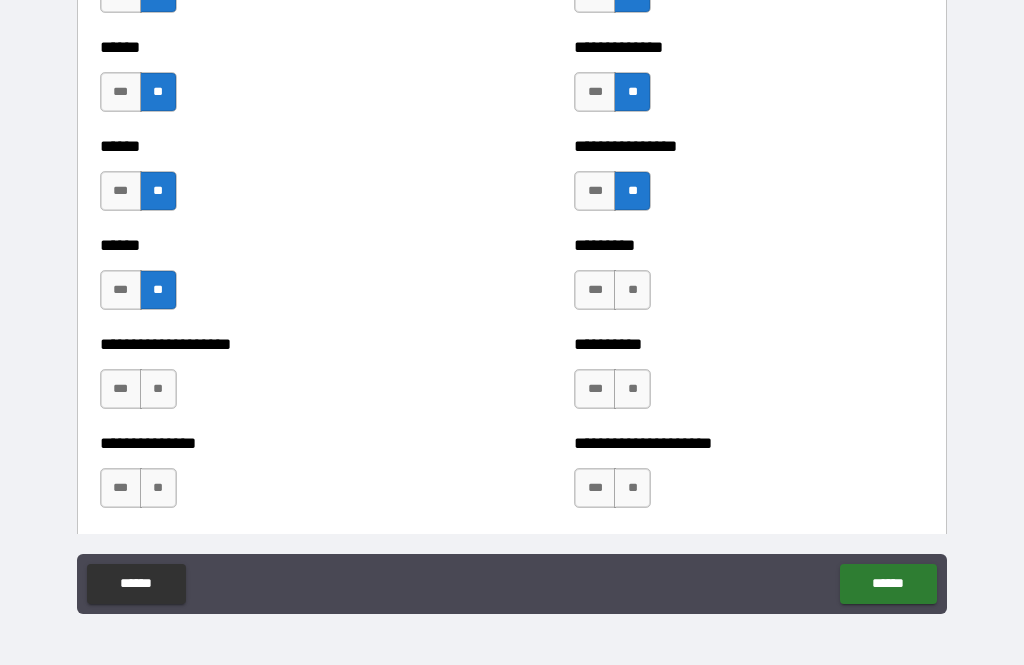 click on "**" at bounding box center (158, 389) 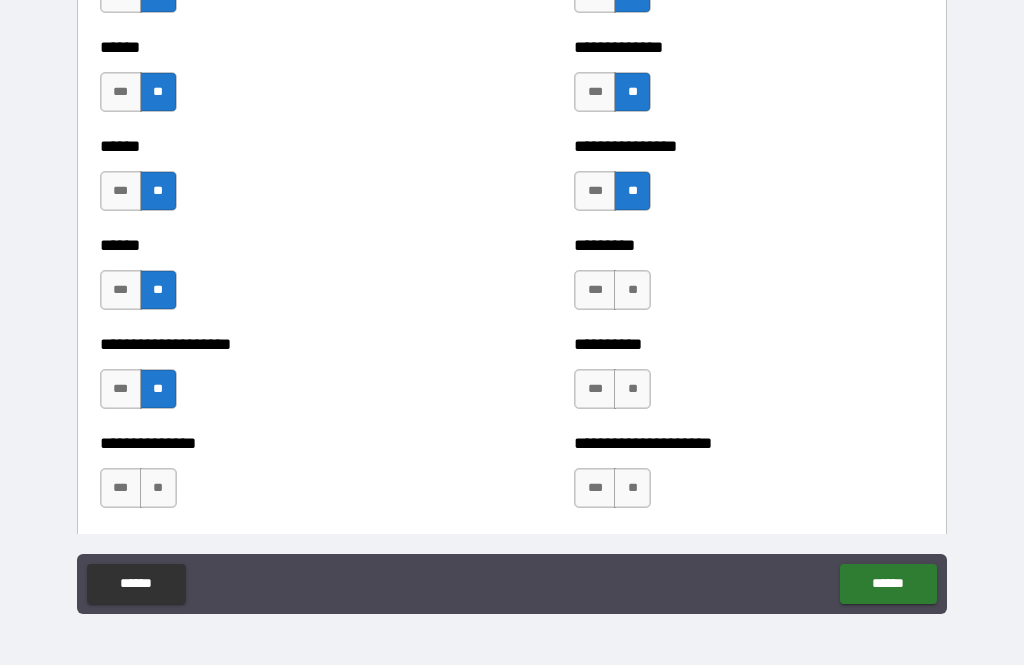 click on "**" at bounding box center [632, 389] 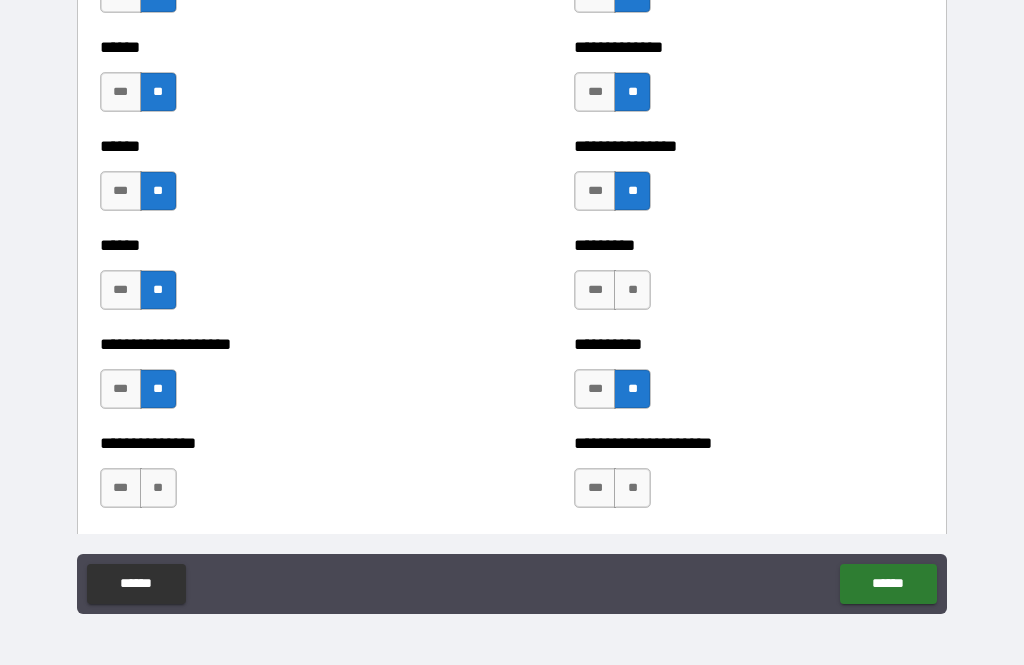 click on "**" at bounding box center [632, 290] 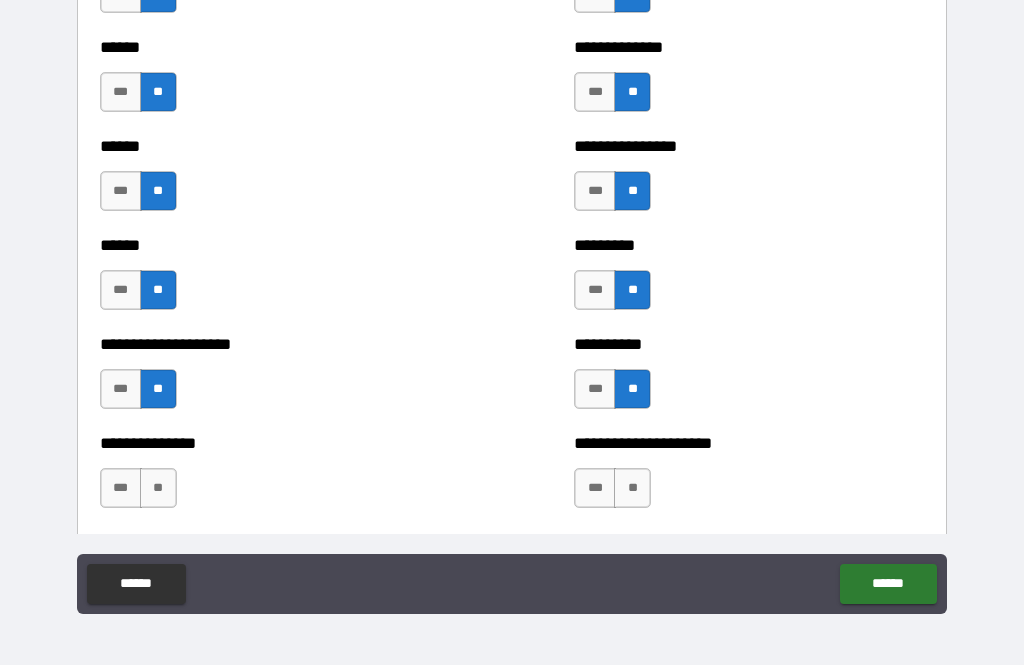 click on "**" at bounding box center (158, 488) 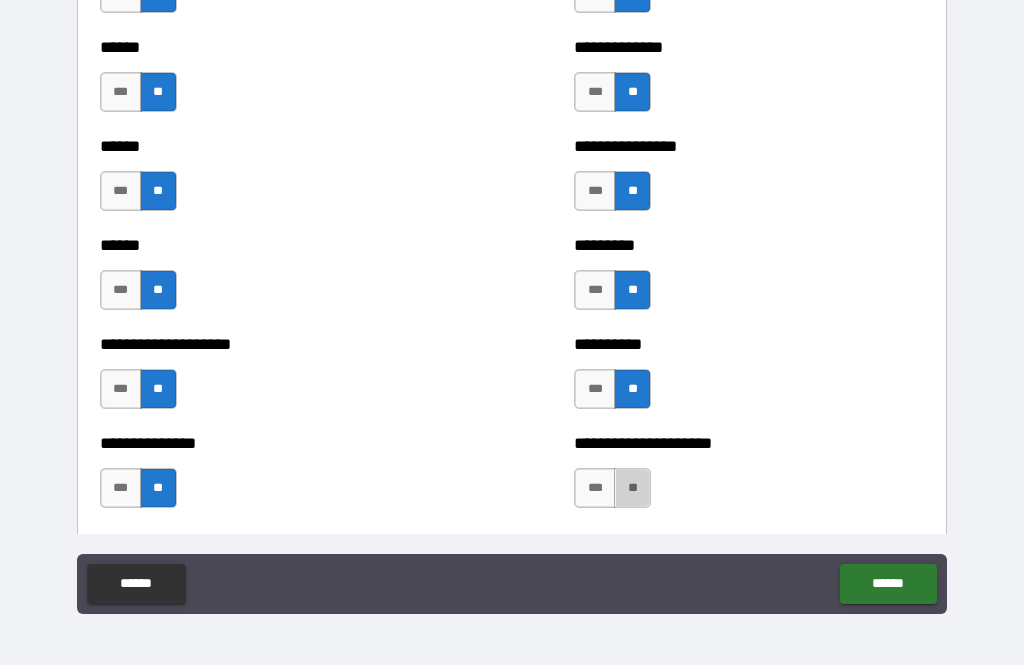 click on "**" at bounding box center [632, 488] 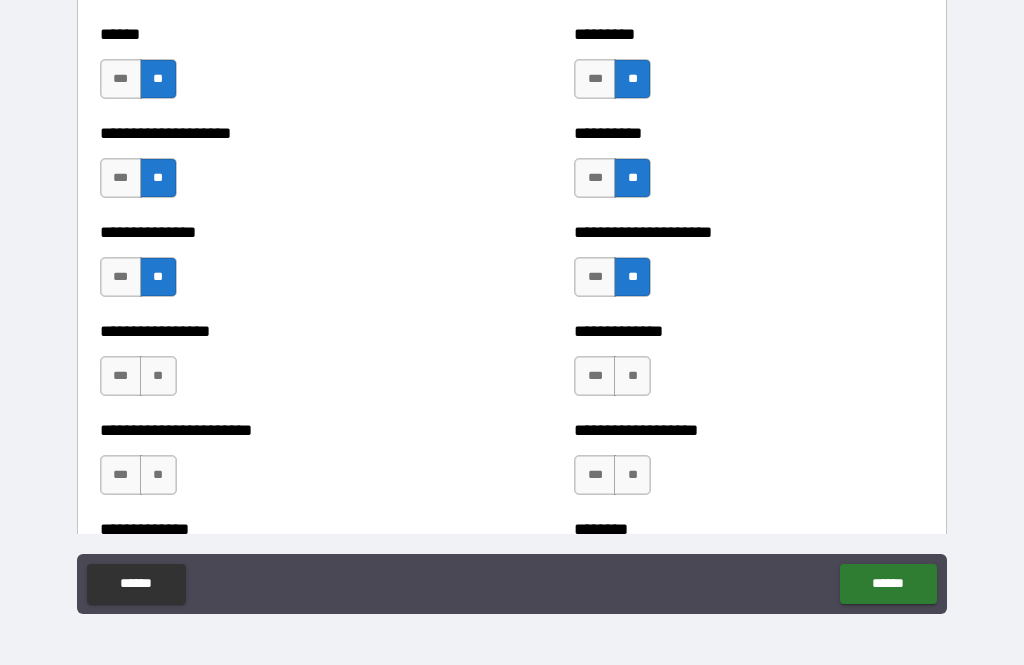 scroll, scrollTop: 3268, scrollLeft: 0, axis: vertical 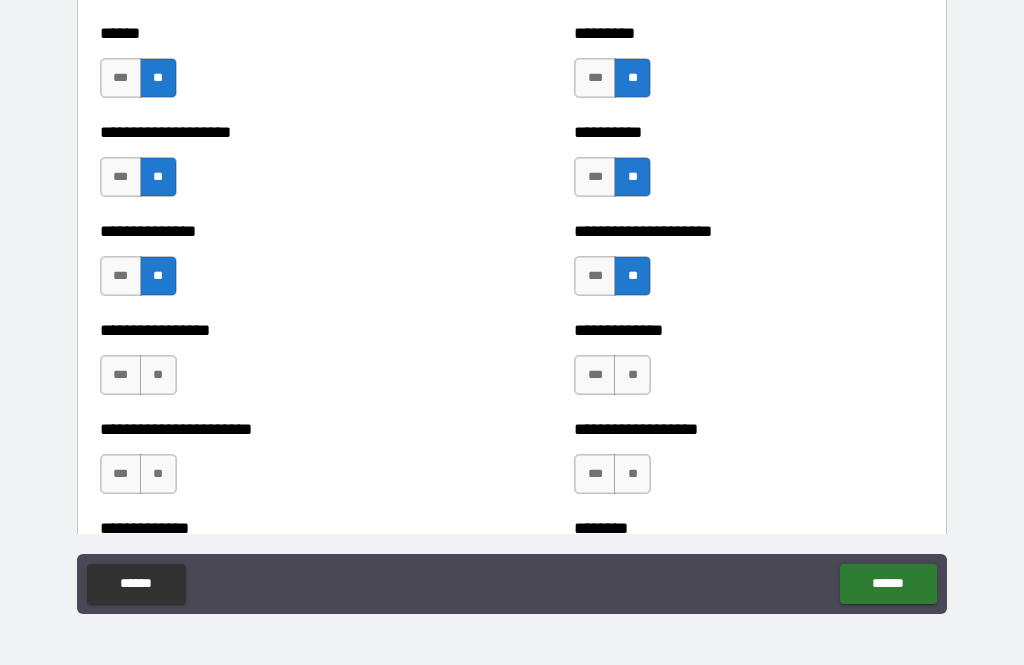 click on "**" at bounding box center (158, 375) 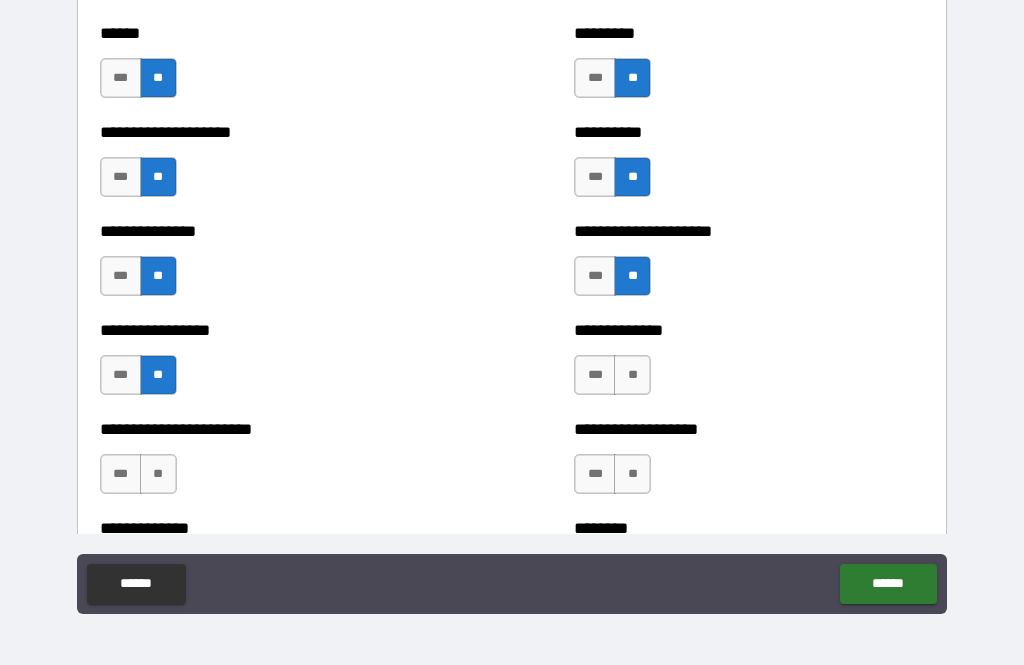 click on "**" at bounding box center [632, 375] 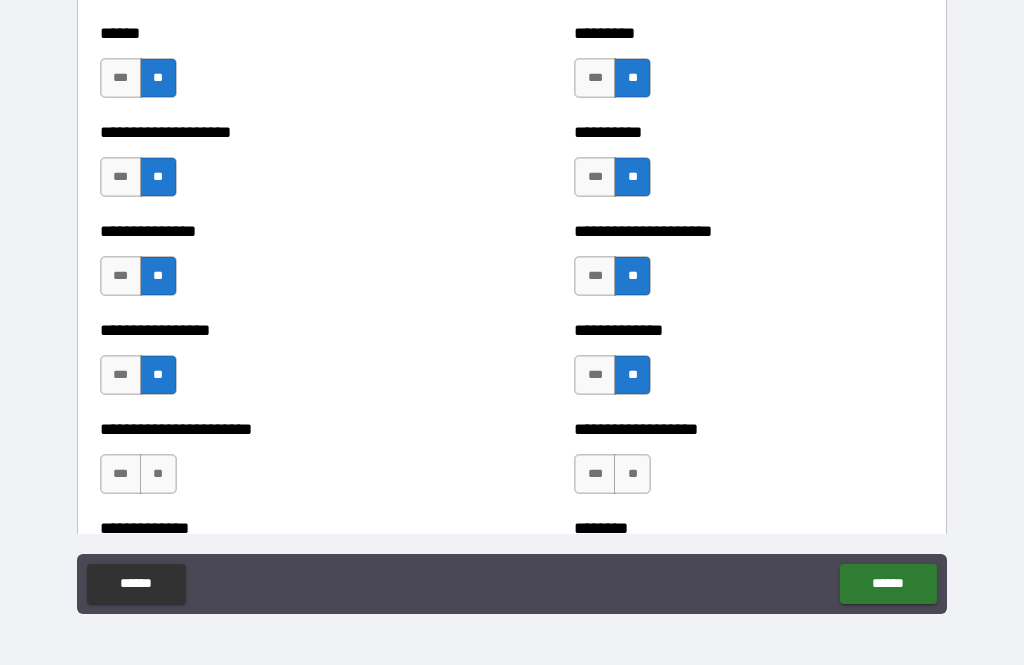 click on "**" at bounding box center (158, 474) 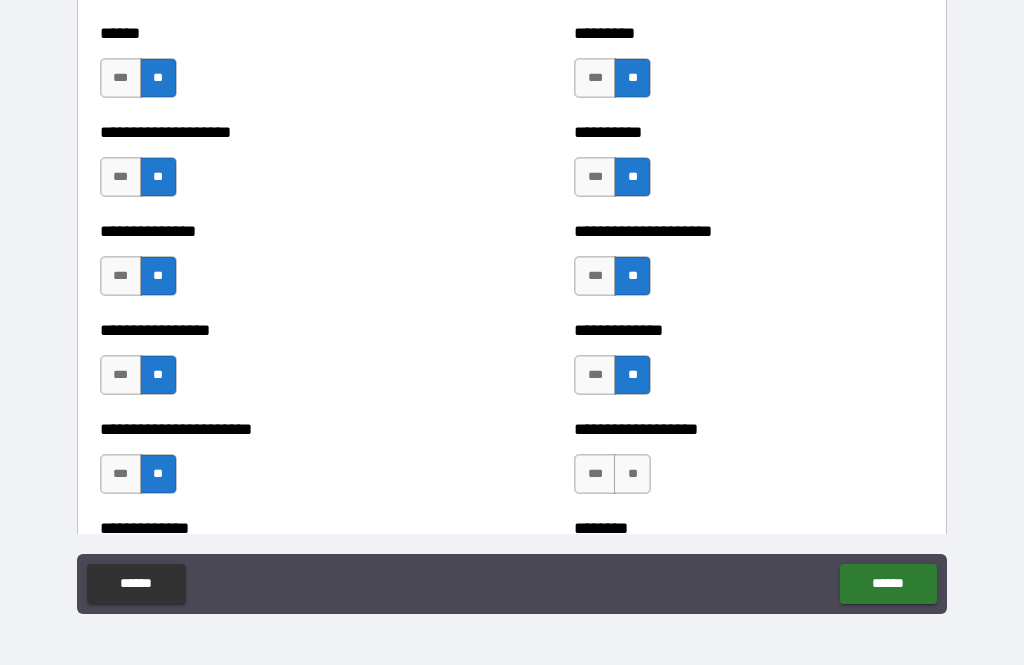 click on "**" at bounding box center [632, 474] 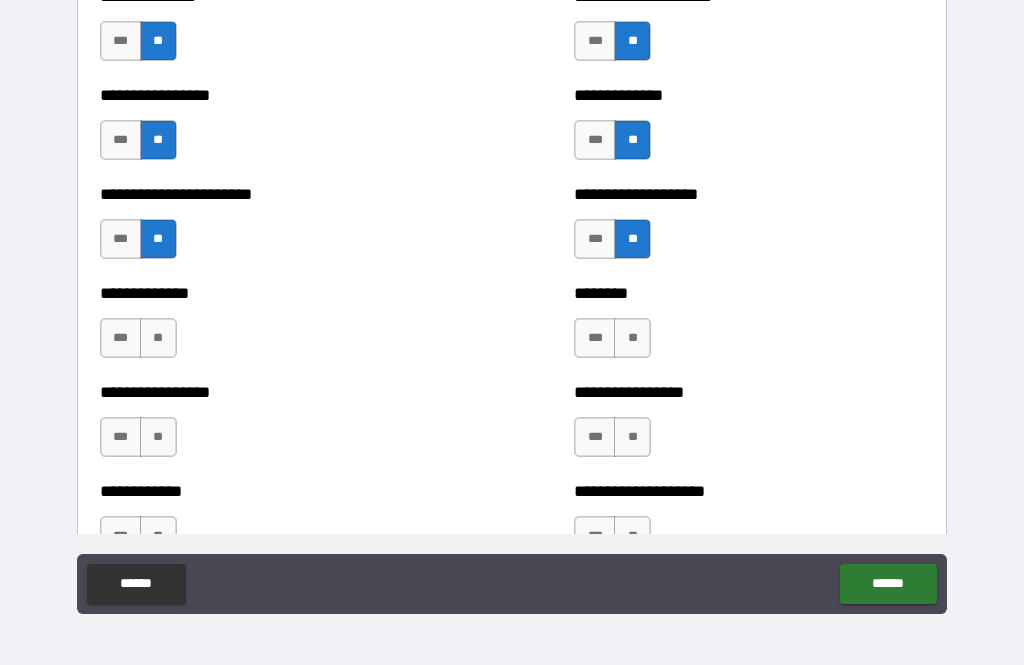 scroll, scrollTop: 3508, scrollLeft: 0, axis: vertical 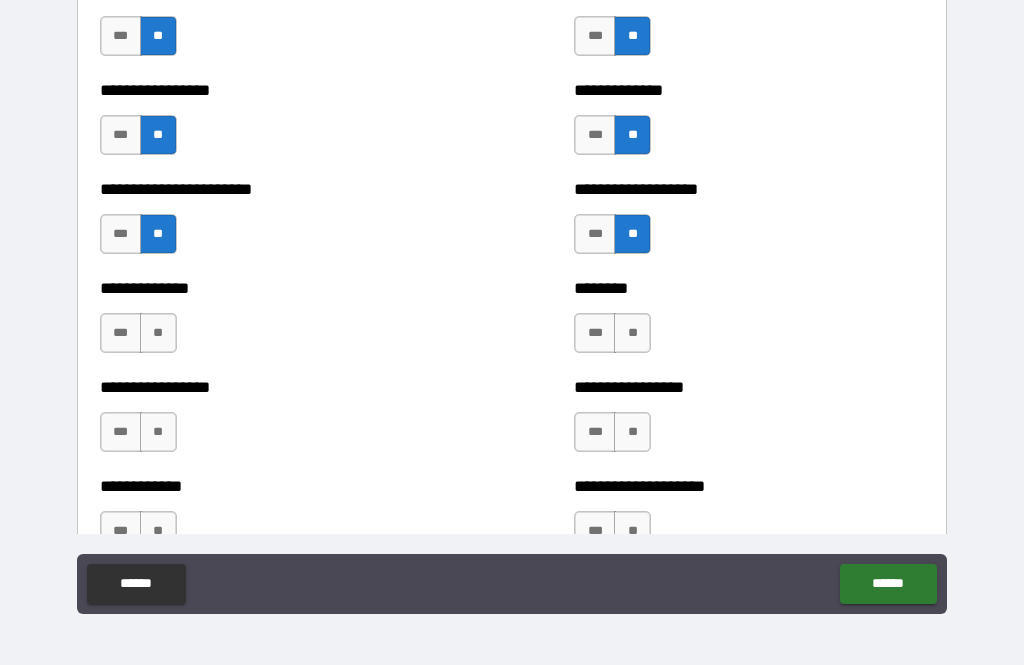 click on "**" at bounding box center (158, 333) 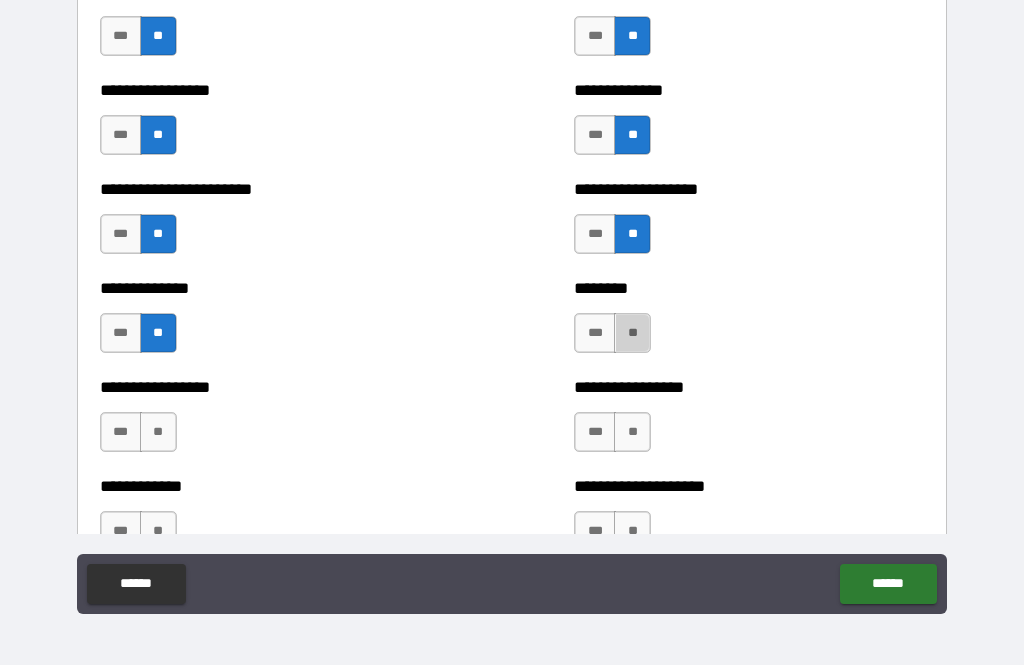 click on "**" at bounding box center (632, 333) 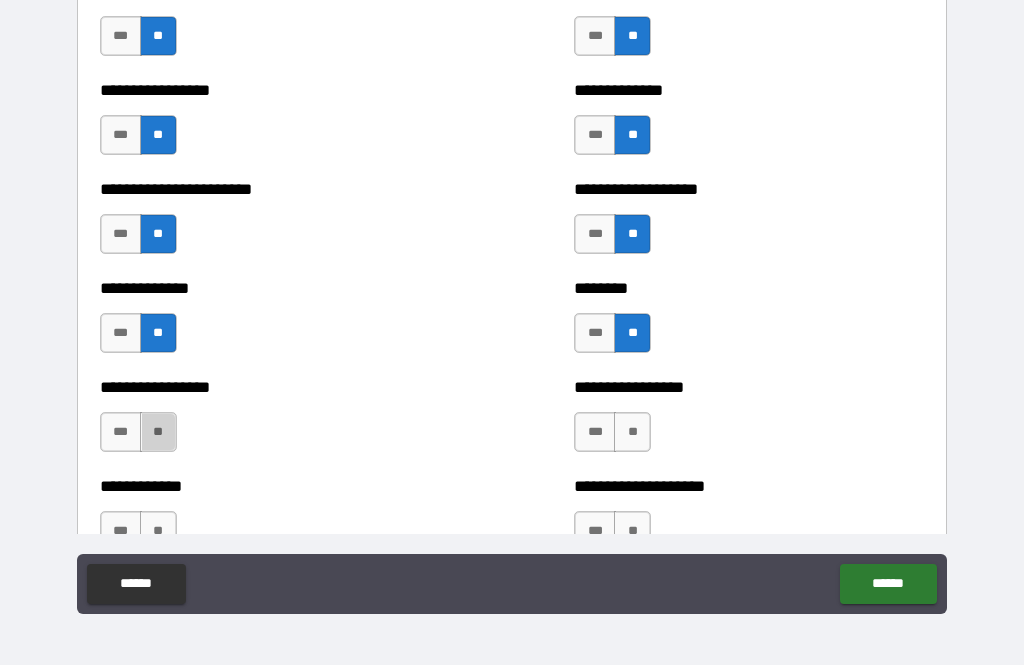 click on "**" at bounding box center [158, 432] 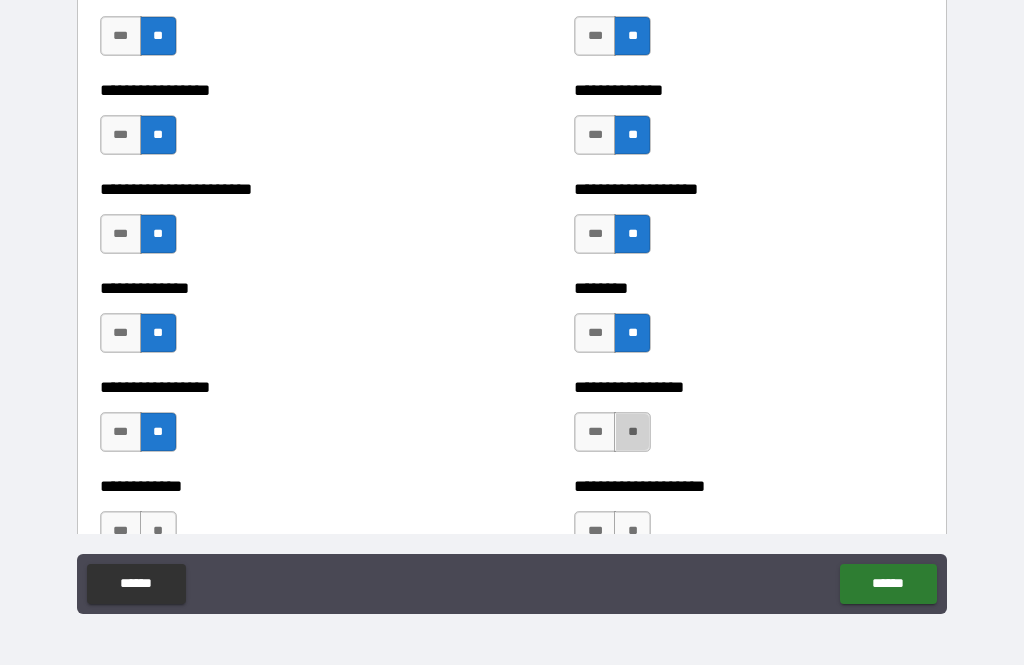 click on "**" at bounding box center [632, 432] 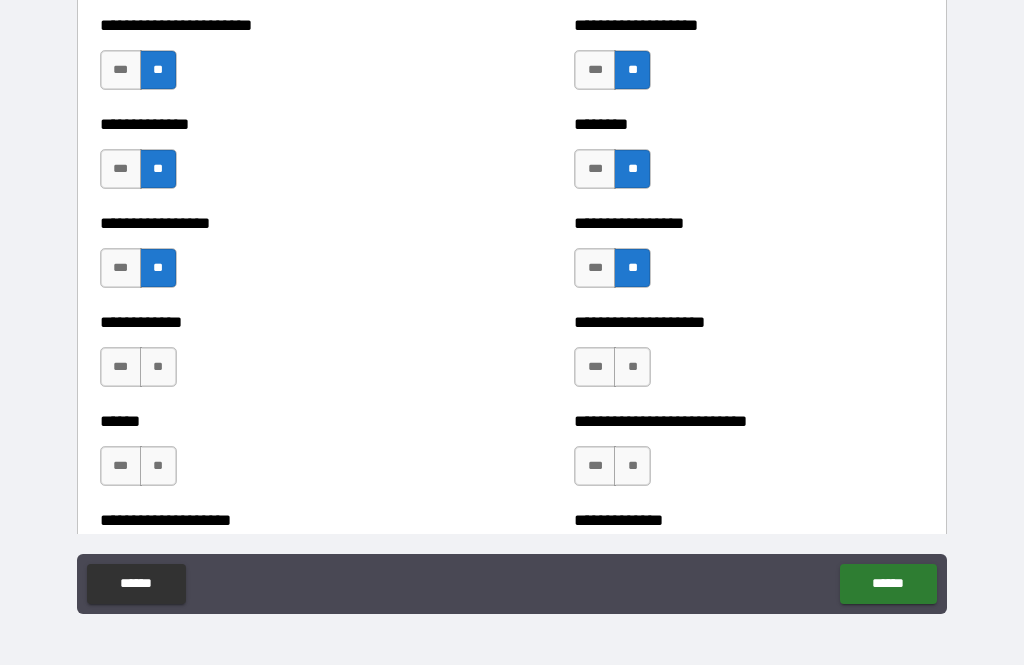 scroll, scrollTop: 3690, scrollLeft: 0, axis: vertical 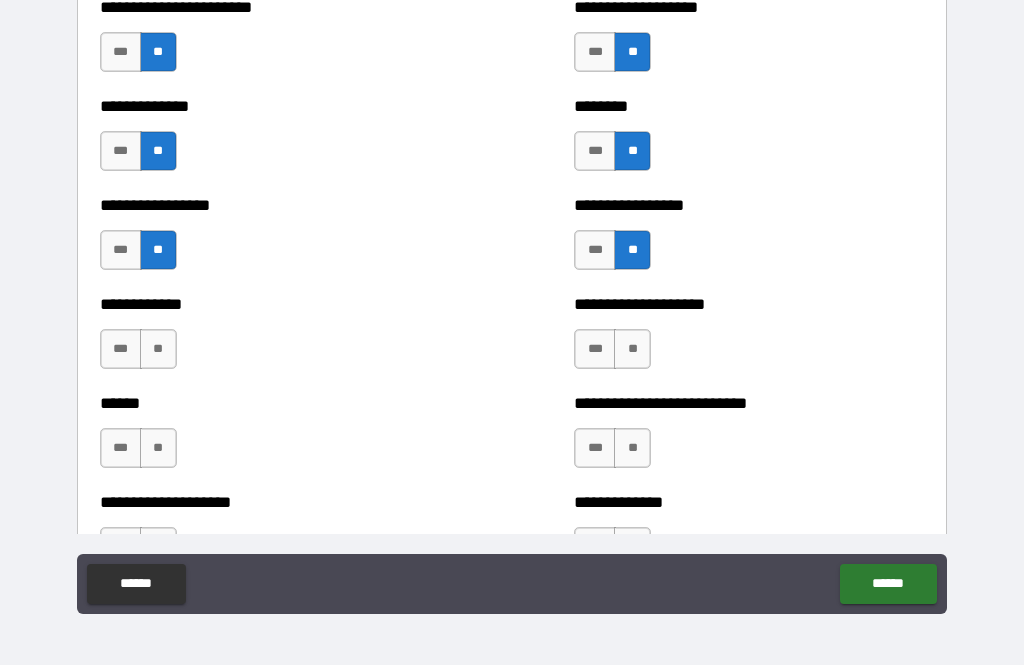 click on "**" at bounding box center (158, 349) 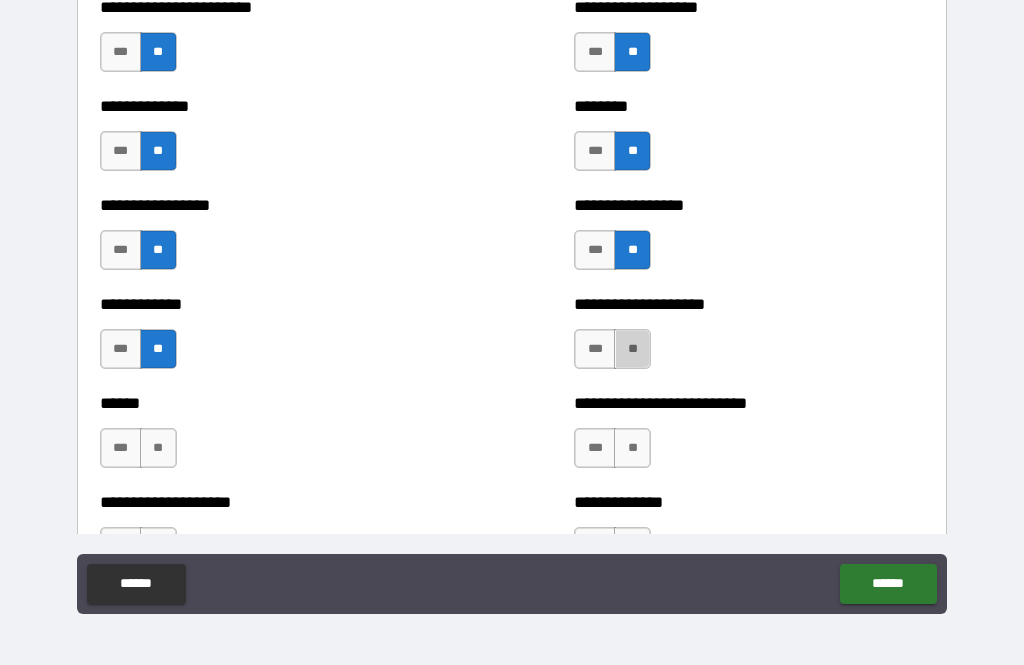 click on "**" at bounding box center (632, 349) 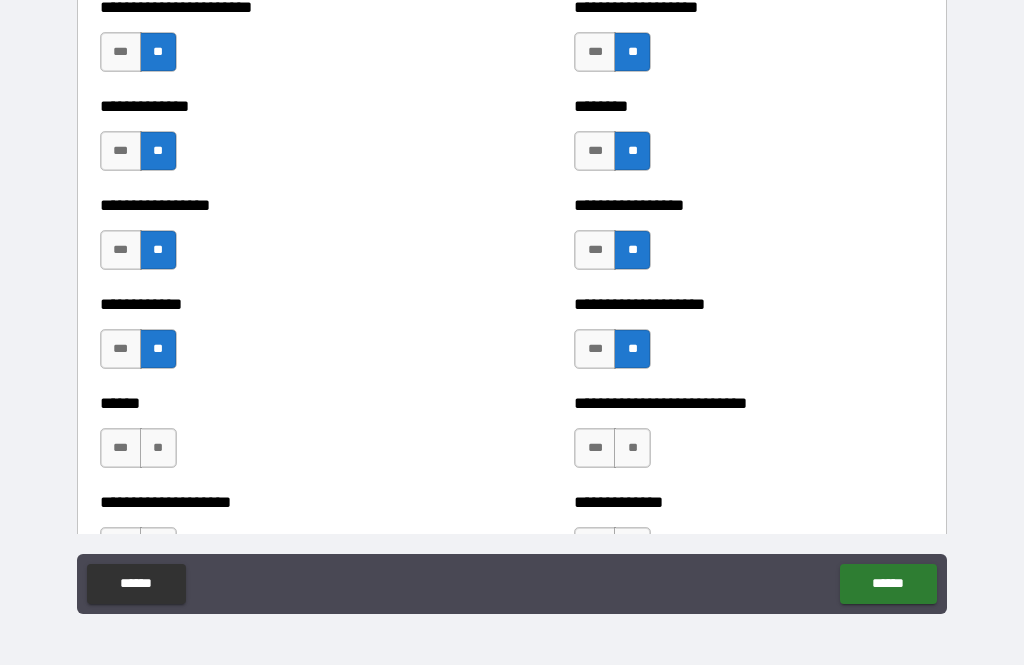 click on "**" at bounding box center (158, 448) 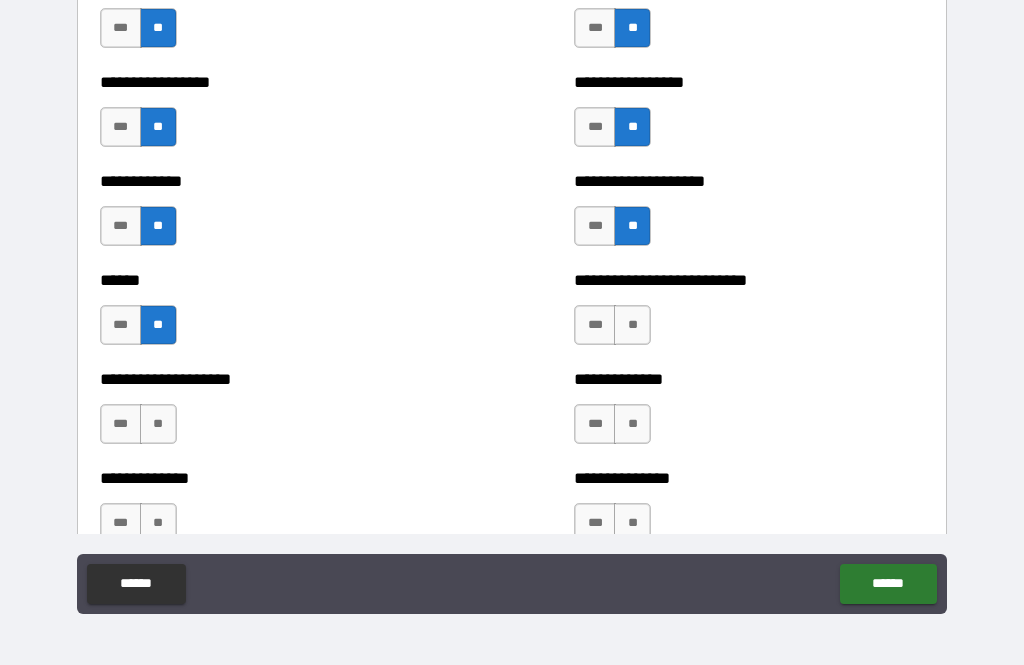 scroll, scrollTop: 3811, scrollLeft: 0, axis: vertical 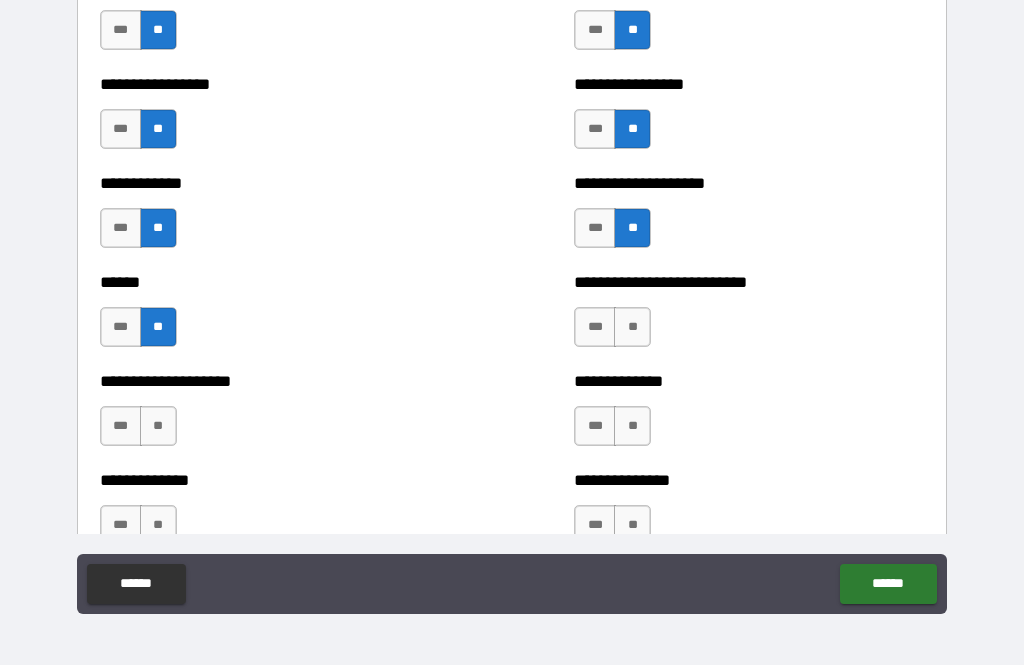 click on "**" at bounding box center [632, 327] 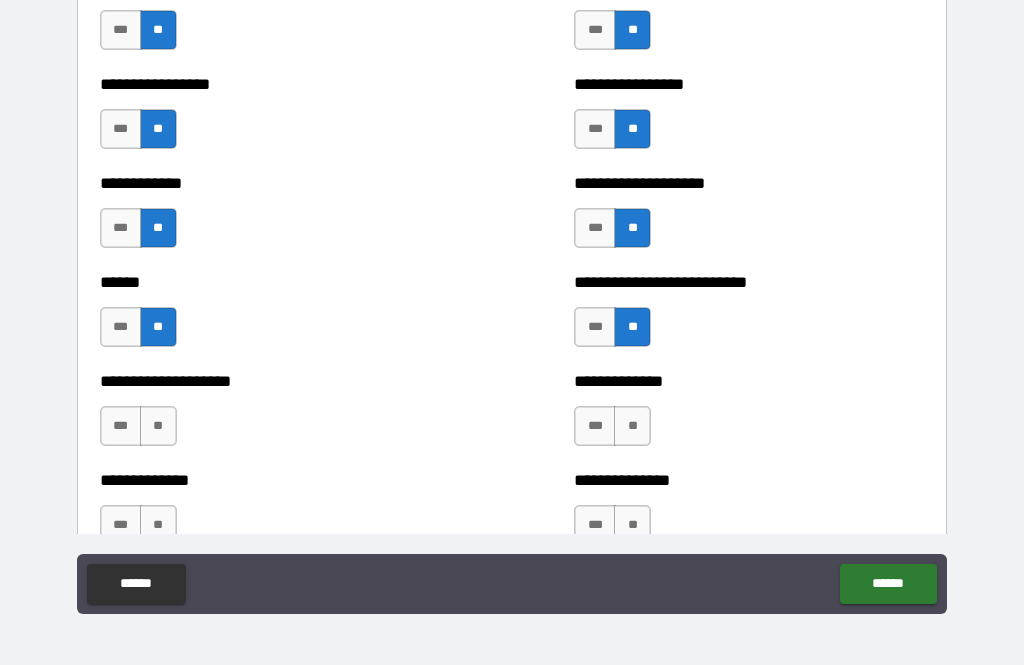 click on "**" at bounding box center (158, 426) 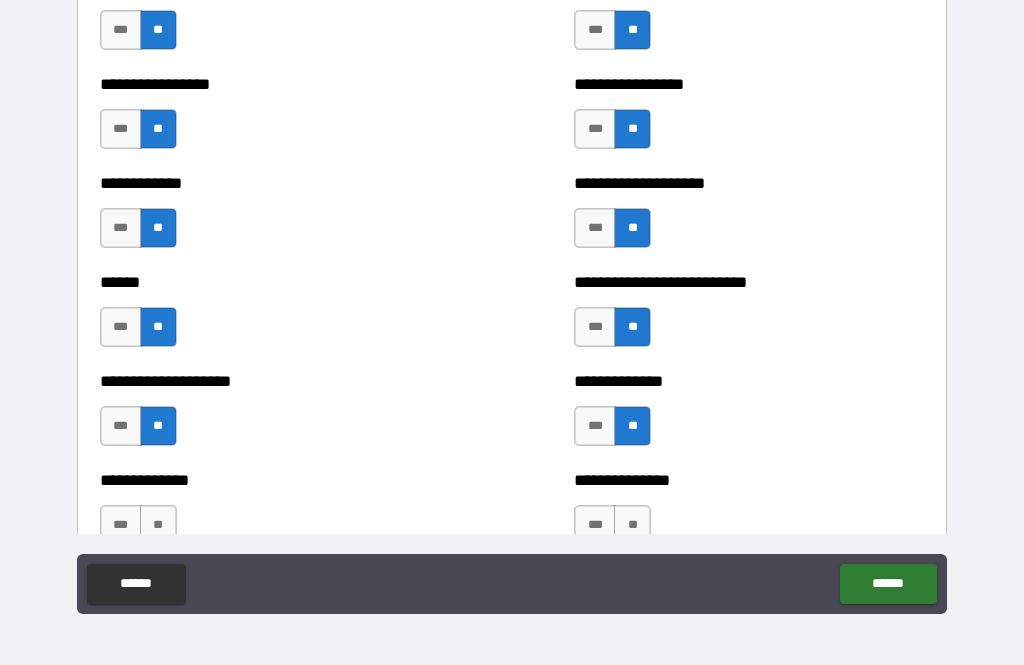 scroll, scrollTop: 3947, scrollLeft: 0, axis: vertical 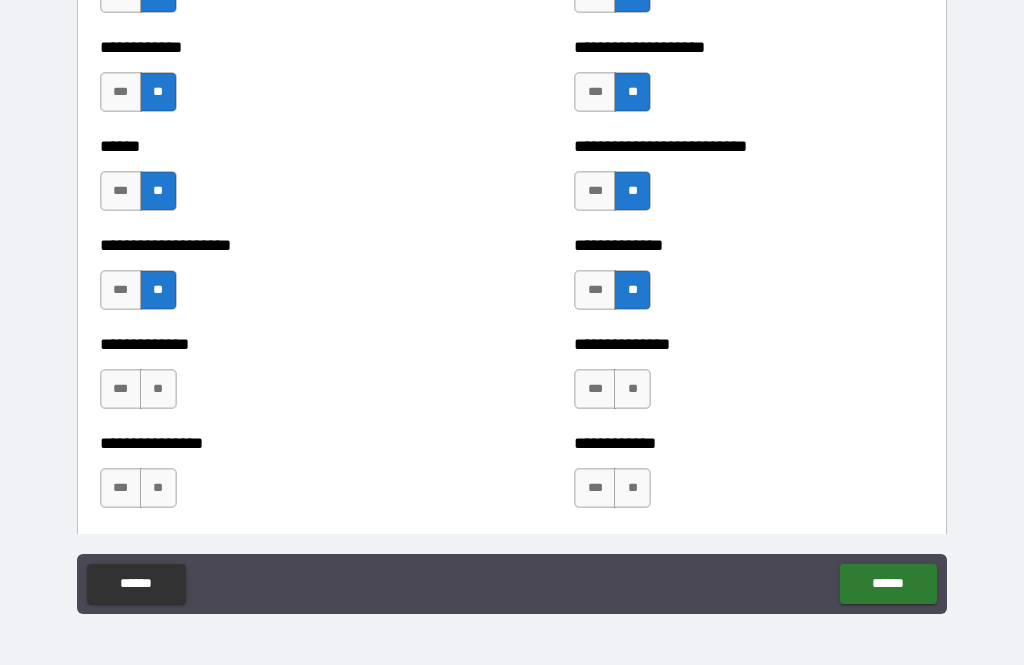 click on "**" at bounding box center [158, 389] 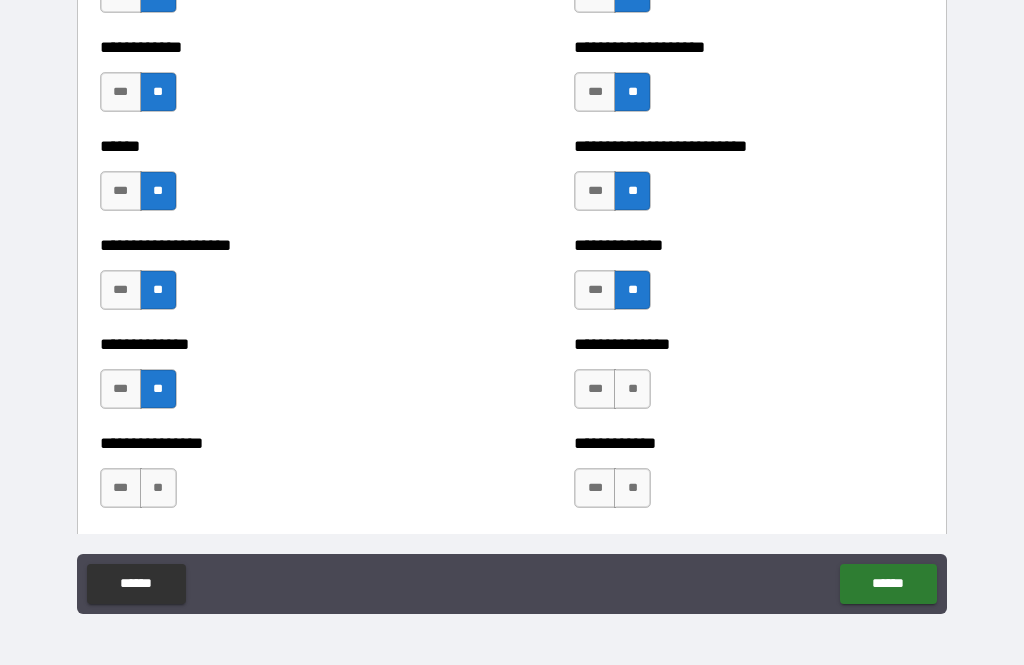 click on "**" at bounding box center [632, 389] 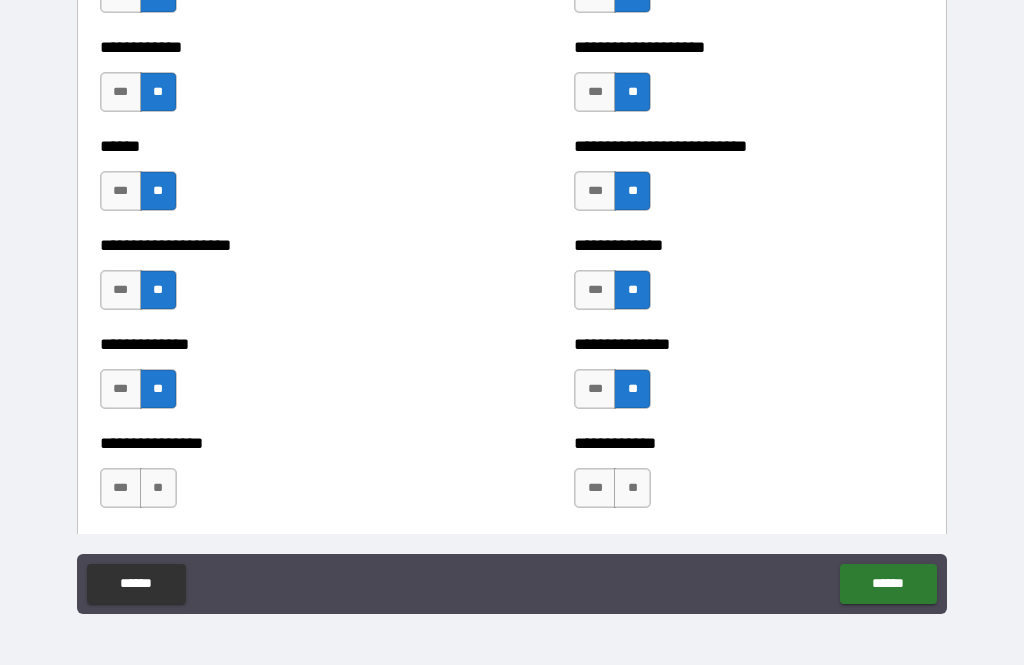 click on "**" at bounding box center [158, 488] 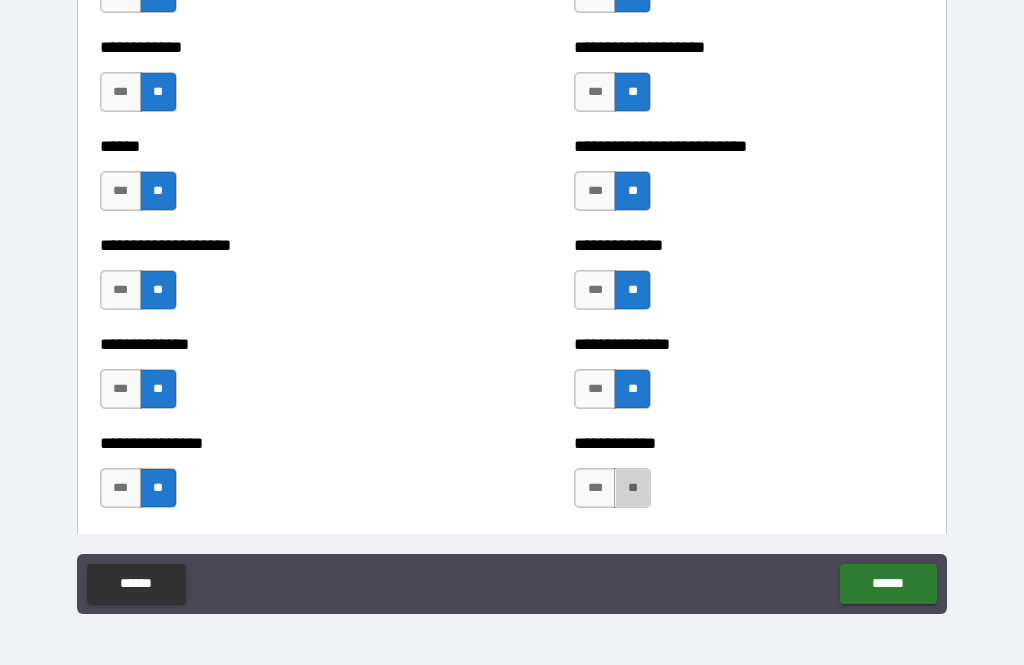 click on "**" at bounding box center (632, 488) 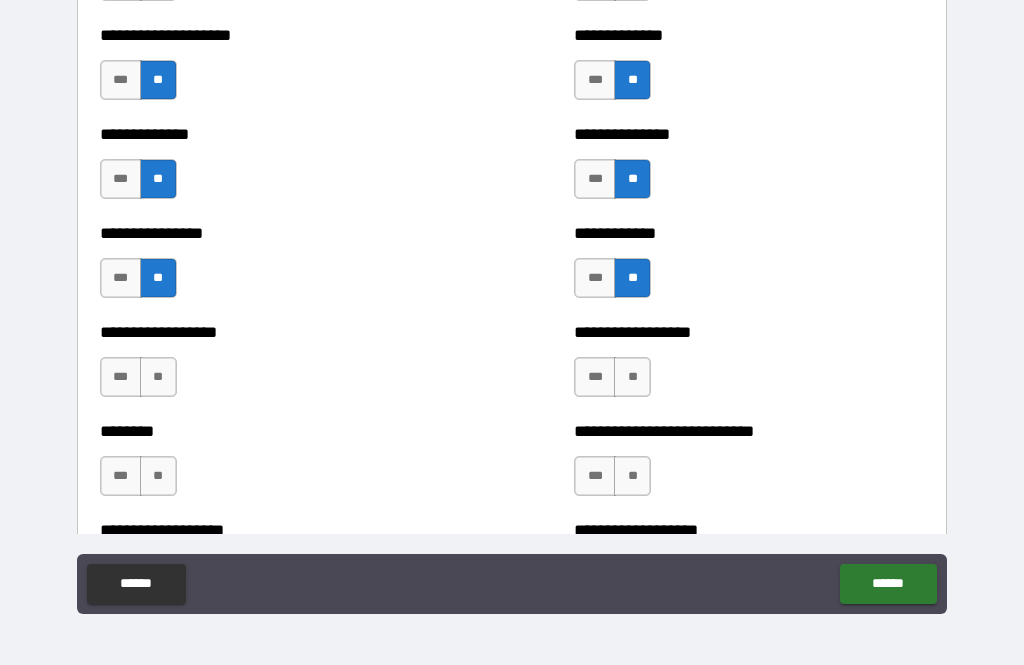 scroll, scrollTop: 4154, scrollLeft: 0, axis: vertical 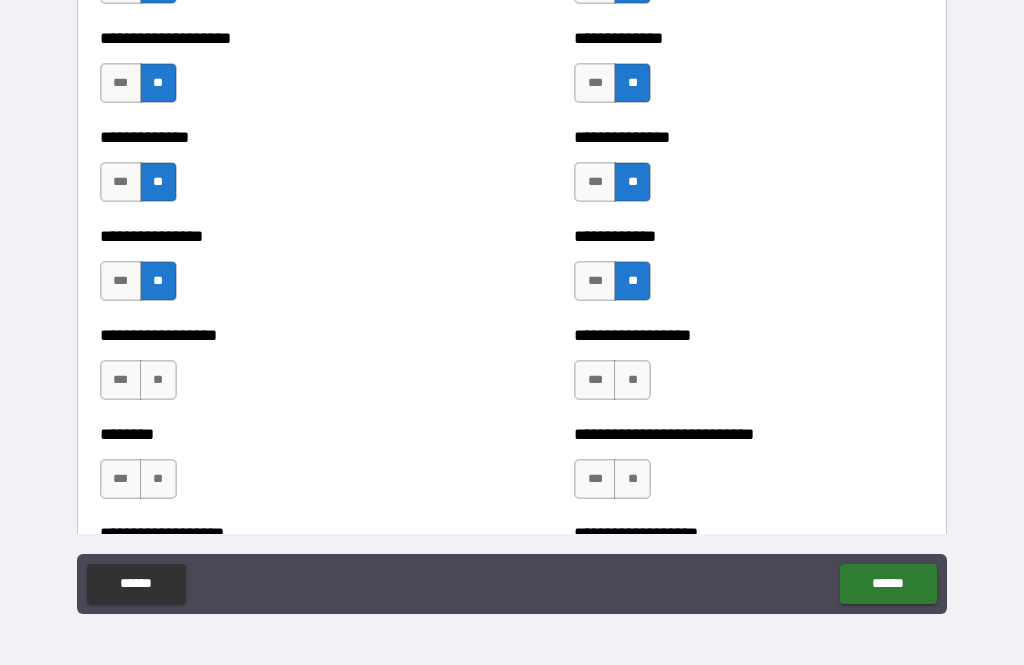 click on "**" at bounding box center [158, 380] 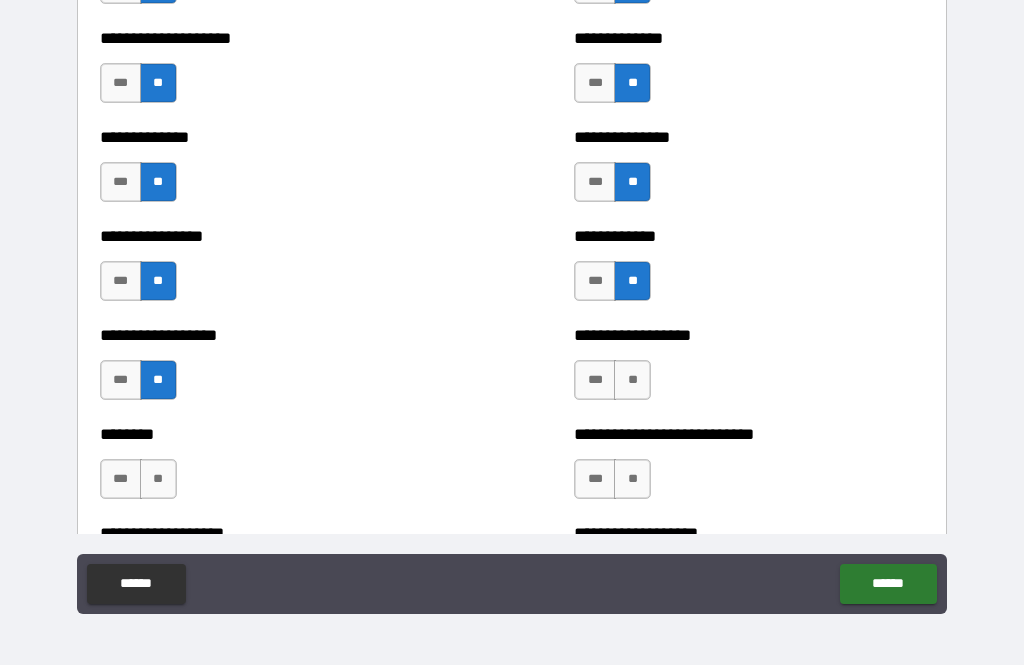 click on "**" at bounding box center [632, 380] 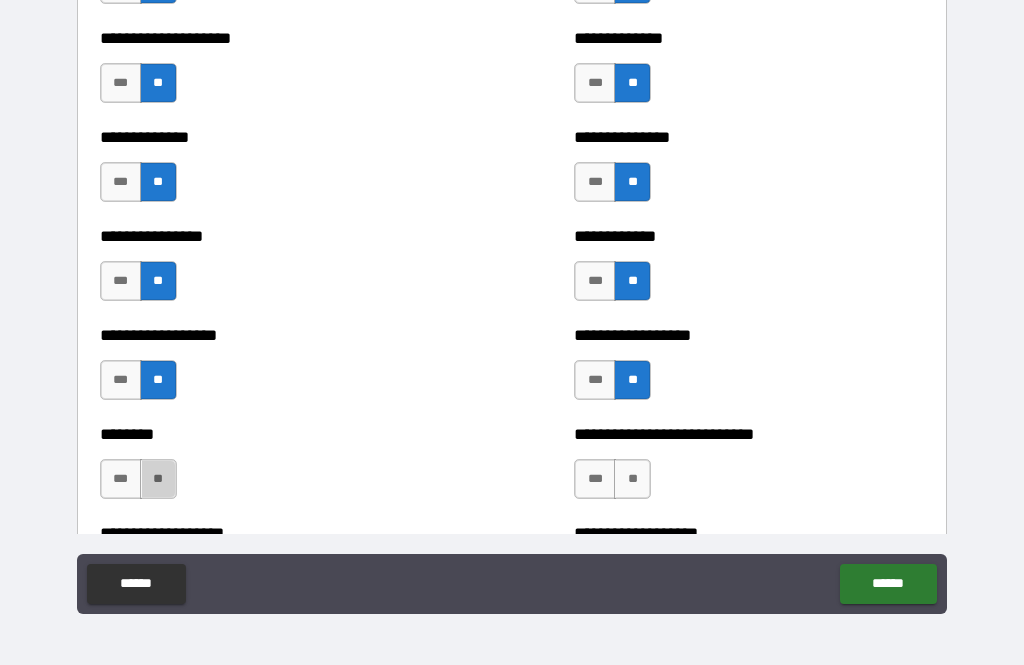 click on "**" at bounding box center [158, 479] 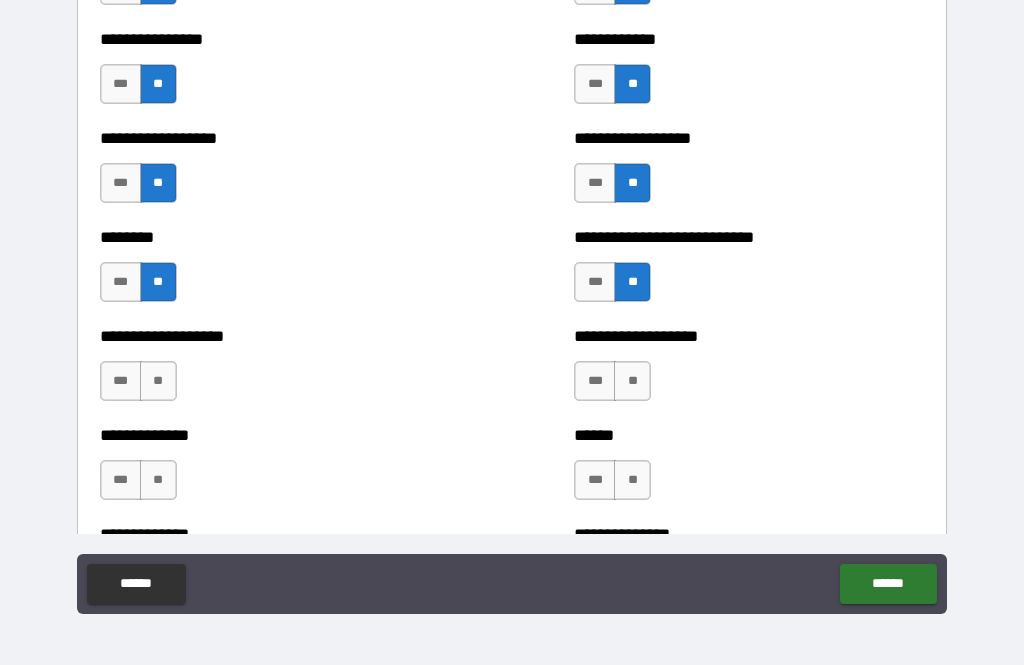 scroll, scrollTop: 4350, scrollLeft: 0, axis: vertical 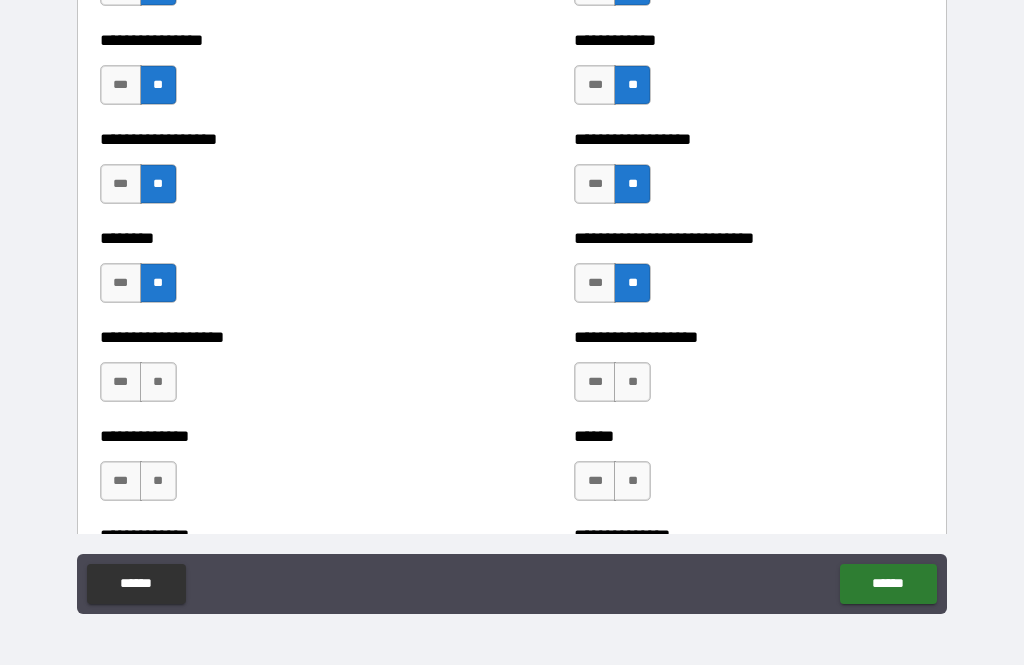 click on "**" at bounding box center (158, 382) 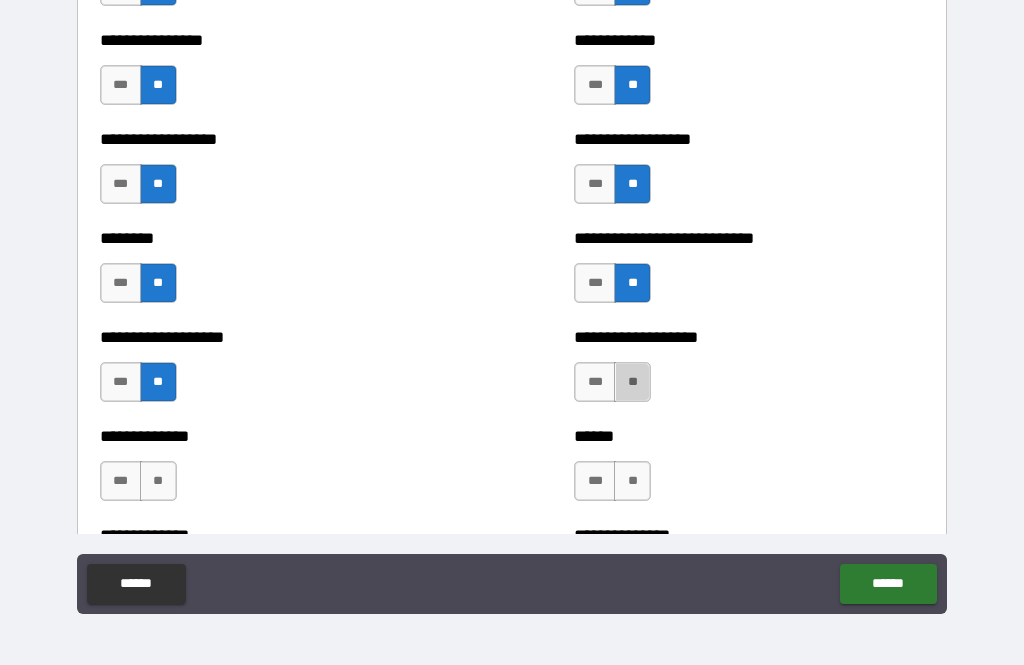 click on "**" at bounding box center [632, 382] 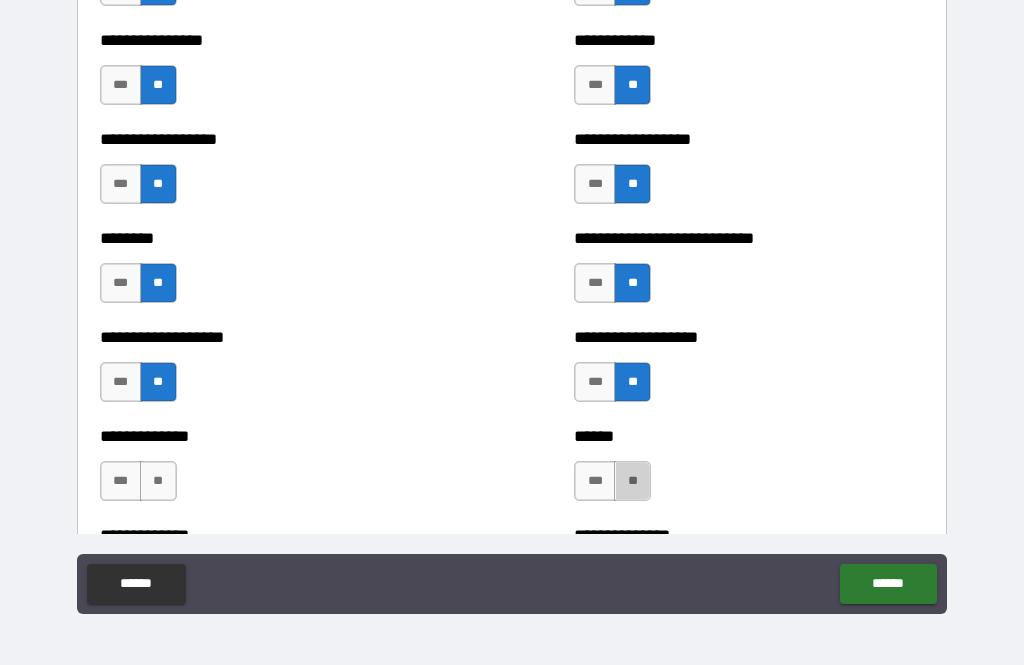 click on "**" at bounding box center [632, 481] 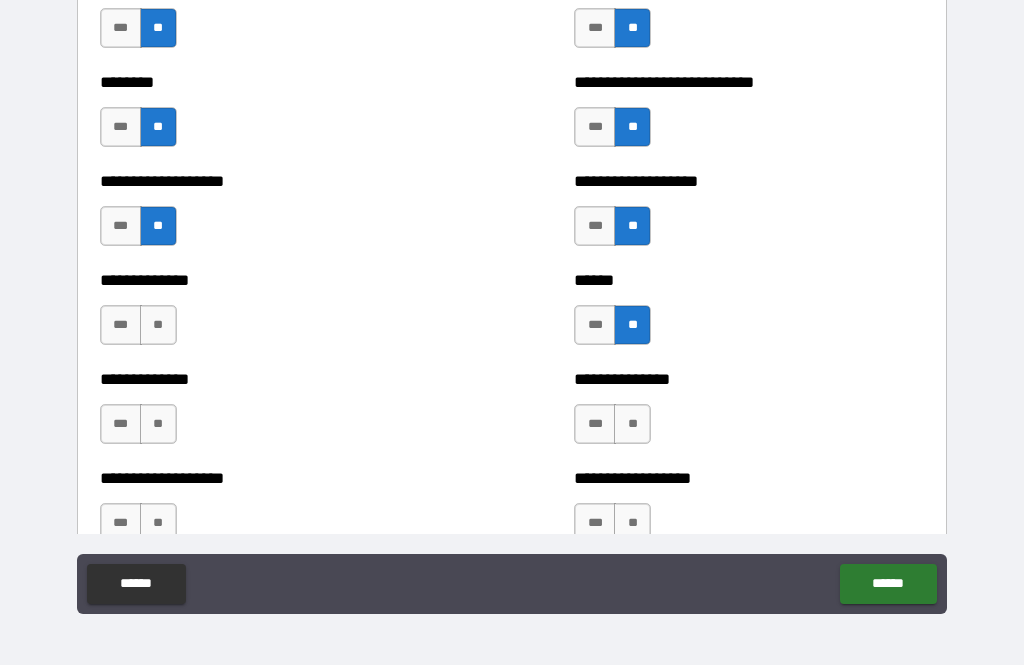 scroll, scrollTop: 4529, scrollLeft: 0, axis: vertical 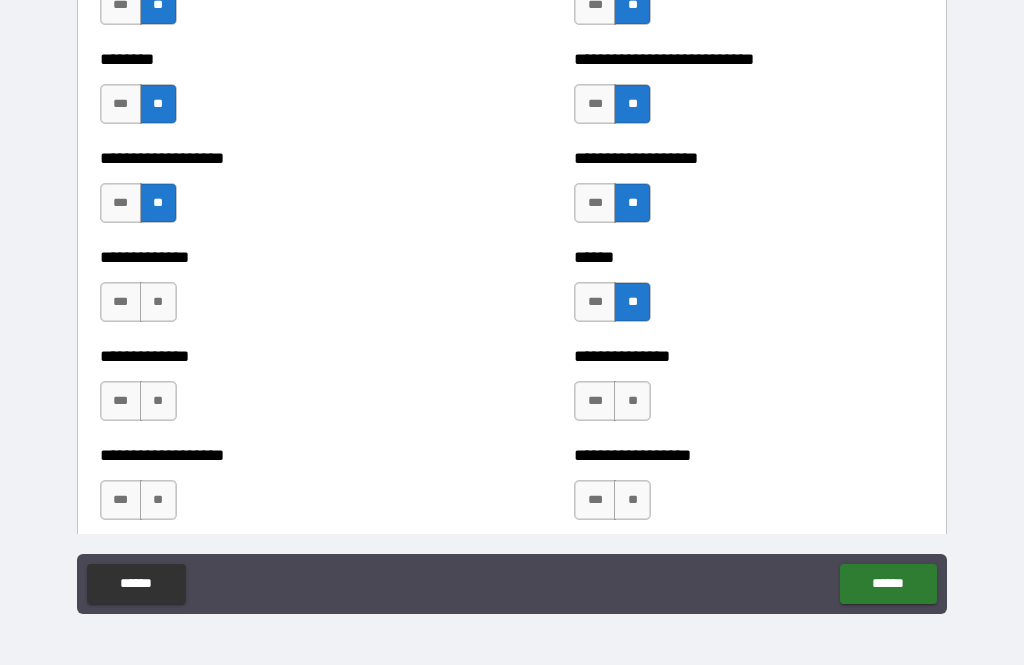click on "**" at bounding box center [158, 401] 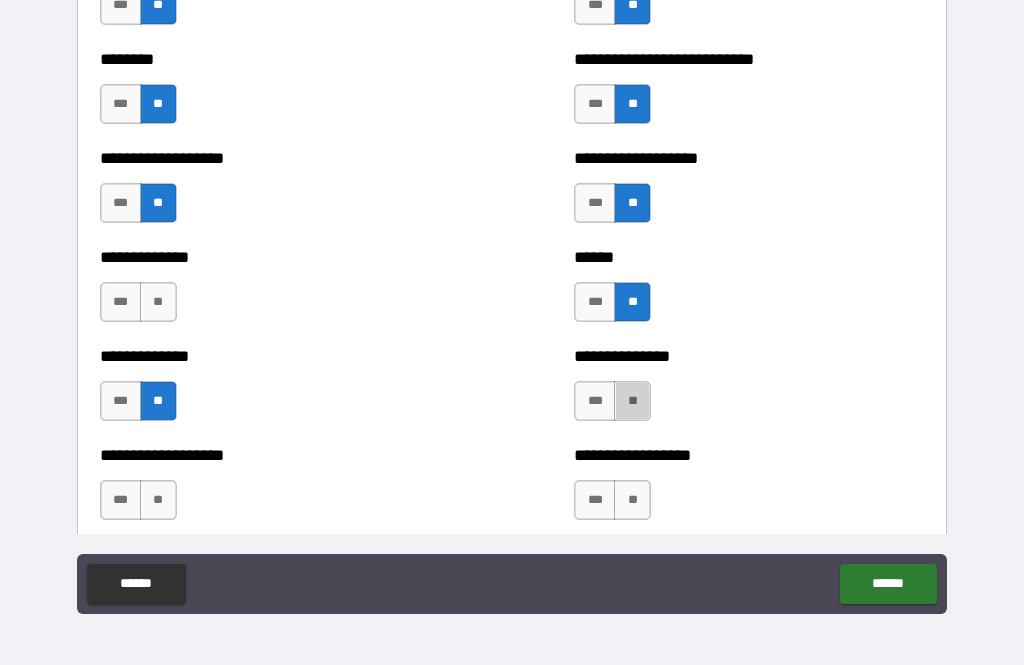 click on "**" at bounding box center (632, 401) 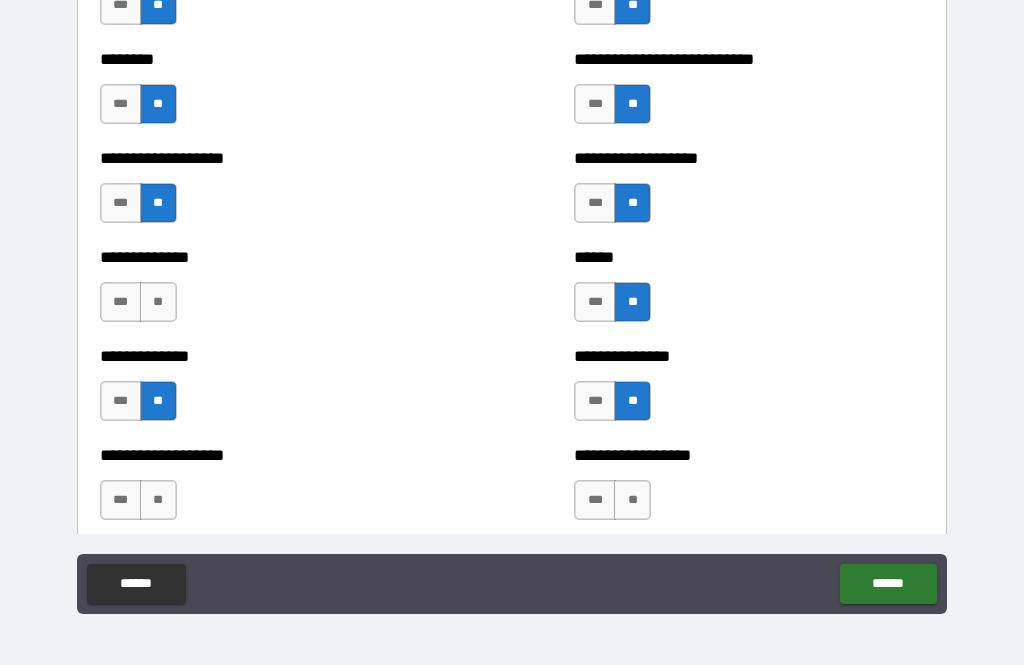 click on "**" at bounding box center [632, 500] 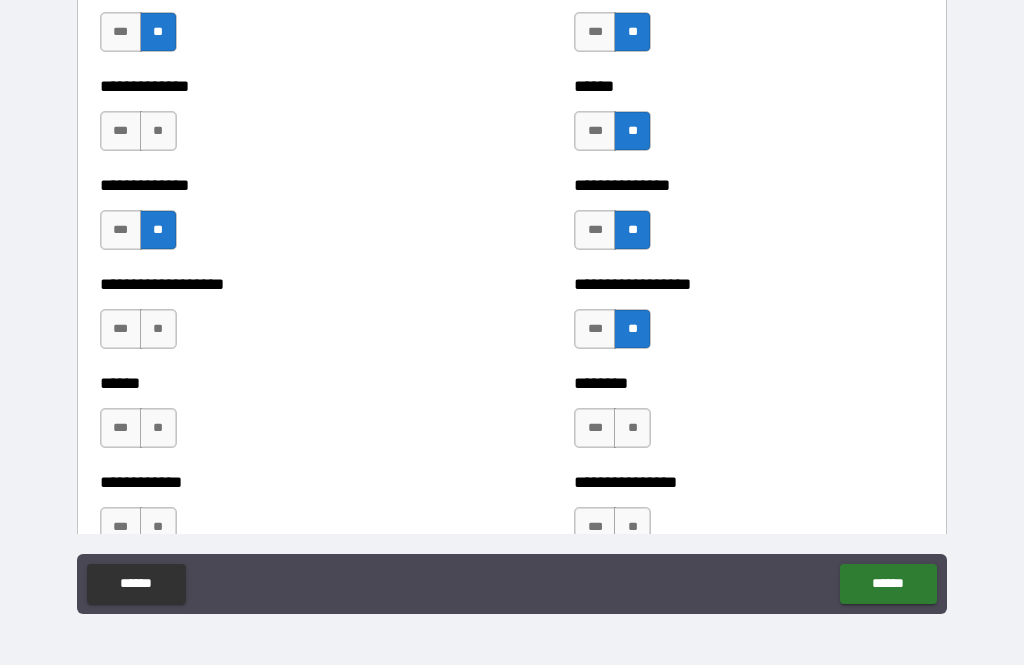 scroll, scrollTop: 4706, scrollLeft: 0, axis: vertical 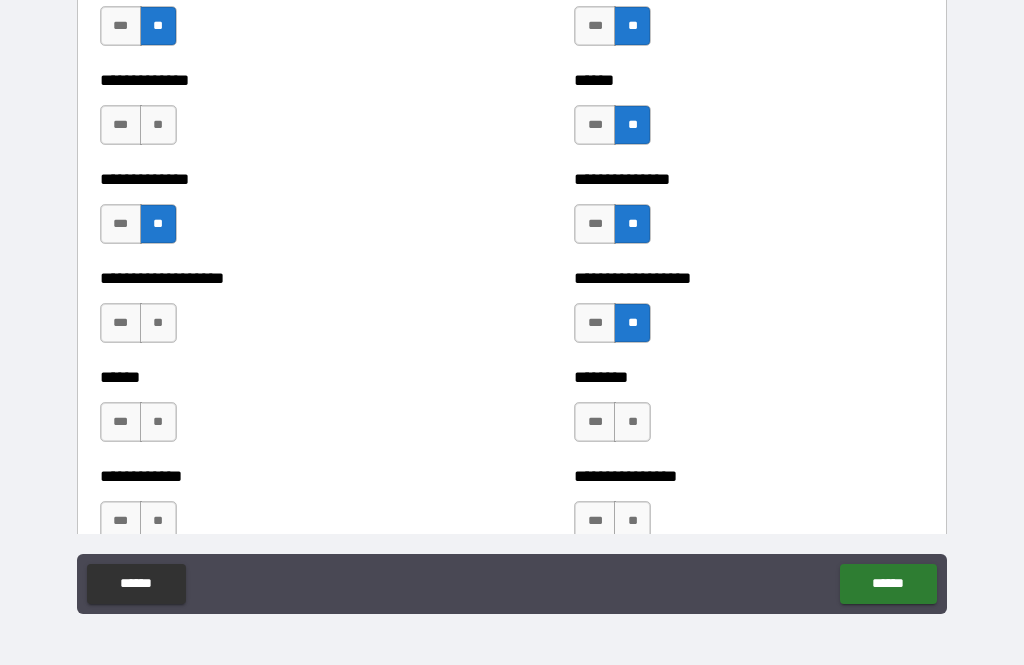 click on "**" at bounding box center (158, 125) 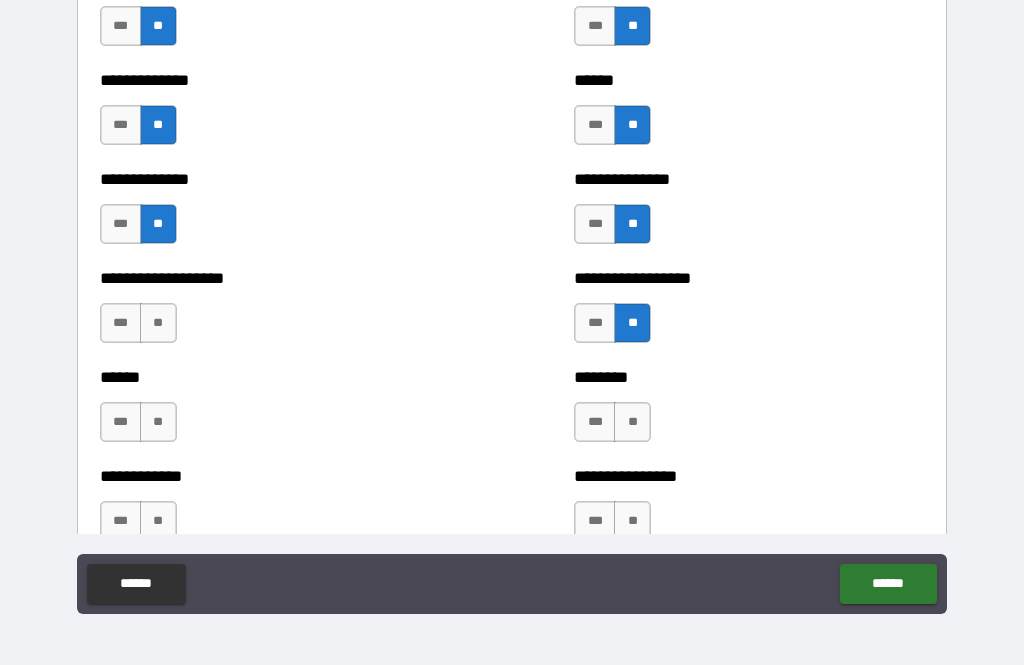 click on "**" at bounding box center [158, 323] 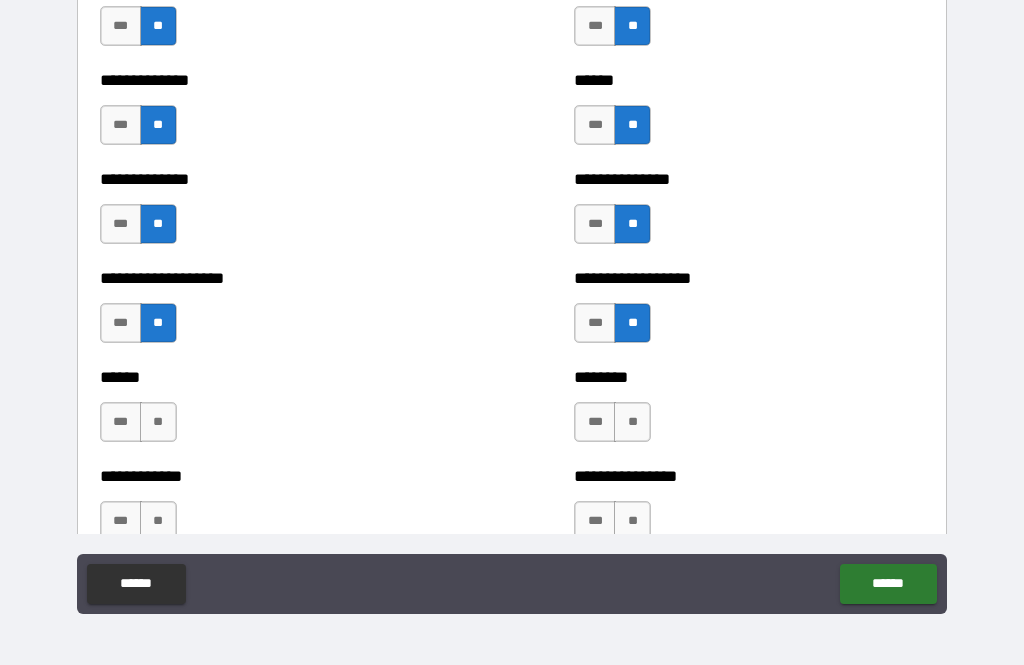 click on "**" at bounding box center [632, 422] 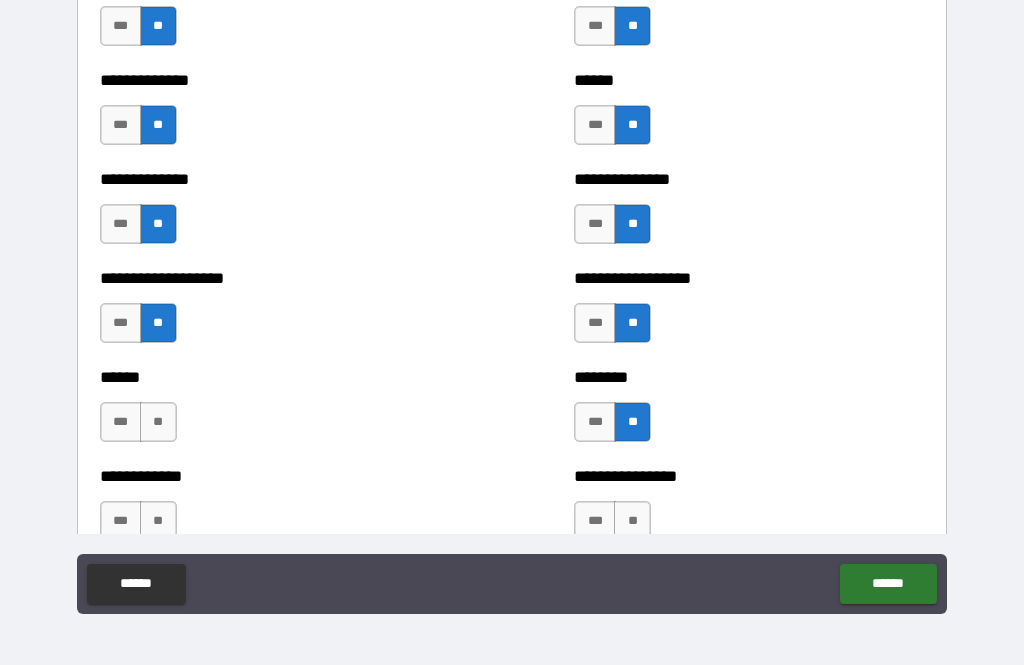 click on "**" at bounding box center [158, 422] 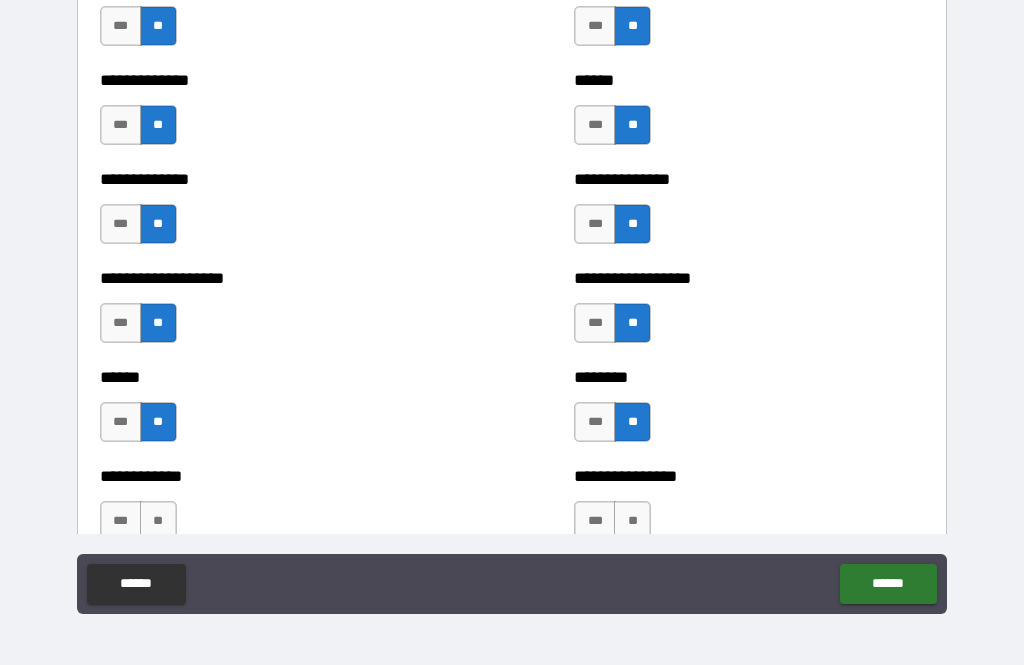 click on "**" at bounding box center [632, 521] 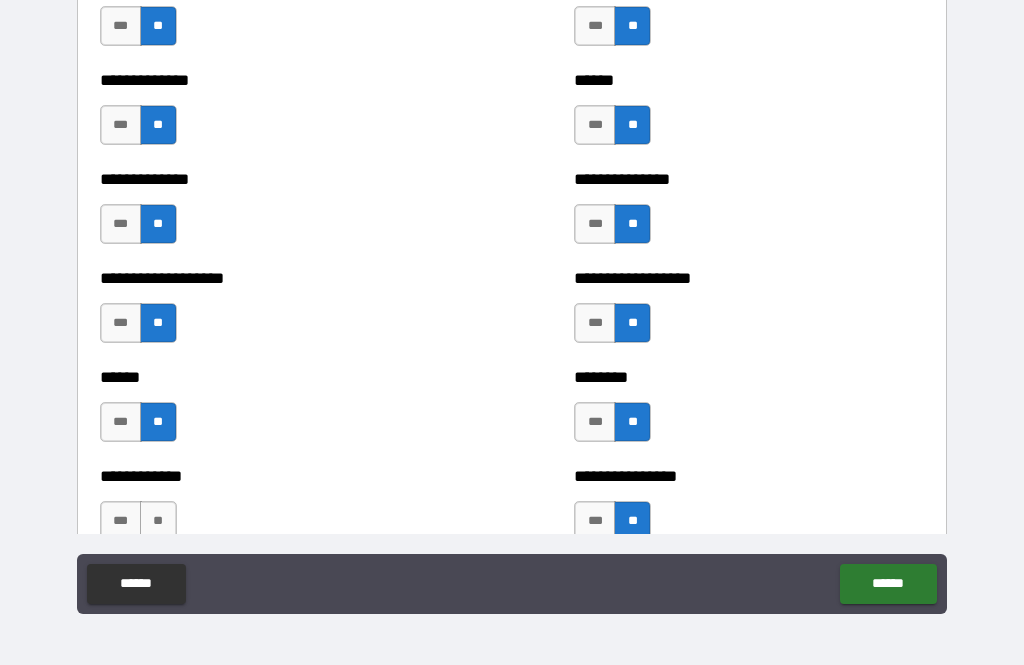 click on "**" at bounding box center [158, 521] 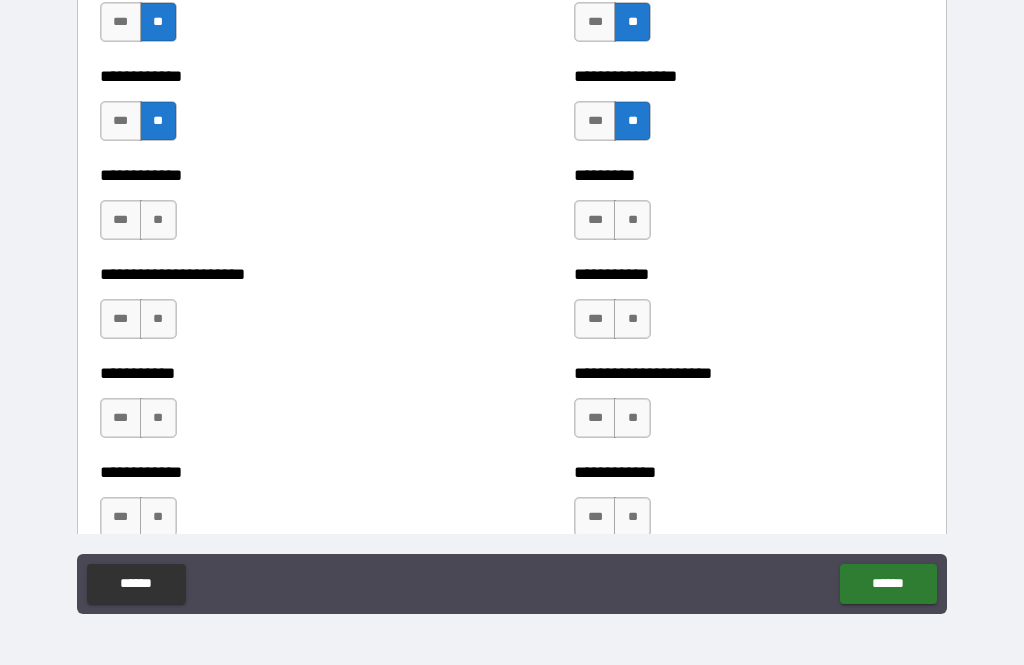 scroll, scrollTop: 5135, scrollLeft: 0, axis: vertical 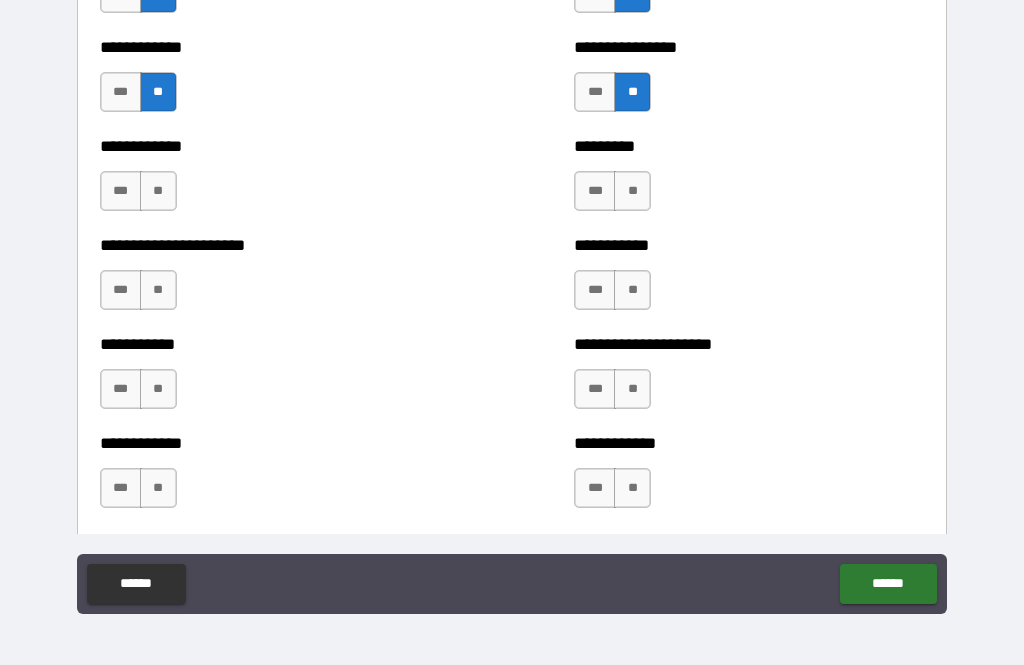 click on "**" at bounding box center [158, 191] 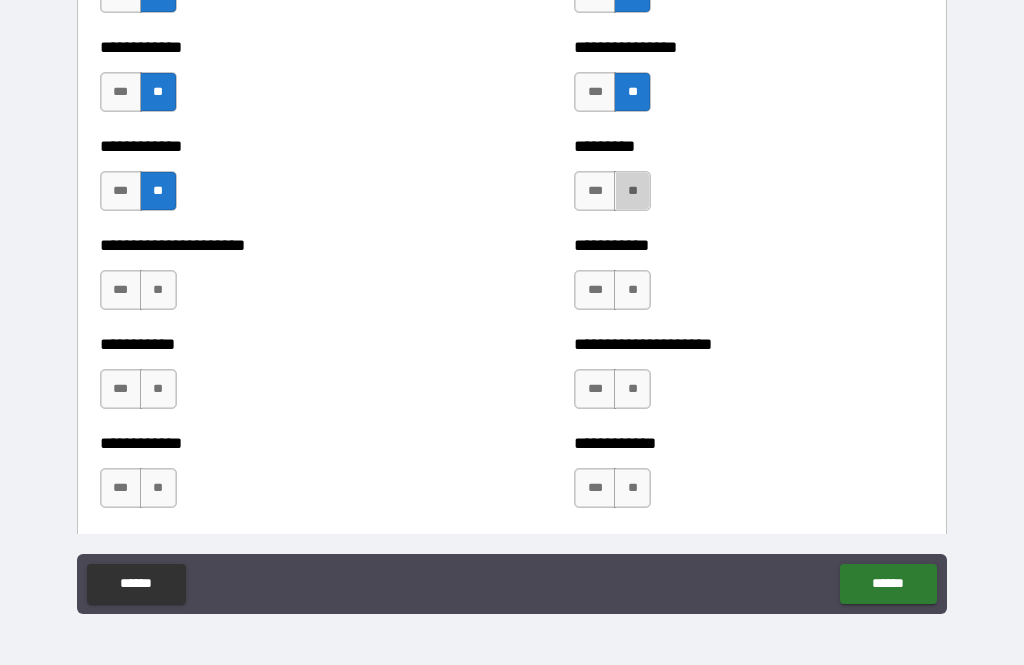 click on "**" at bounding box center [632, 191] 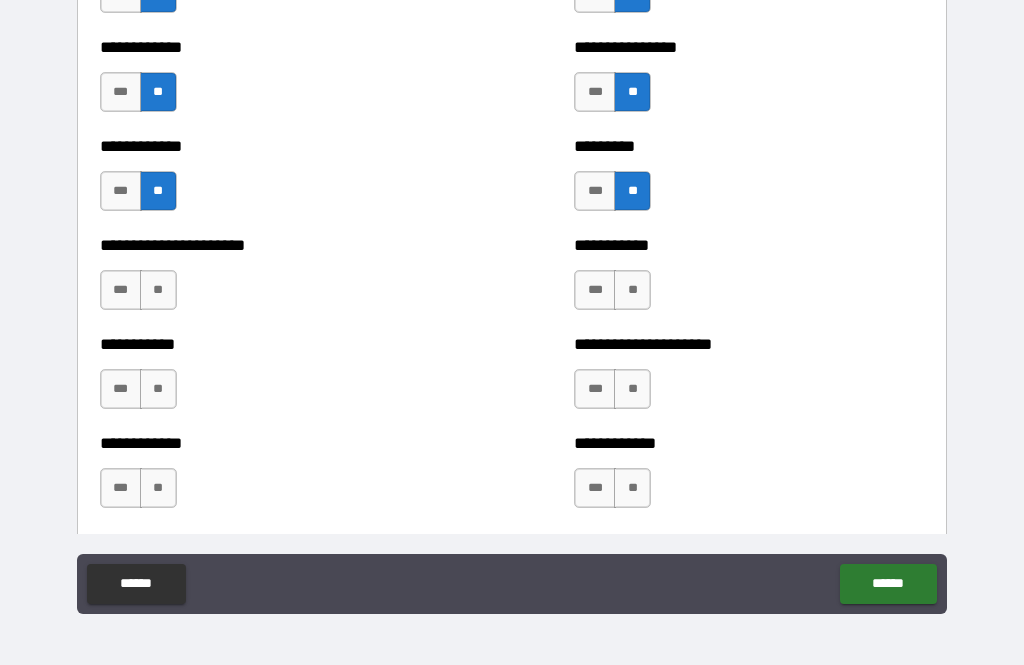 click on "**" at bounding box center [158, 290] 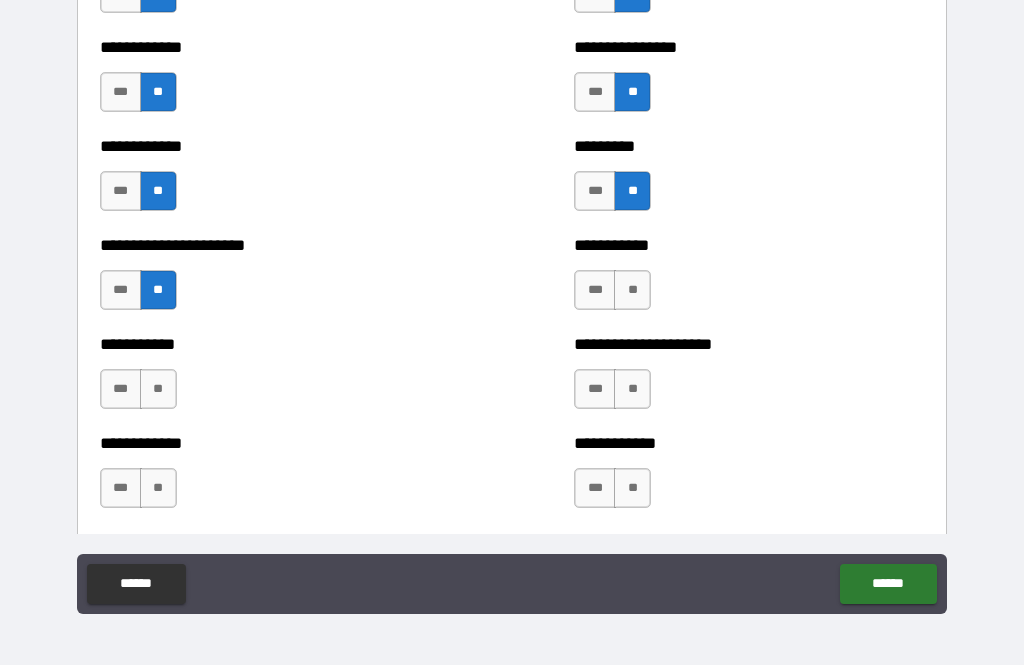 click on "**" at bounding box center (632, 290) 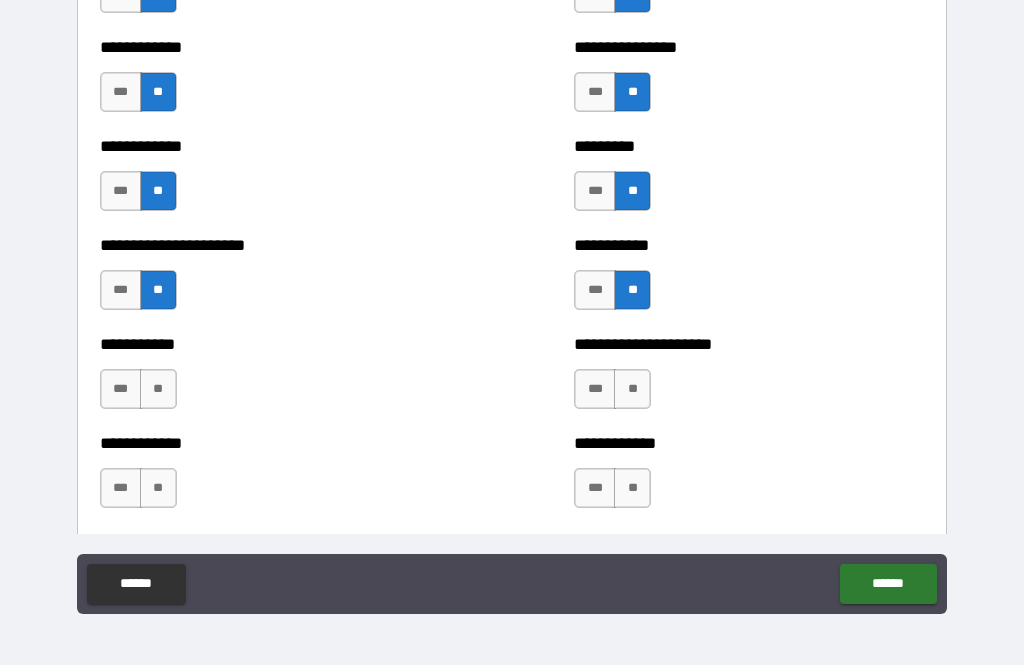 click on "**" at bounding box center (632, 389) 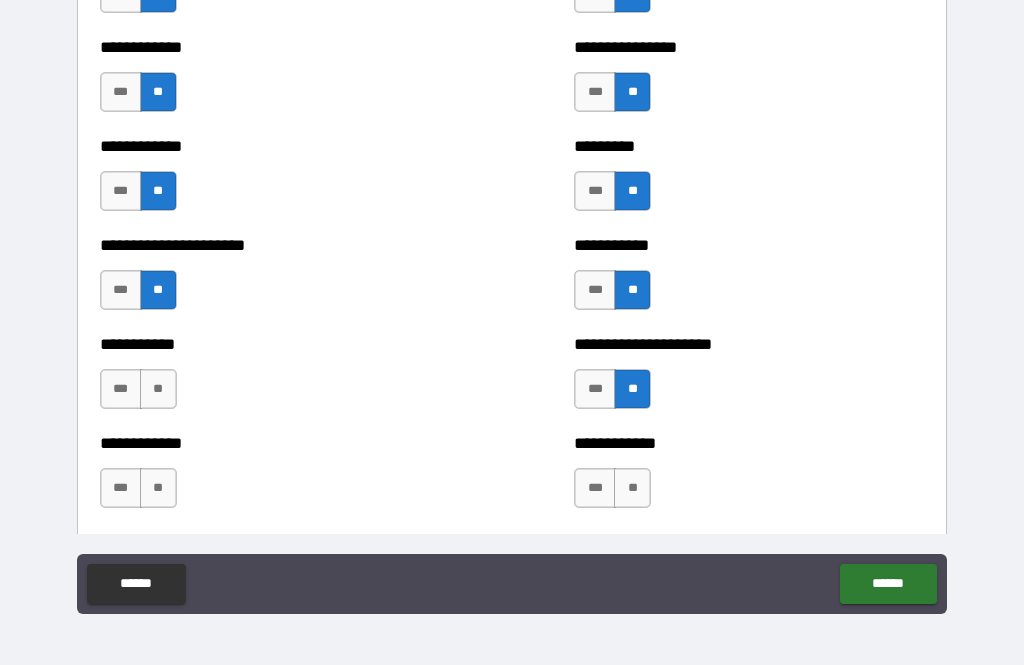 click on "**" at bounding box center (158, 389) 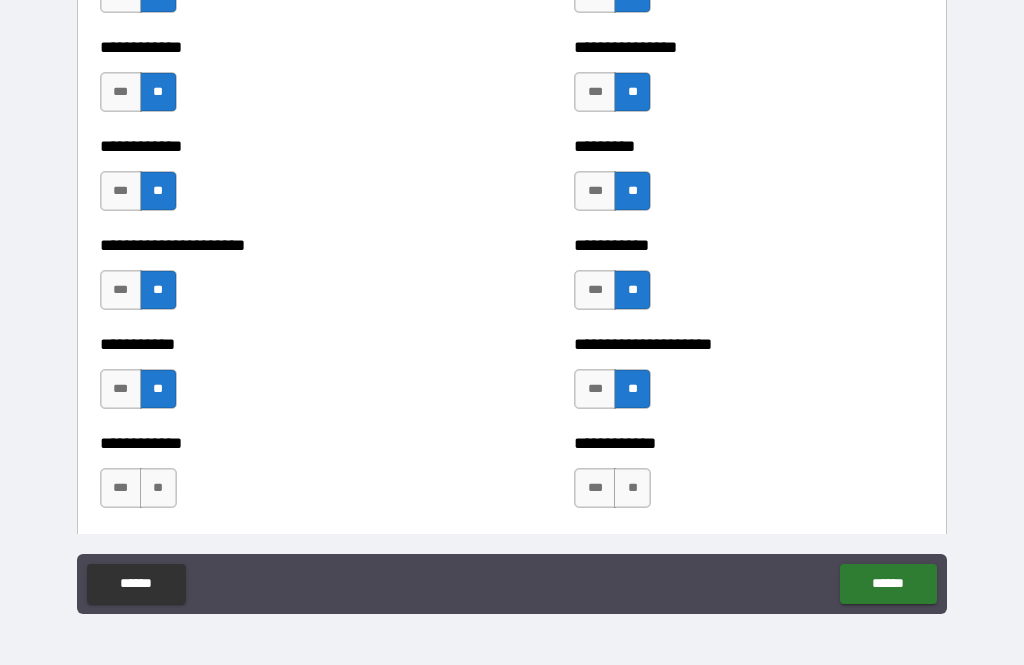 click on "**" at bounding box center [158, 488] 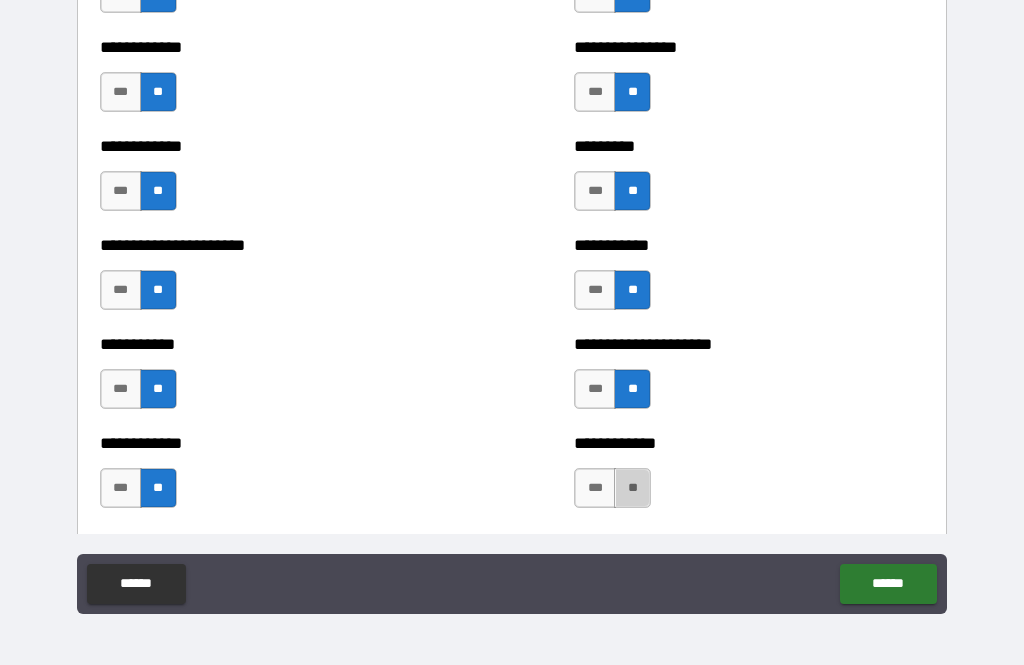 click on "**" at bounding box center (632, 488) 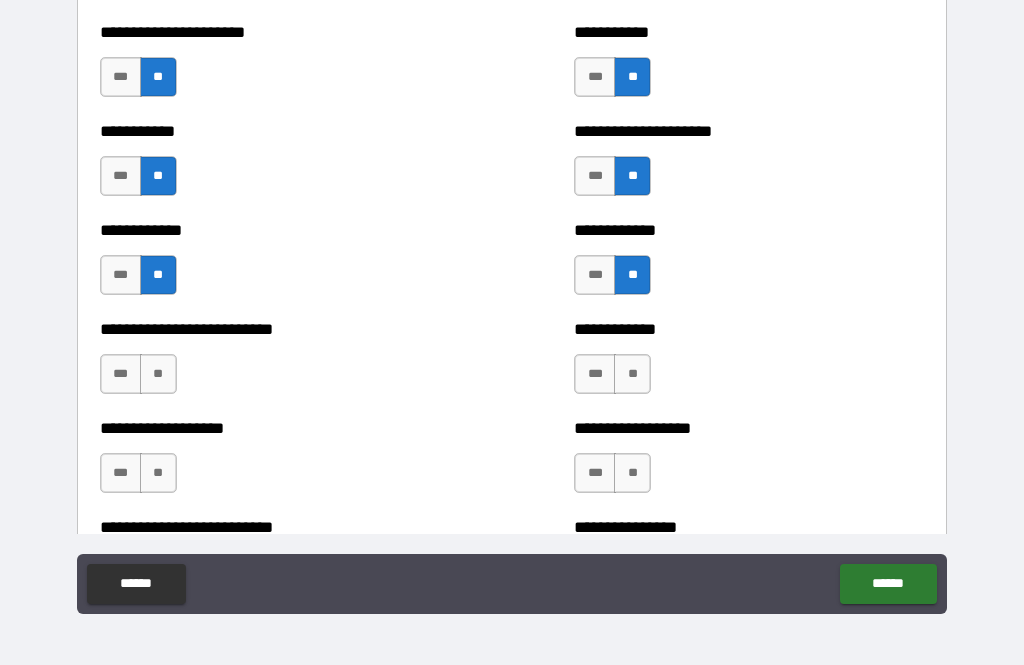 scroll, scrollTop: 5372, scrollLeft: 0, axis: vertical 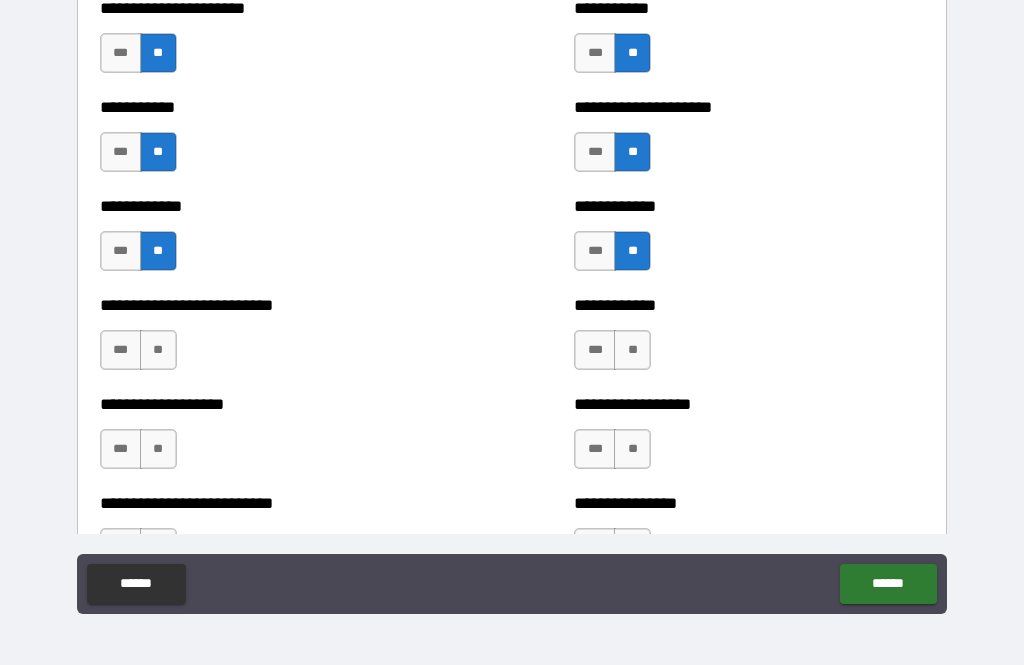 click on "**" at bounding box center [158, 350] 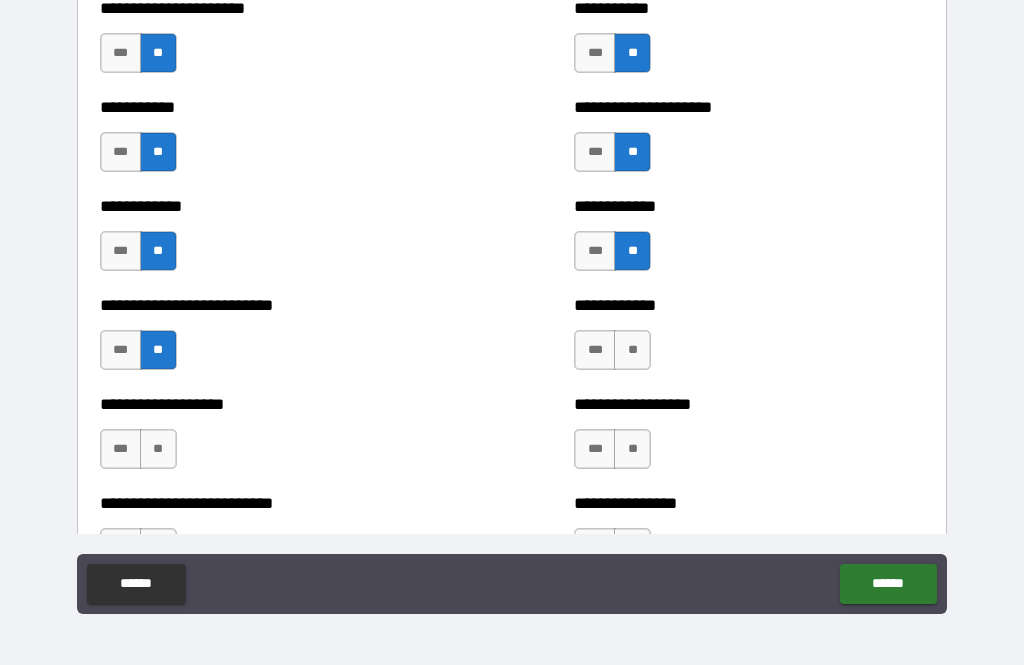 click on "**" at bounding box center [632, 350] 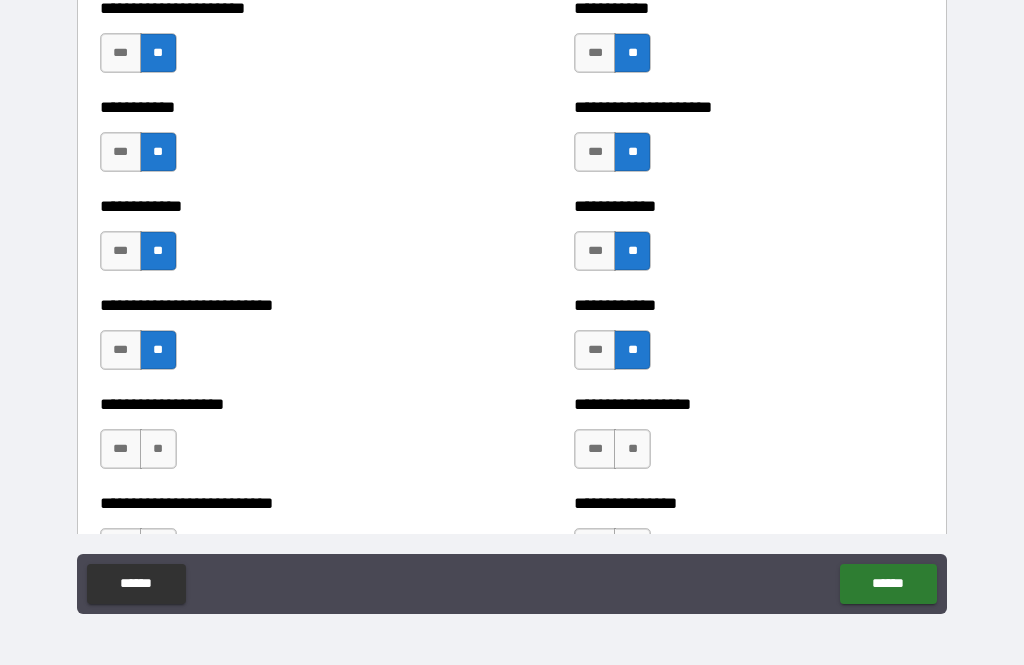 click on "**" at bounding box center (158, 449) 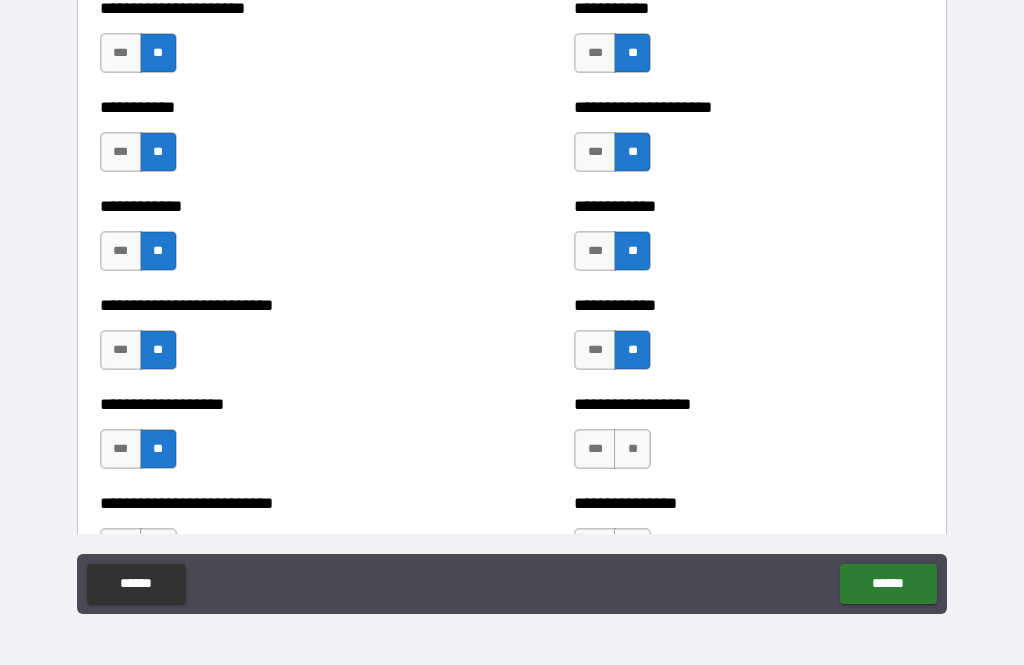 click on "**" at bounding box center (632, 449) 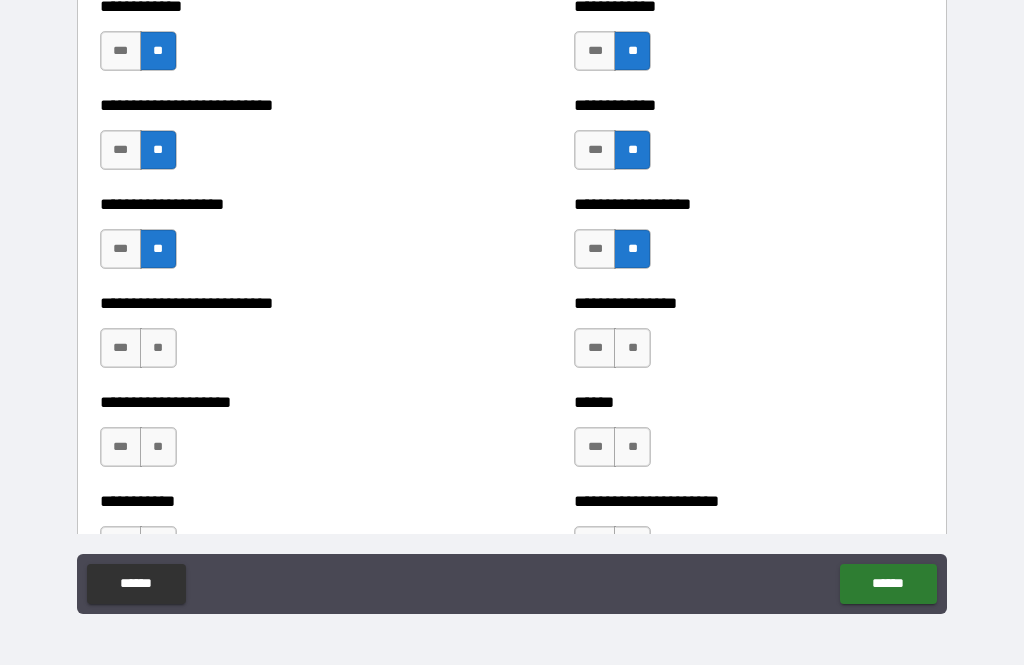 scroll, scrollTop: 5572, scrollLeft: 0, axis: vertical 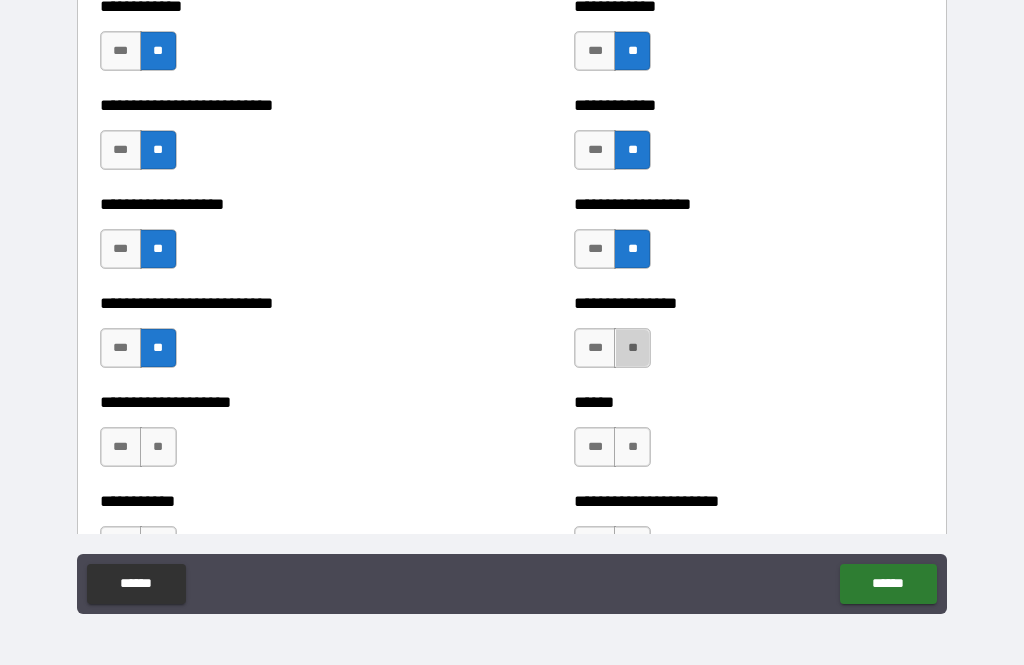 click on "**" at bounding box center [632, 348] 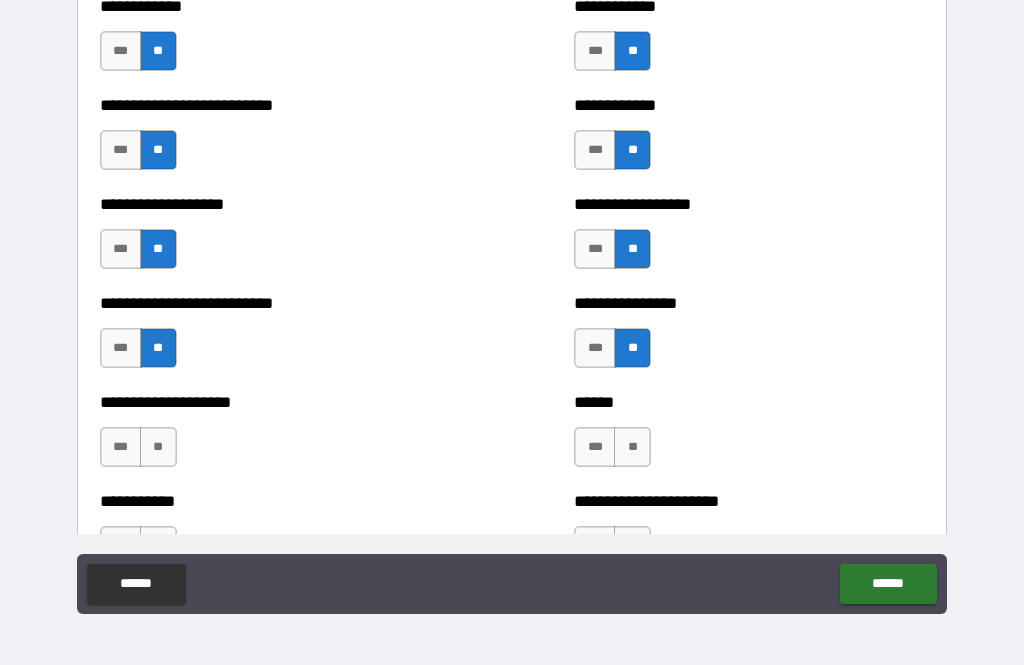 click on "**" at bounding box center (158, 447) 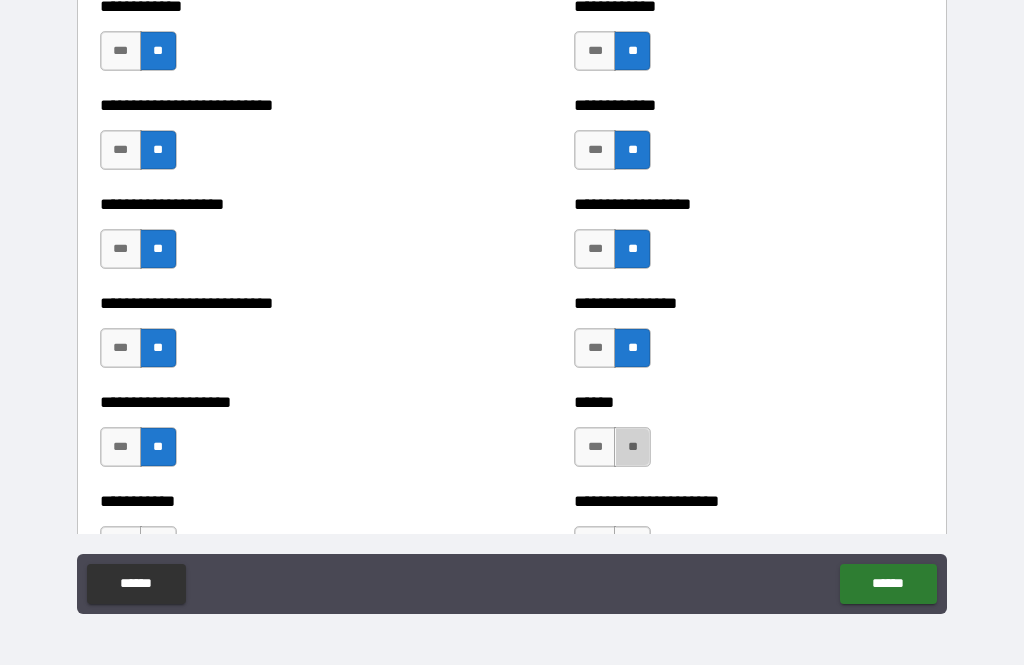 click on "**" at bounding box center [632, 447] 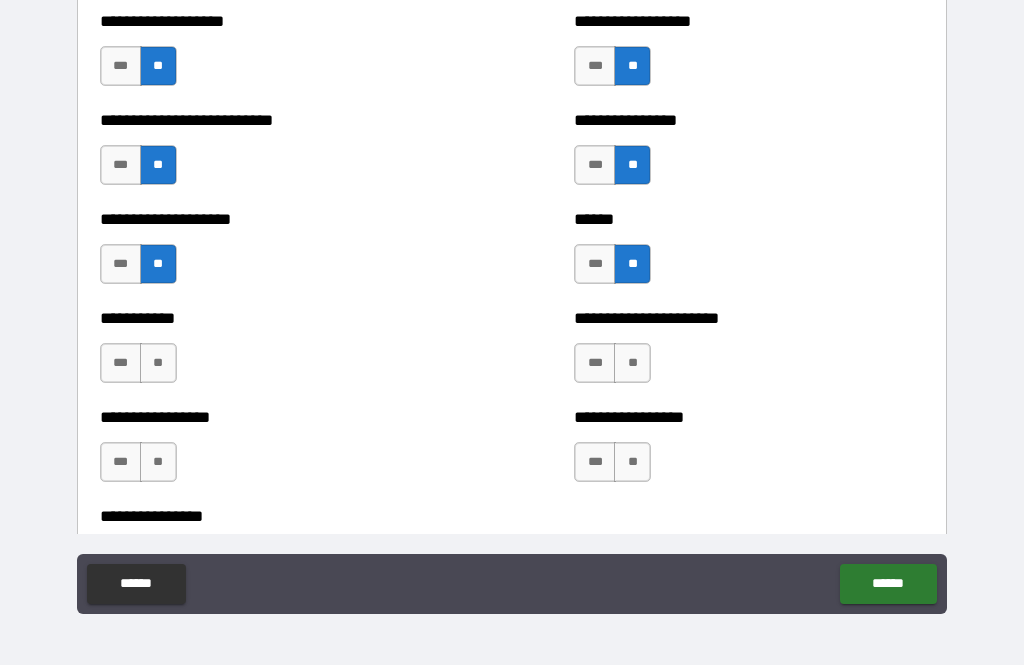 scroll, scrollTop: 5755, scrollLeft: 0, axis: vertical 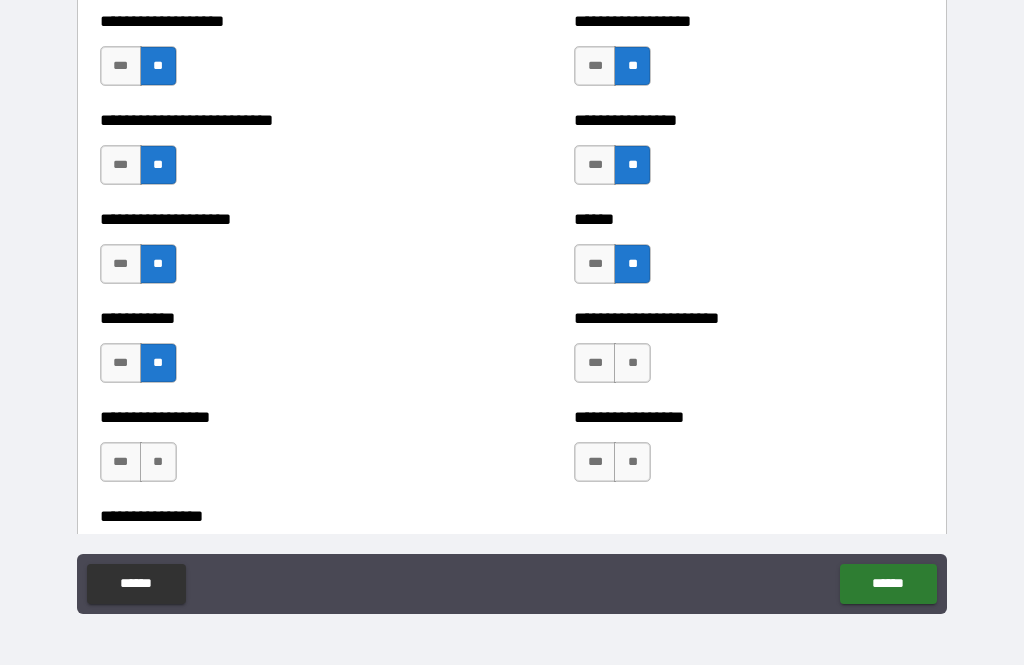 click on "**" at bounding box center [632, 363] 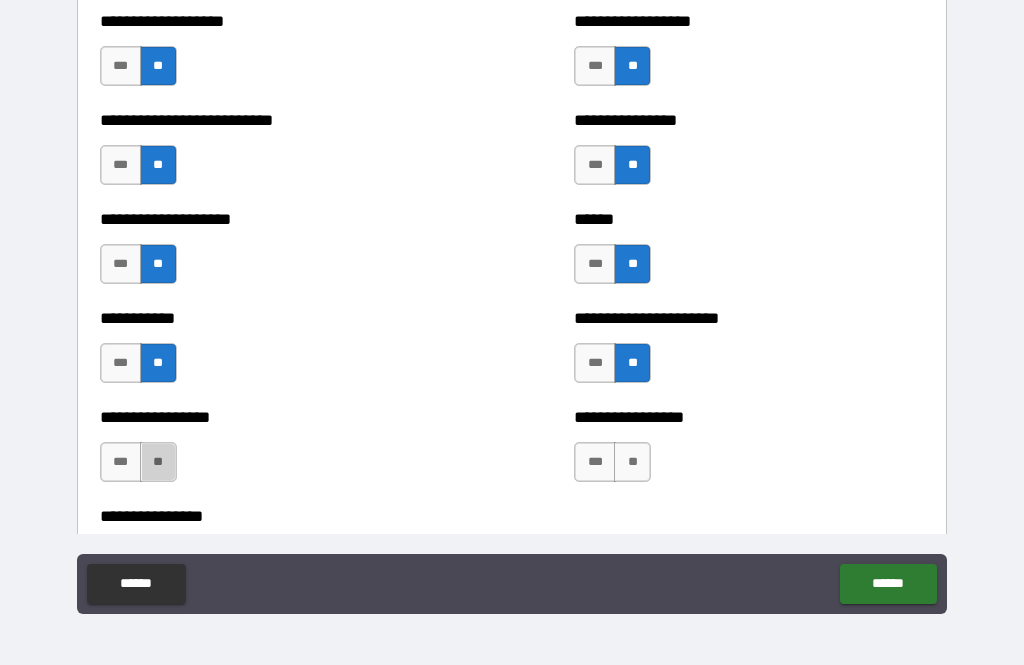 click on "**" at bounding box center (632, 462) 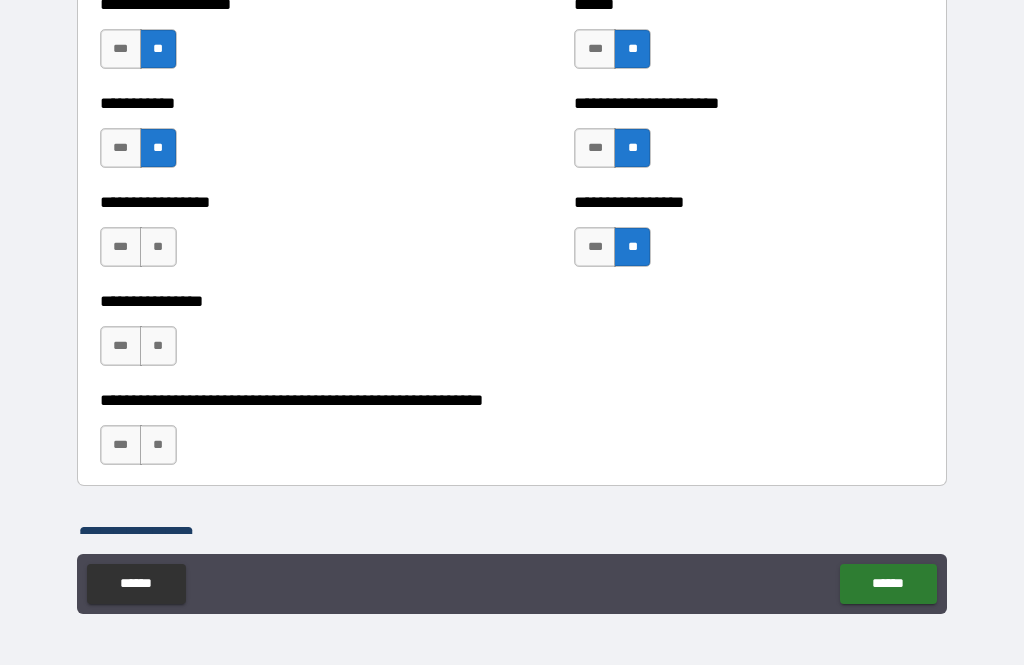 scroll, scrollTop: 5972, scrollLeft: 0, axis: vertical 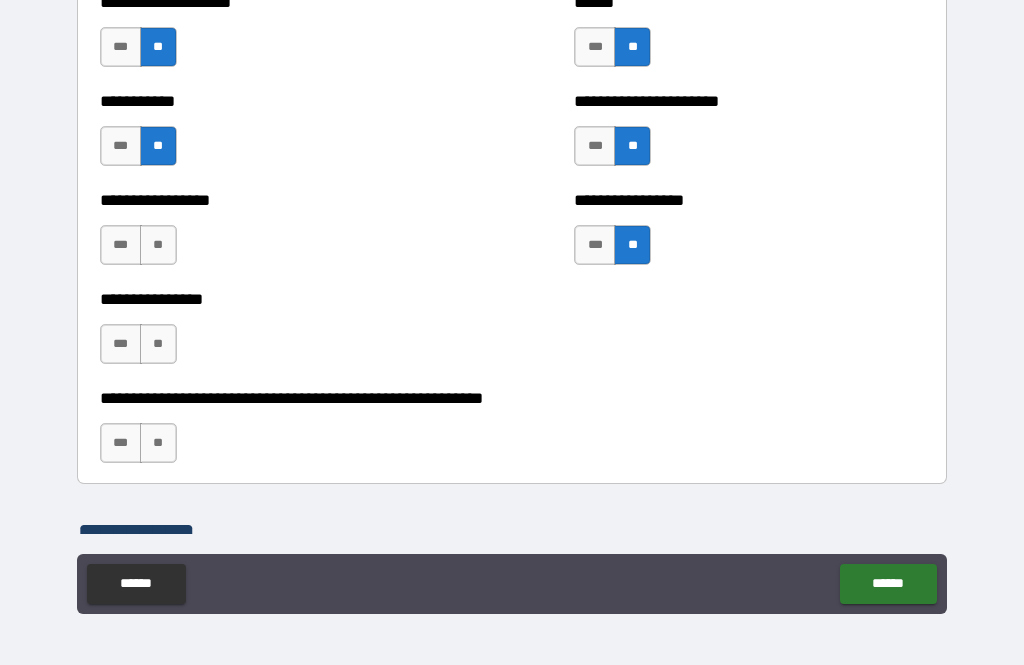 click on "**" at bounding box center (158, 344) 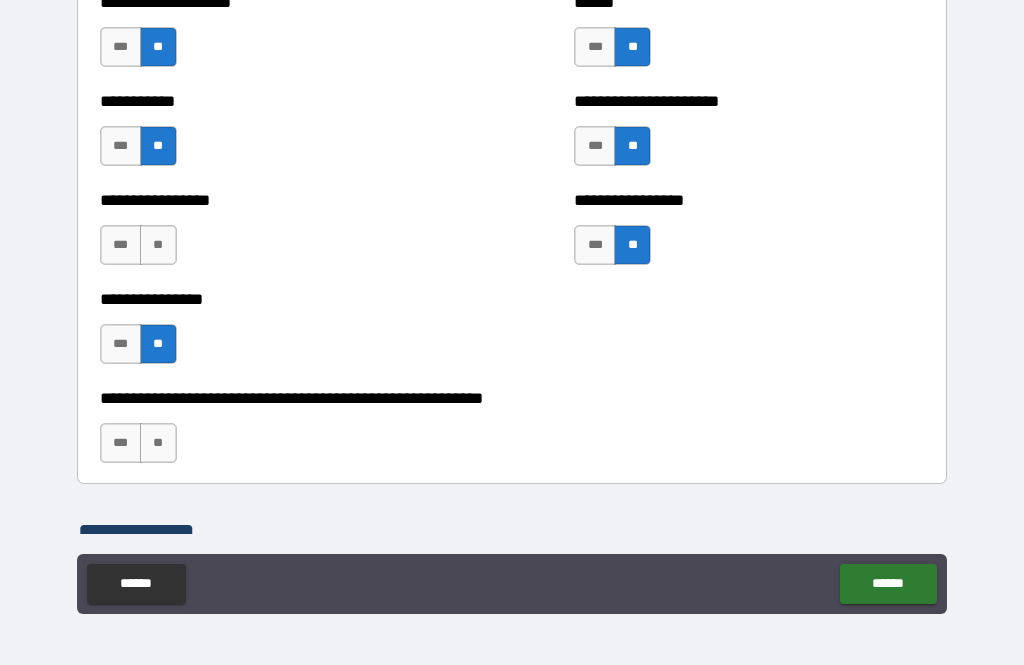 click on "**" at bounding box center (158, 443) 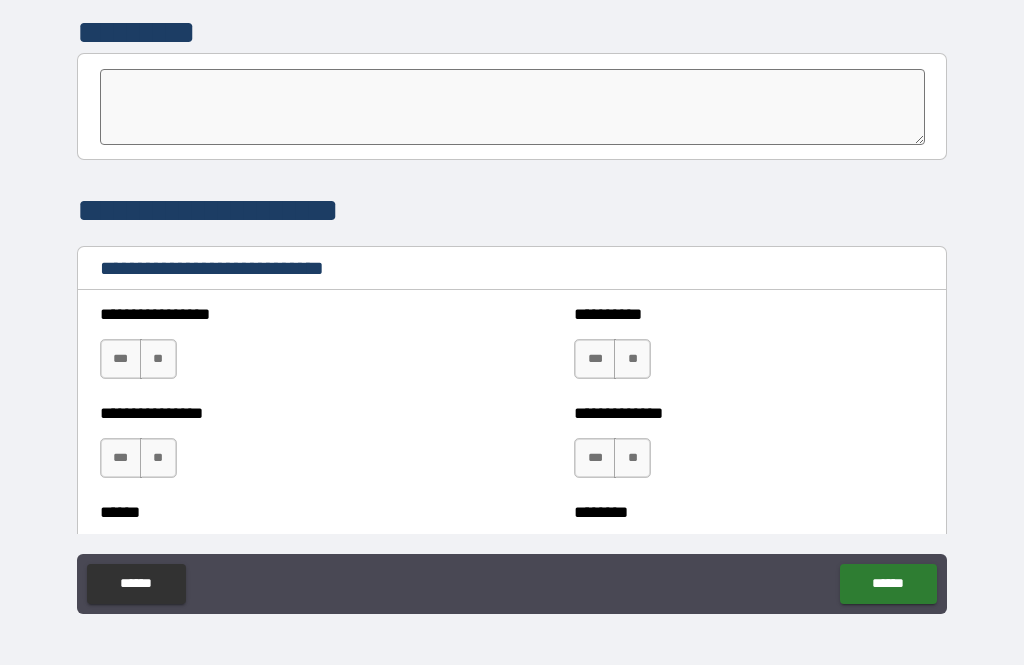 scroll, scrollTop: 6475, scrollLeft: 0, axis: vertical 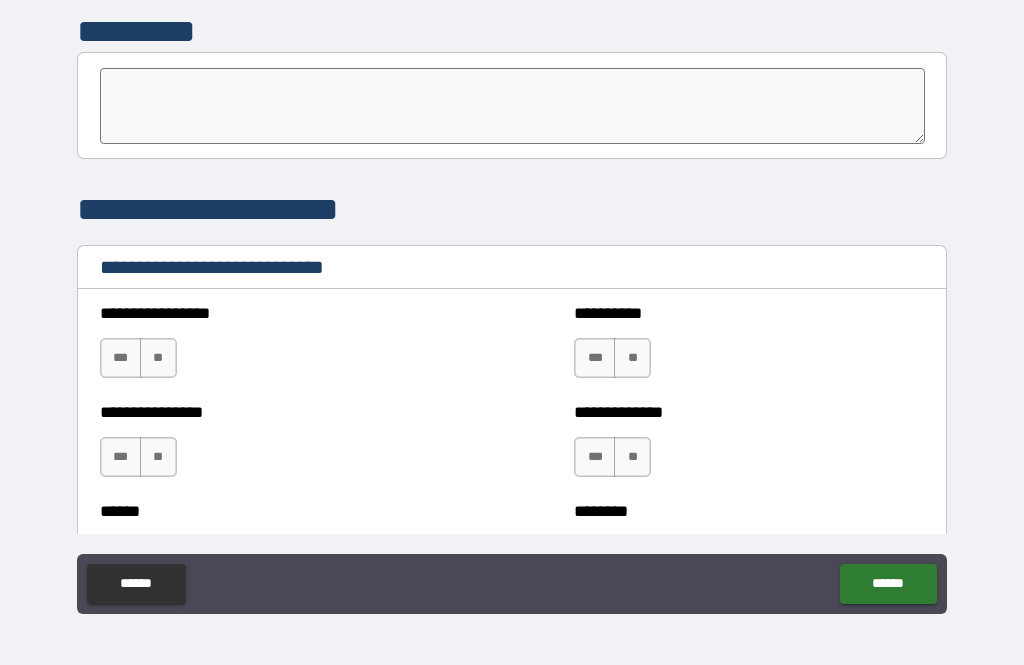 click on "***" at bounding box center (121, 358) 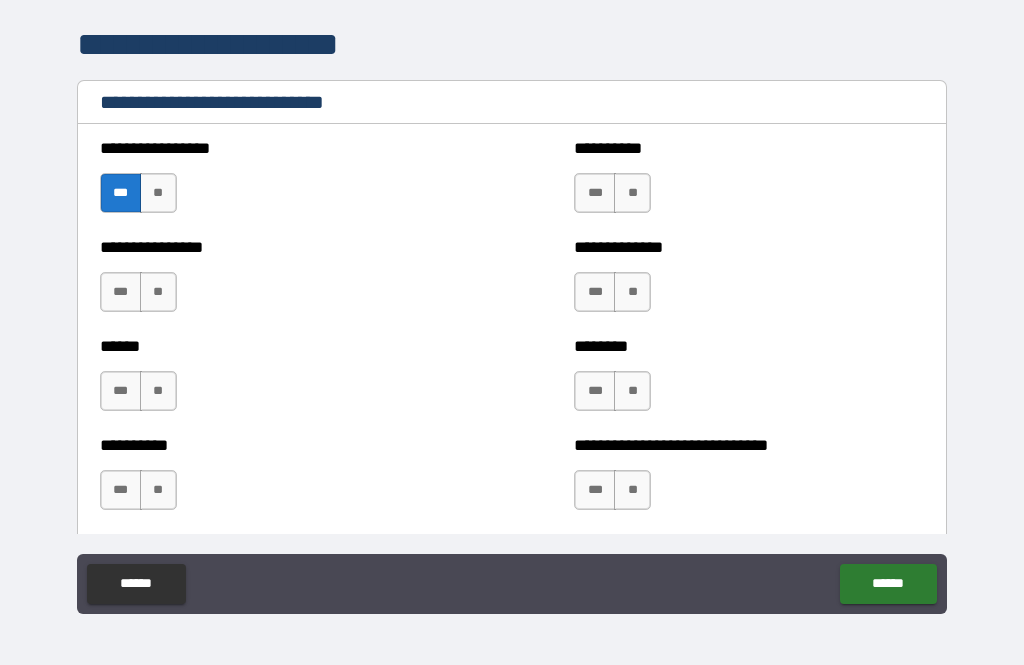 scroll, scrollTop: 6645, scrollLeft: 0, axis: vertical 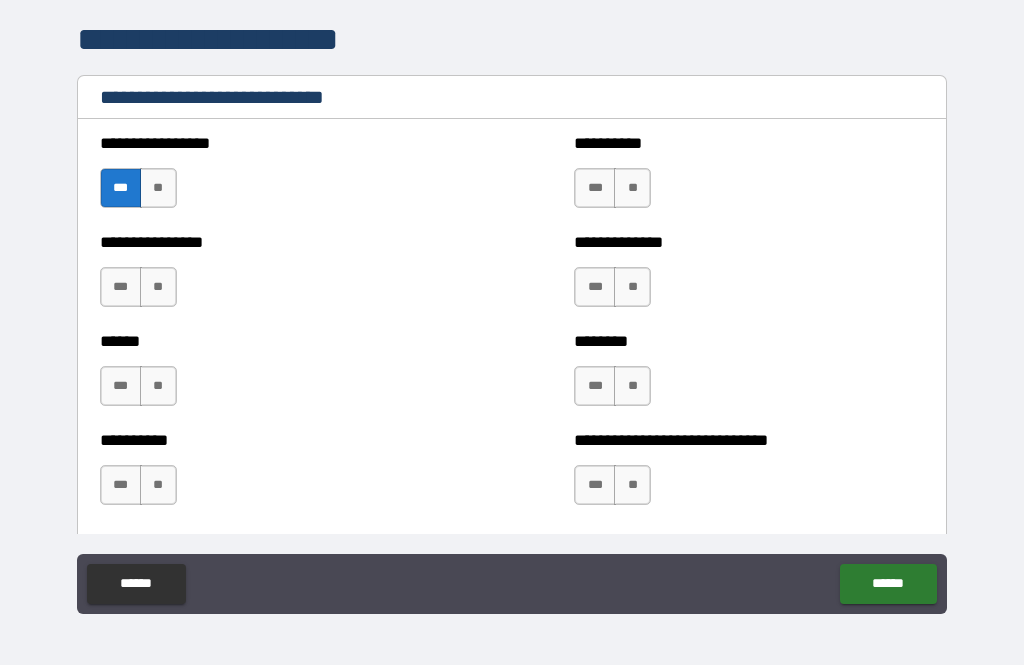 click on "***" at bounding box center [595, 287] 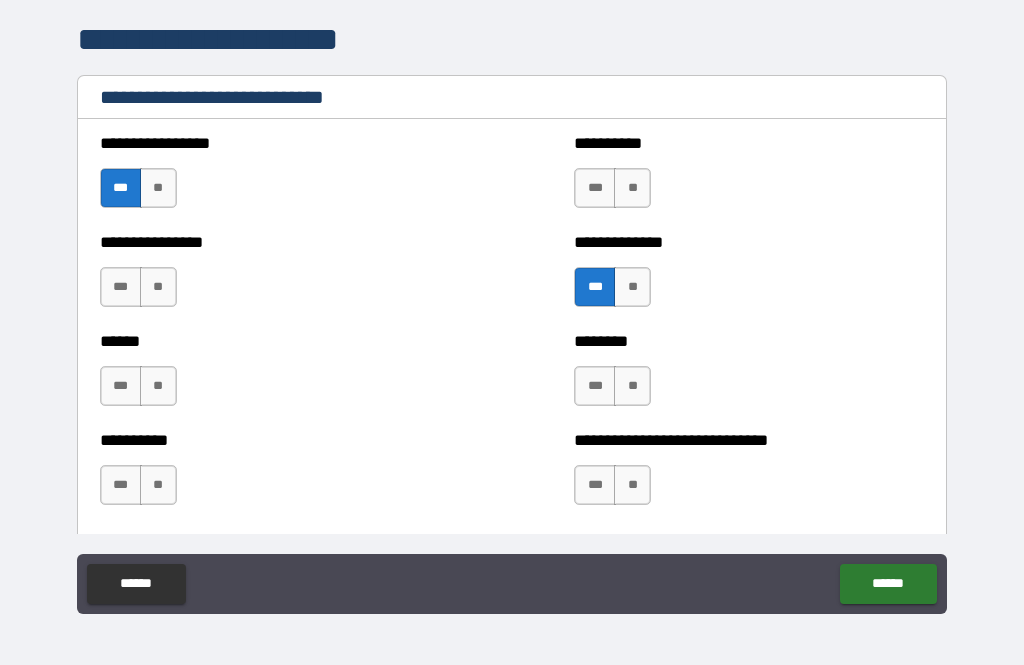 click on "***" at bounding box center (121, 287) 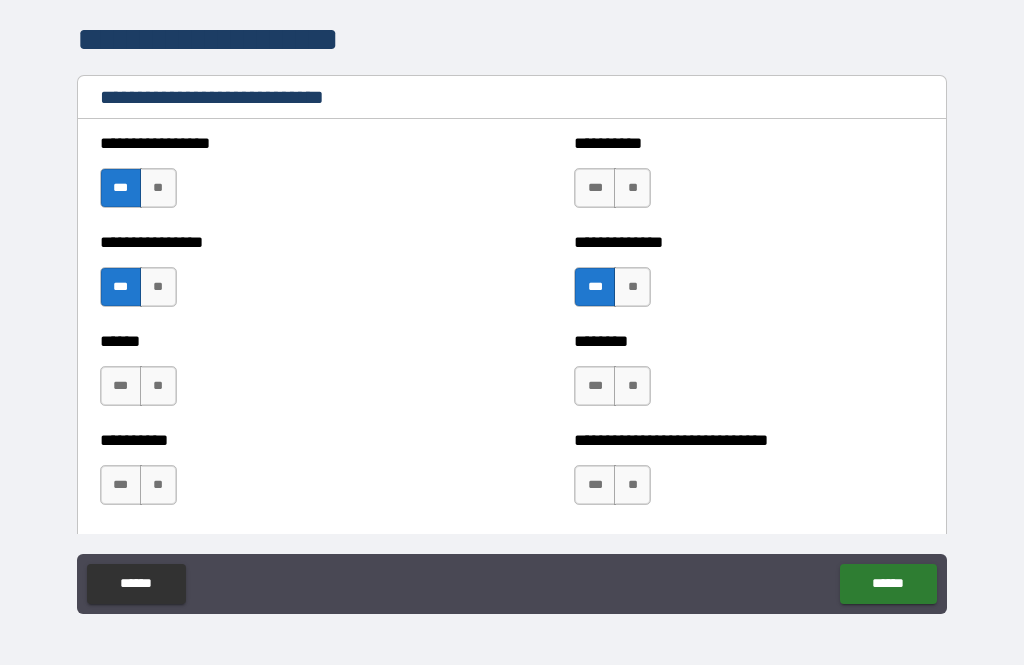 click on "***" at bounding box center (121, 386) 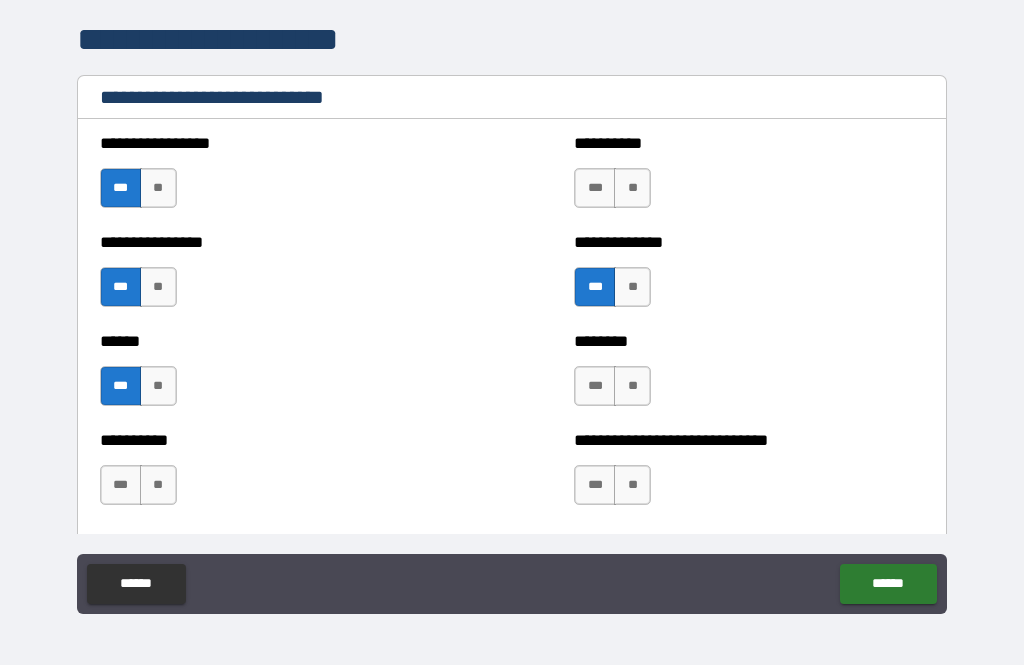 click on "***" at bounding box center [595, 386] 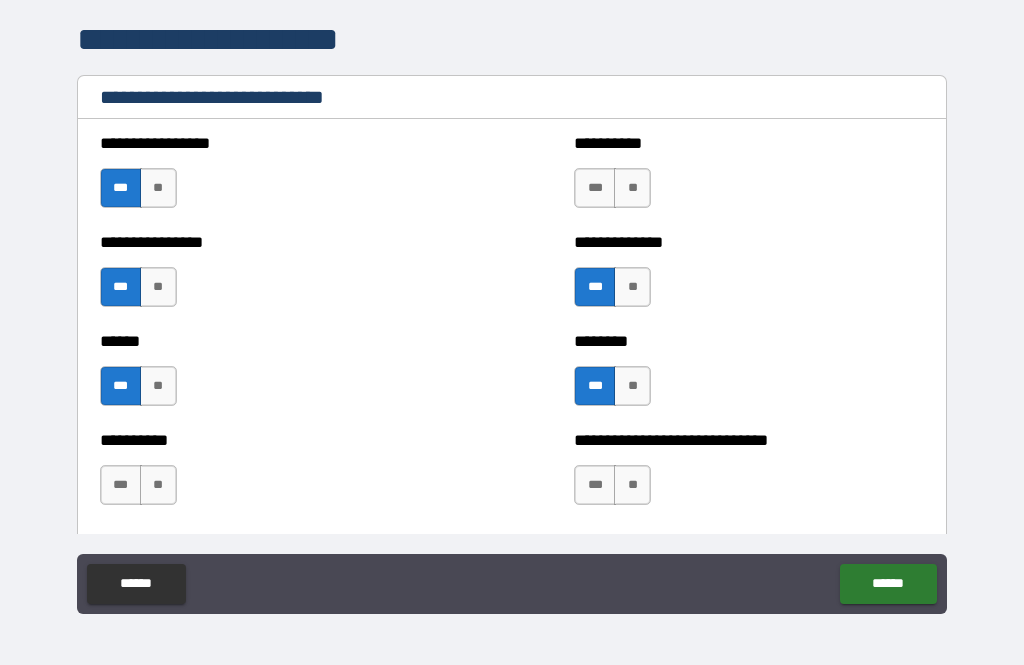 click on "***" at bounding box center (595, 188) 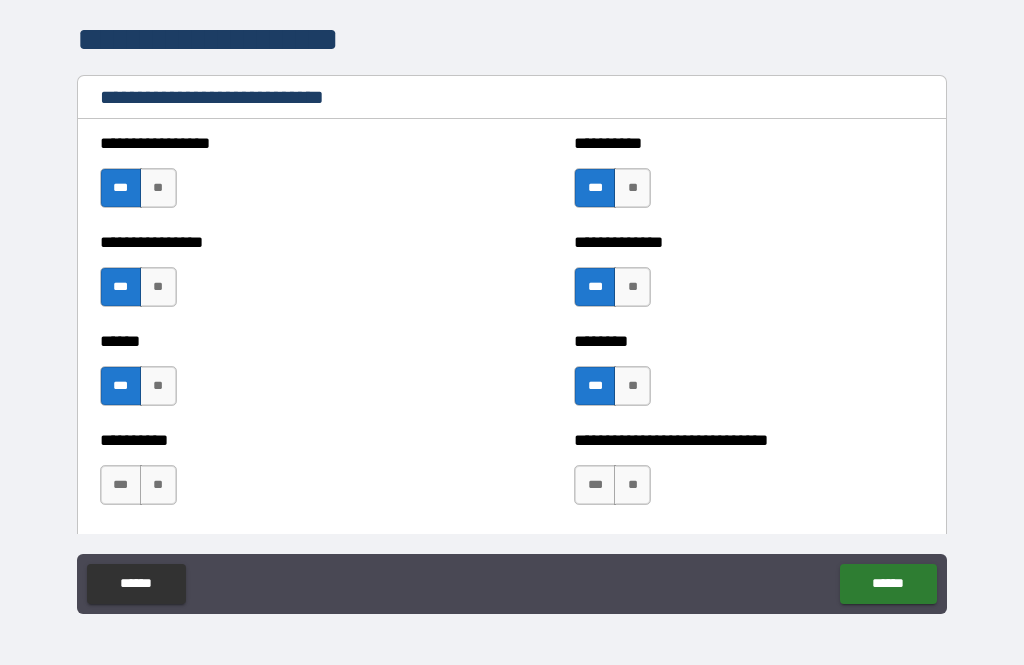click on "**" at bounding box center (632, 188) 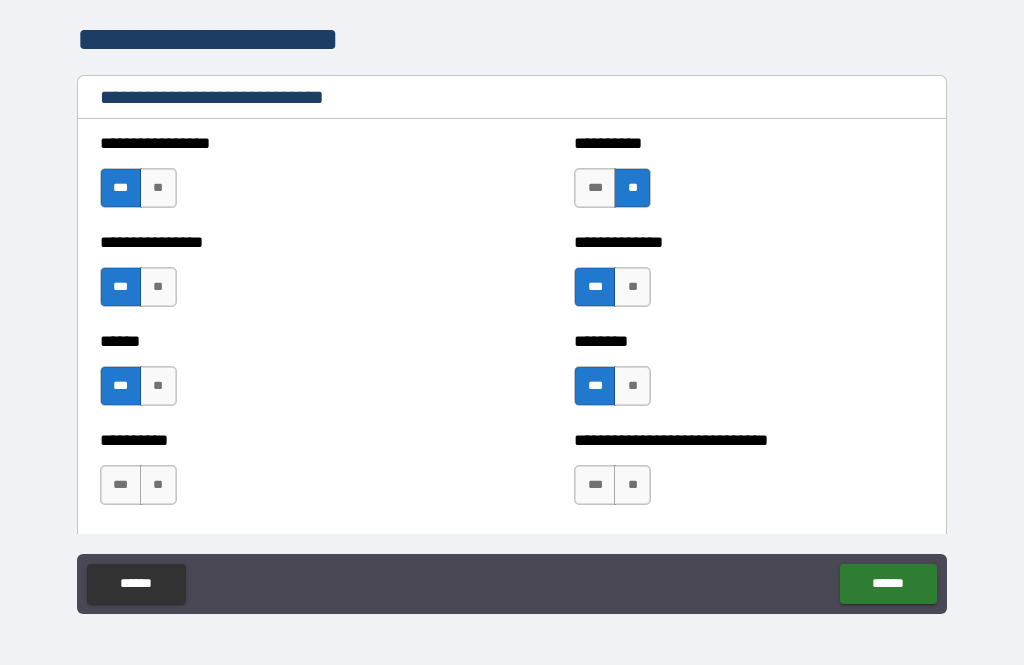 click on "***" at bounding box center (595, 188) 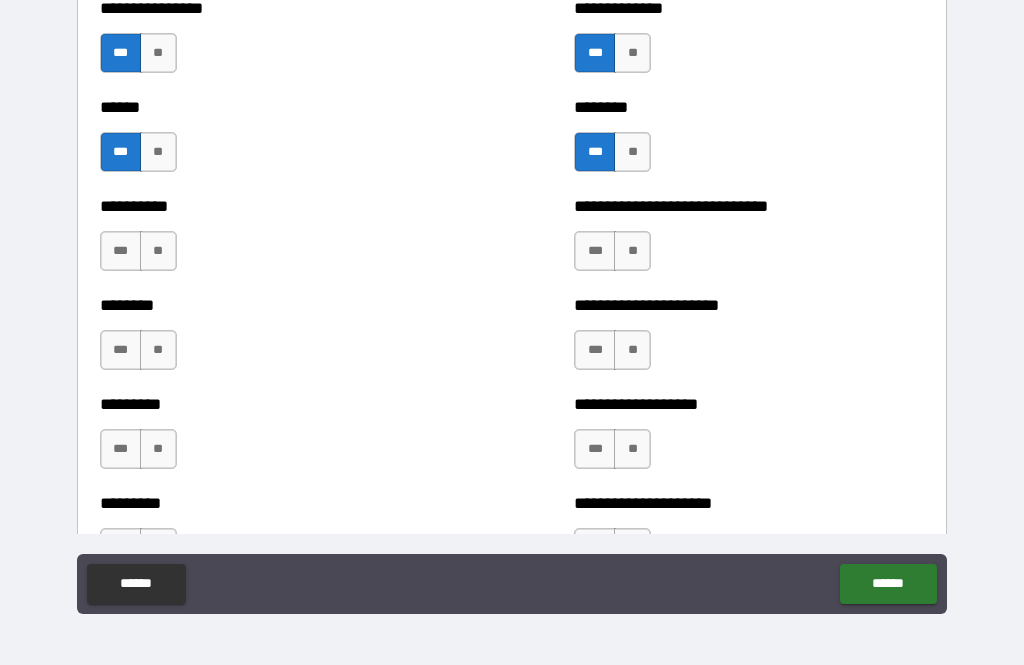 scroll, scrollTop: 6889, scrollLeft: 0, axis: vertical 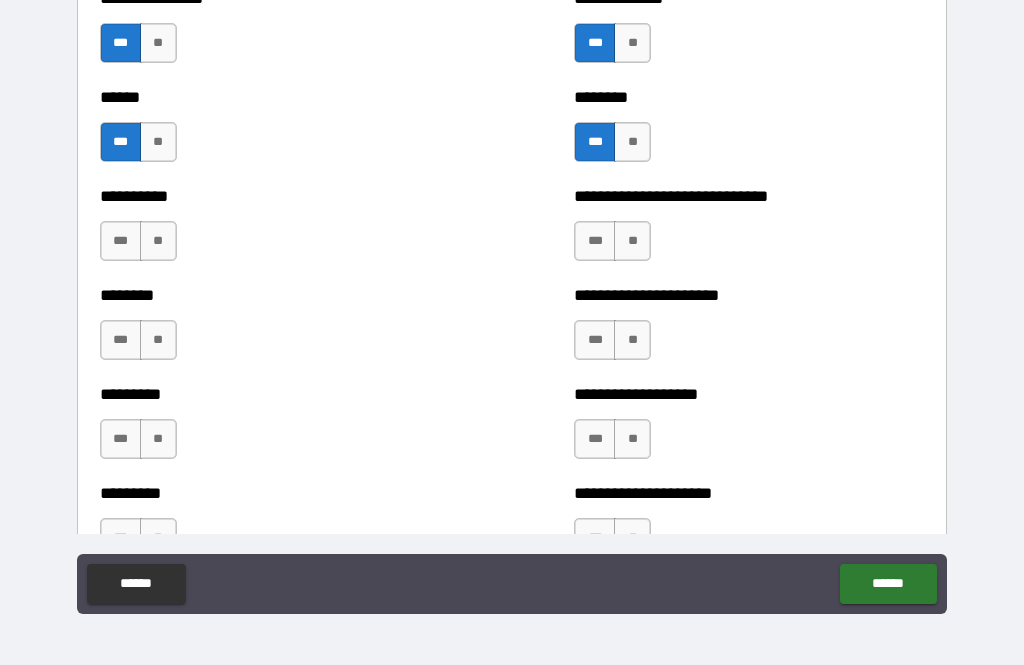 click on "***" at bounding box center [595, 241] 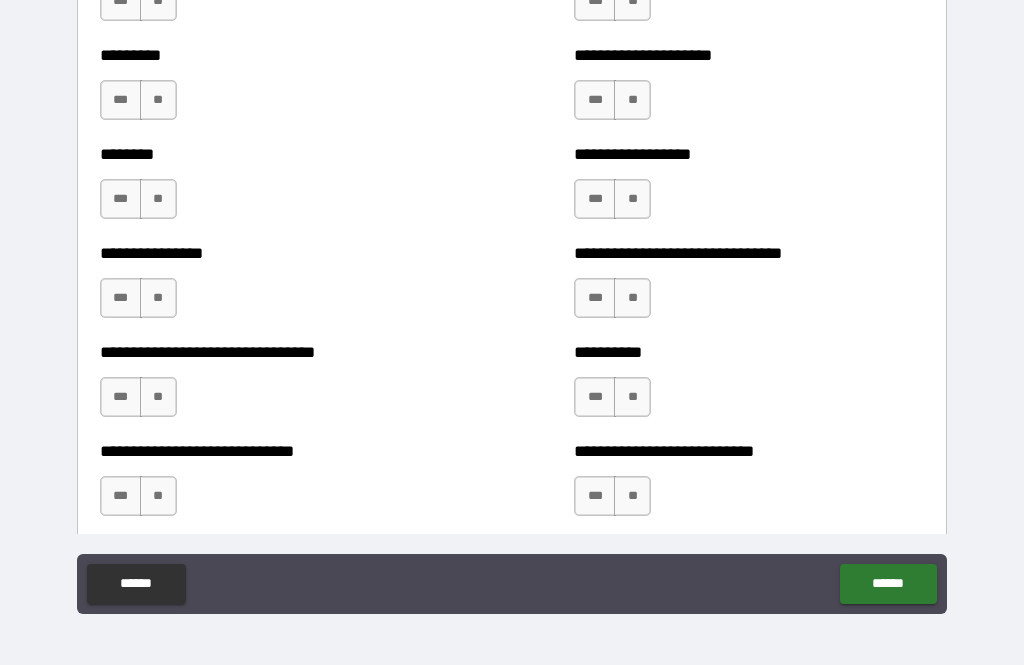 scroll, scrollTop: 7329, scrollLeft: 0, axis: vertical 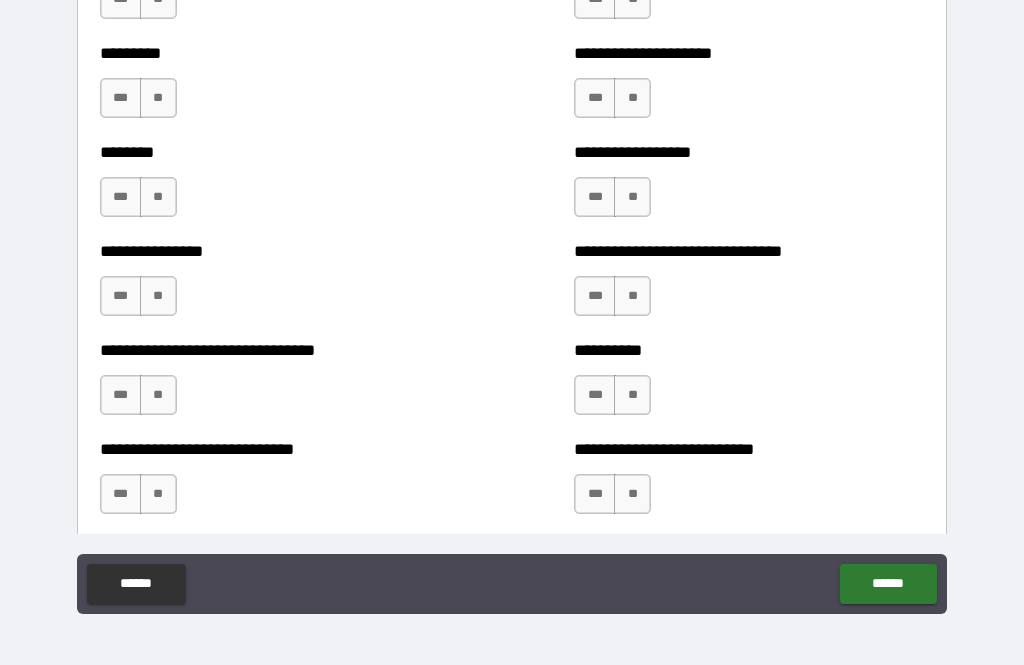 click on "***" at bounding box center [121, 395] 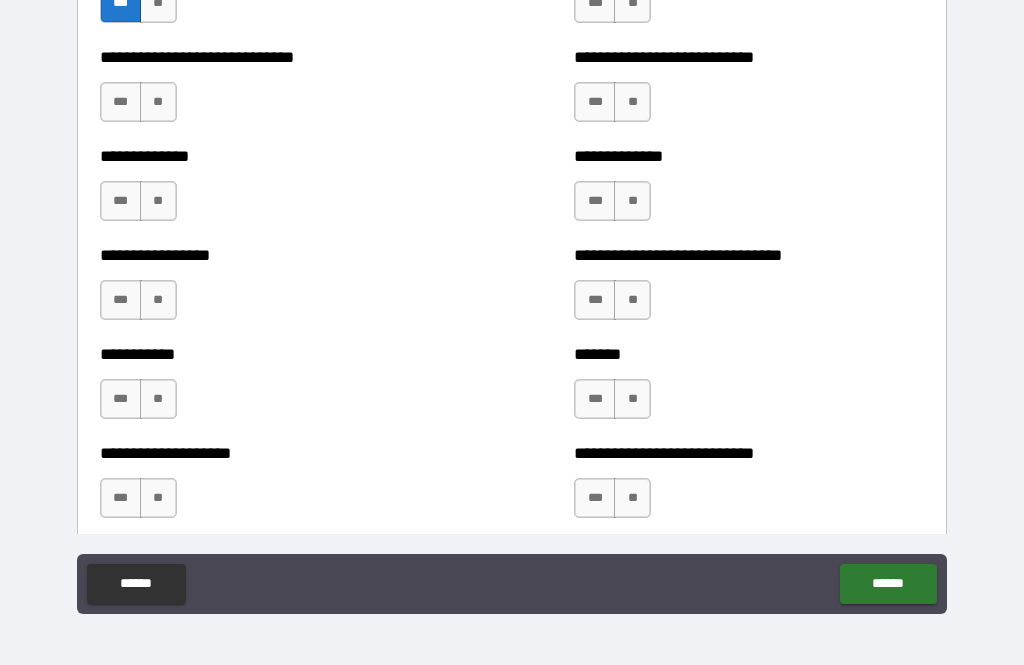 scroll, scrollTop: 7718, scrollLeft: 0, axis: vertical 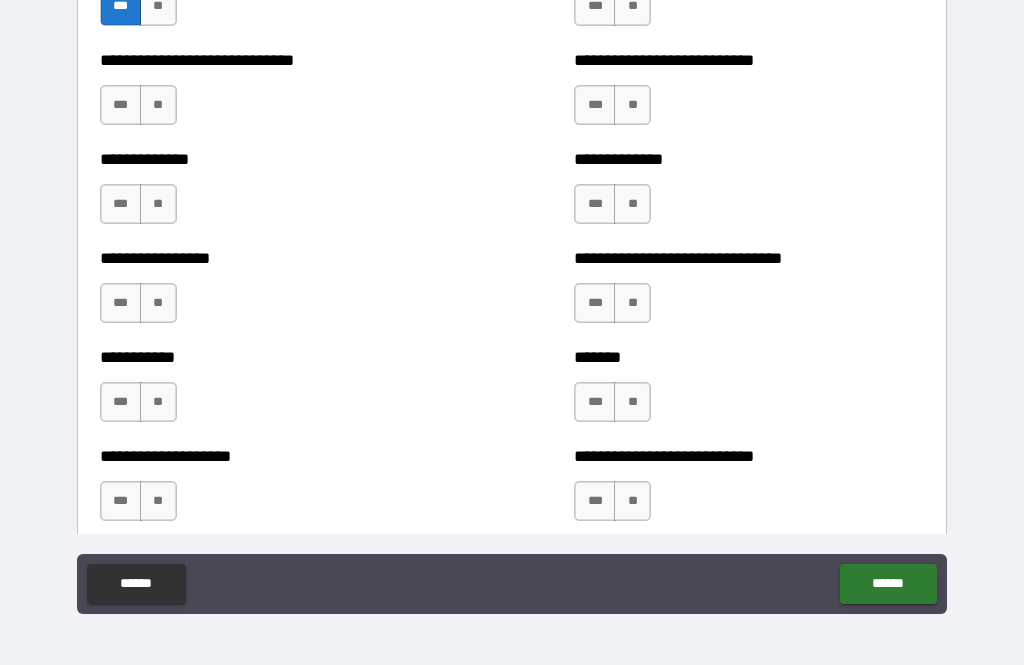 click on "***" at bounding box center (595, 402) 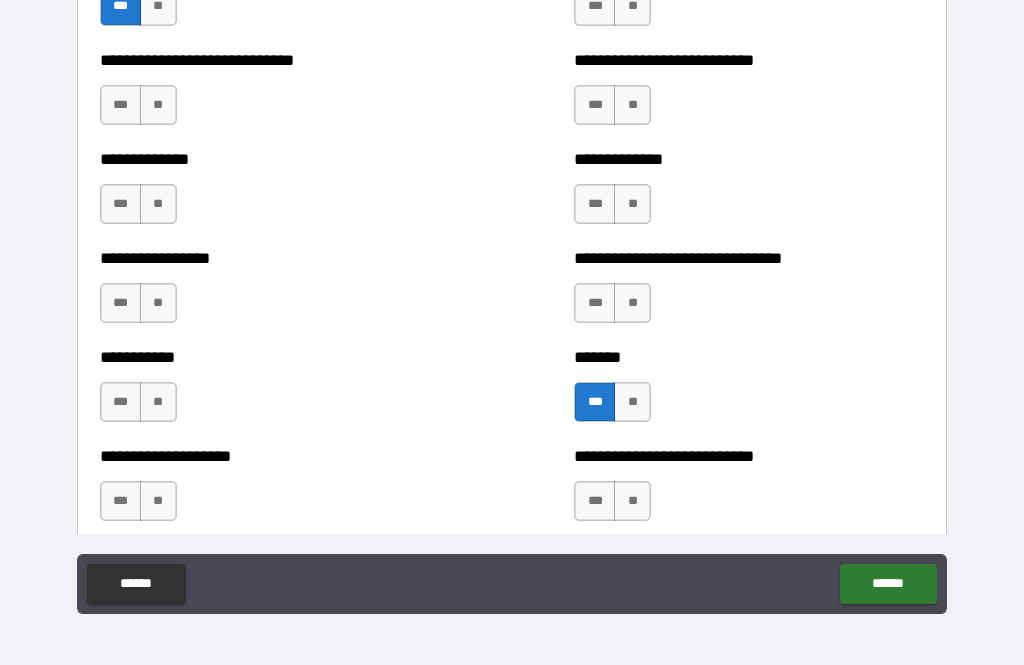 click on "***" at bounding box center [595, 303] 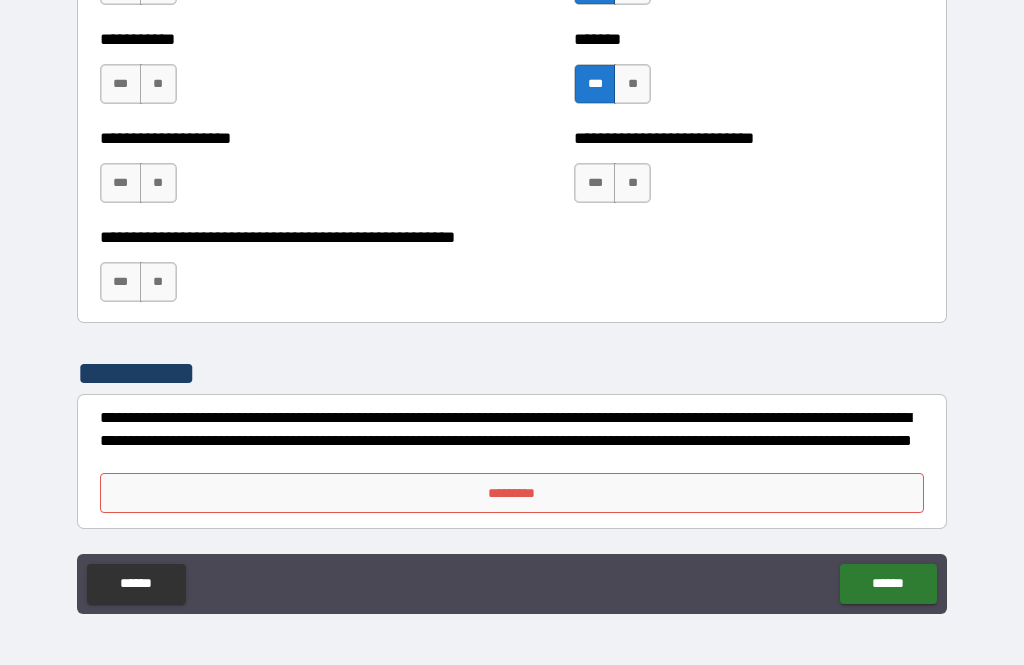 scroll, scrollTop: 8036, scrollLeft: 0, axis: vertical 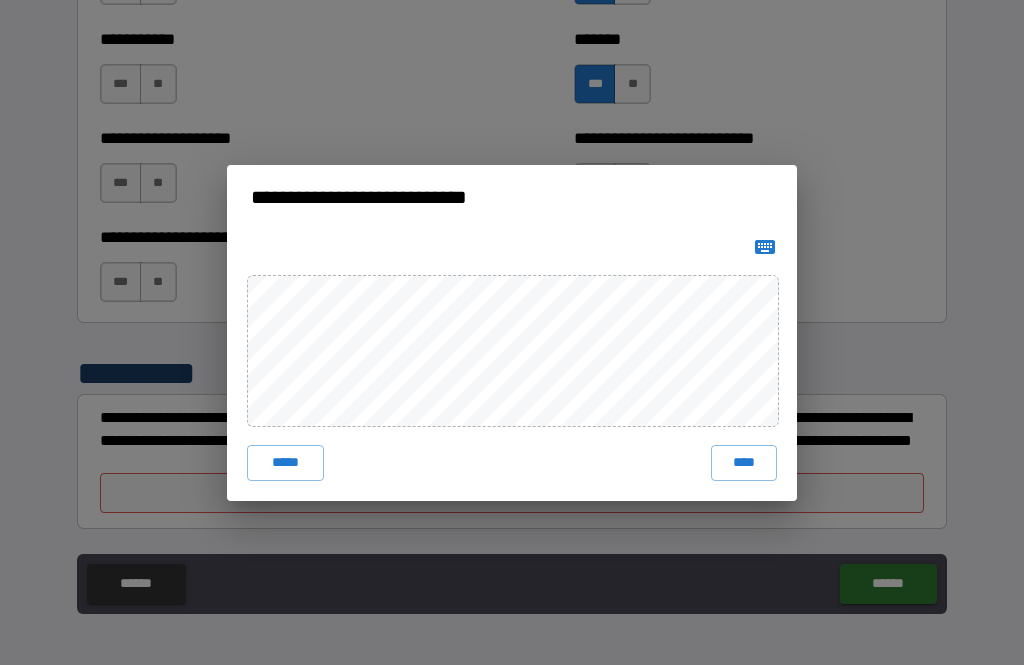click on "****" at bounding box center [744, 463] 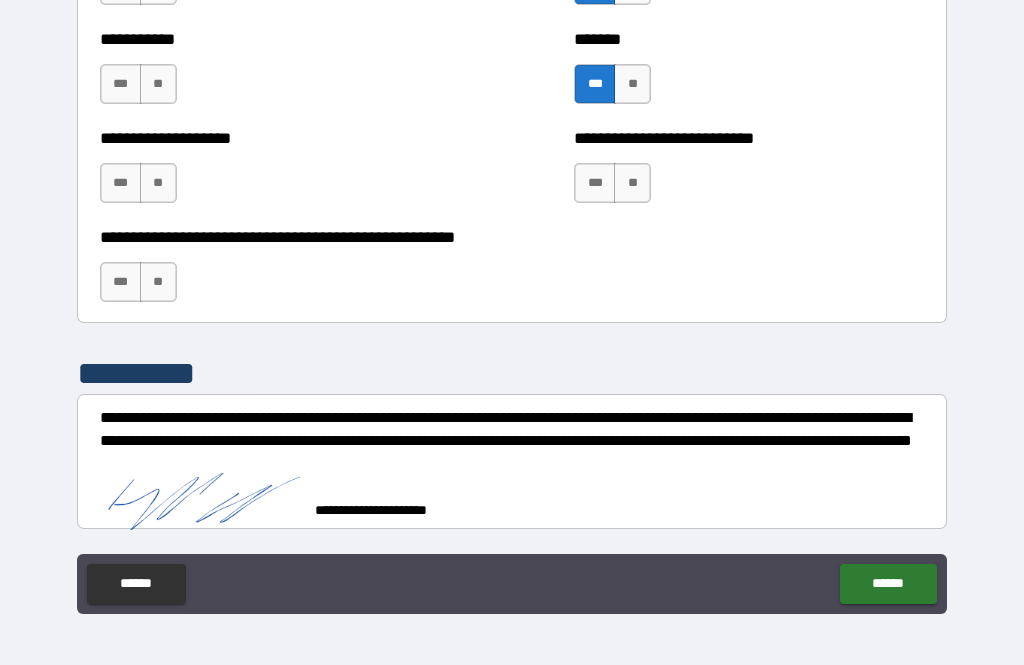 scroll, scrollTop: 8026, scrollLeft: 0, axis: vertical 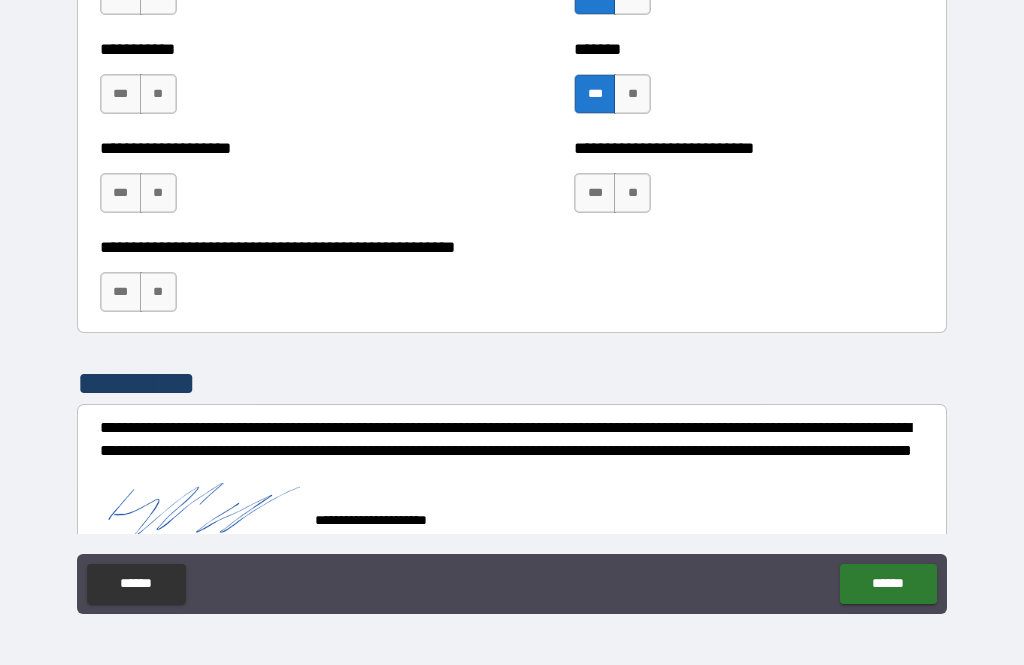 click on "******" at bounding box center (888, 584) 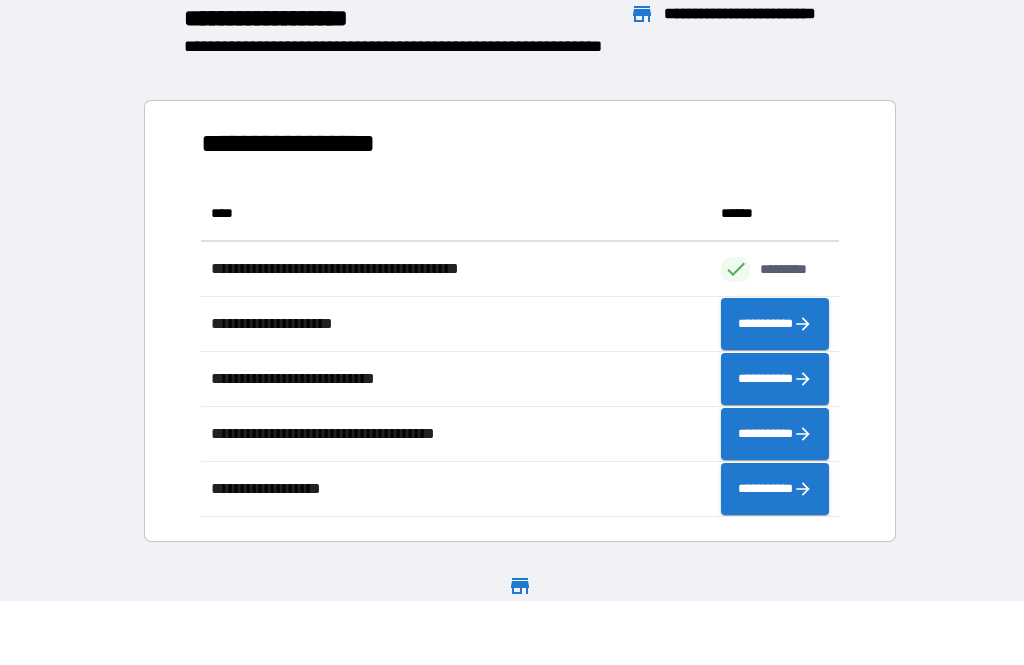 scroll, scrollTop: 1, scrollLeft: 1, axis: both 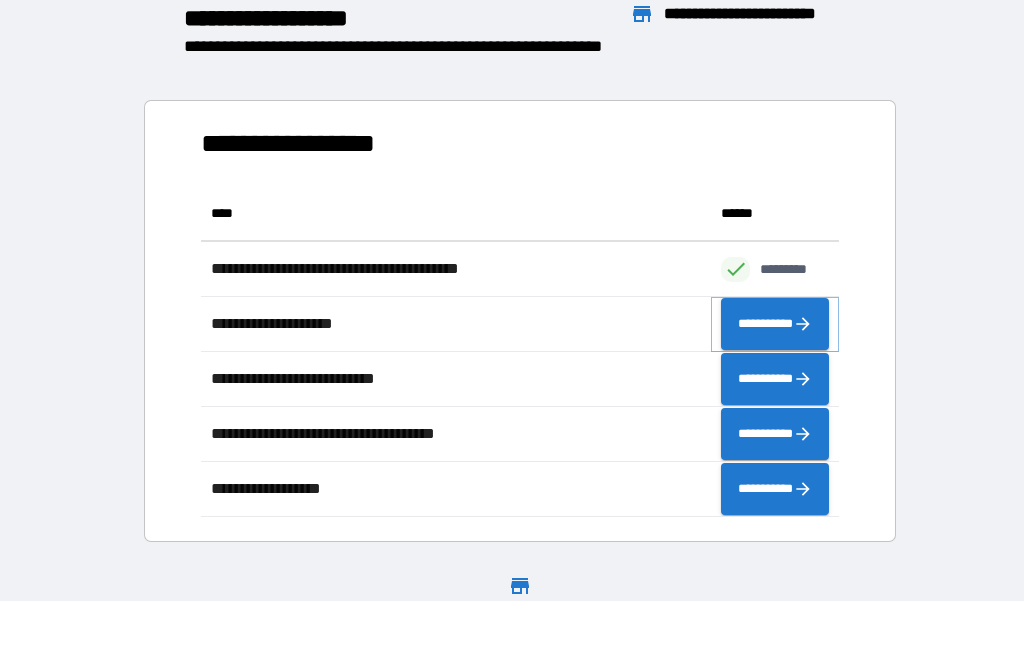 click on "**********" at bounding box center [775, 324] 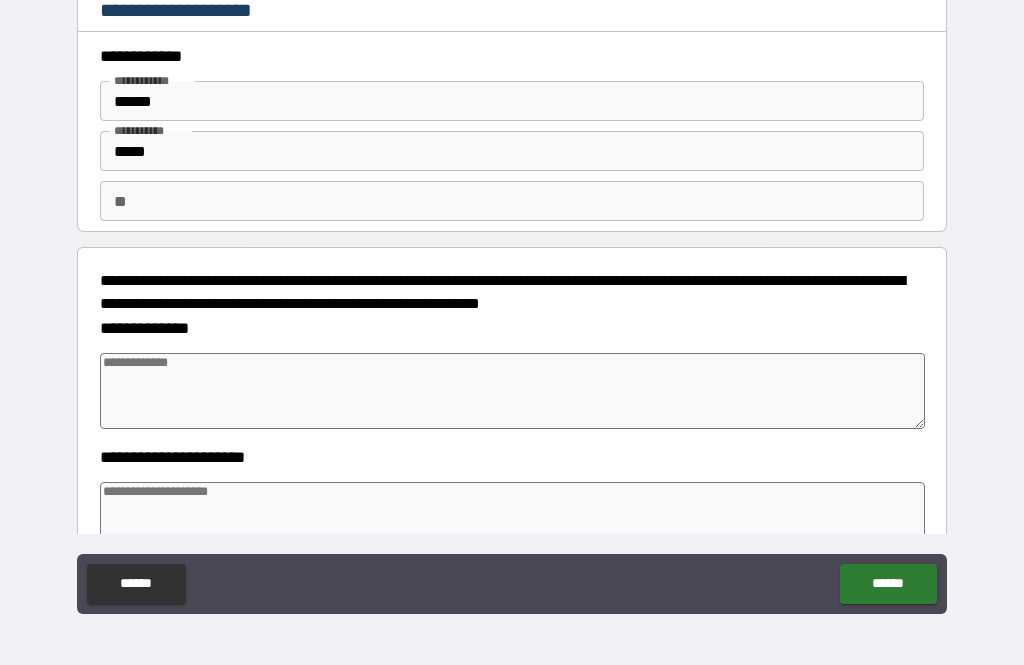 type on "*" 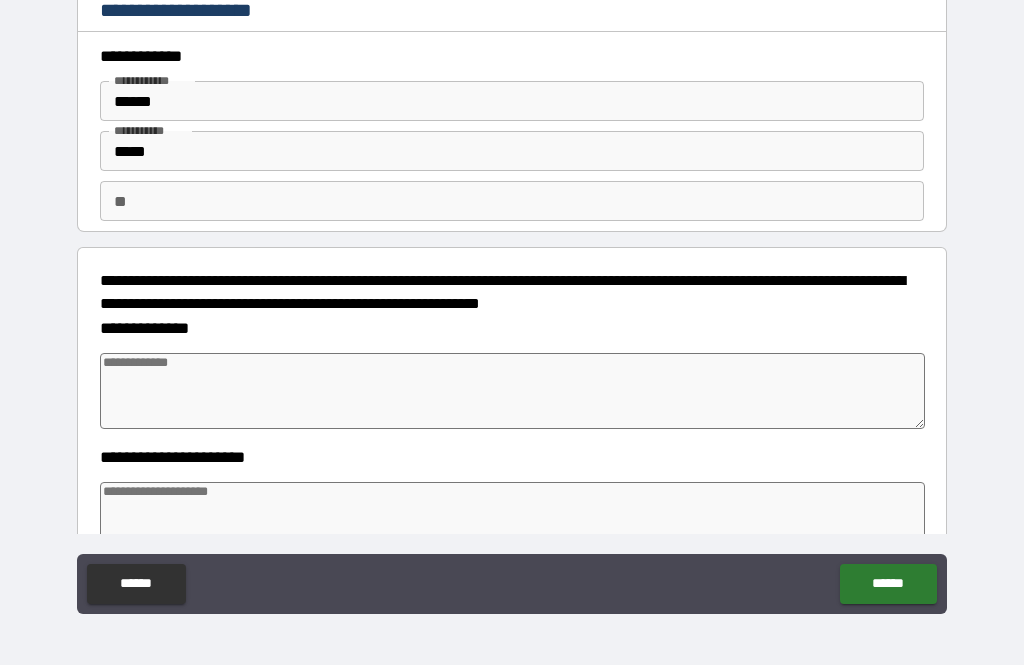 type on "*" 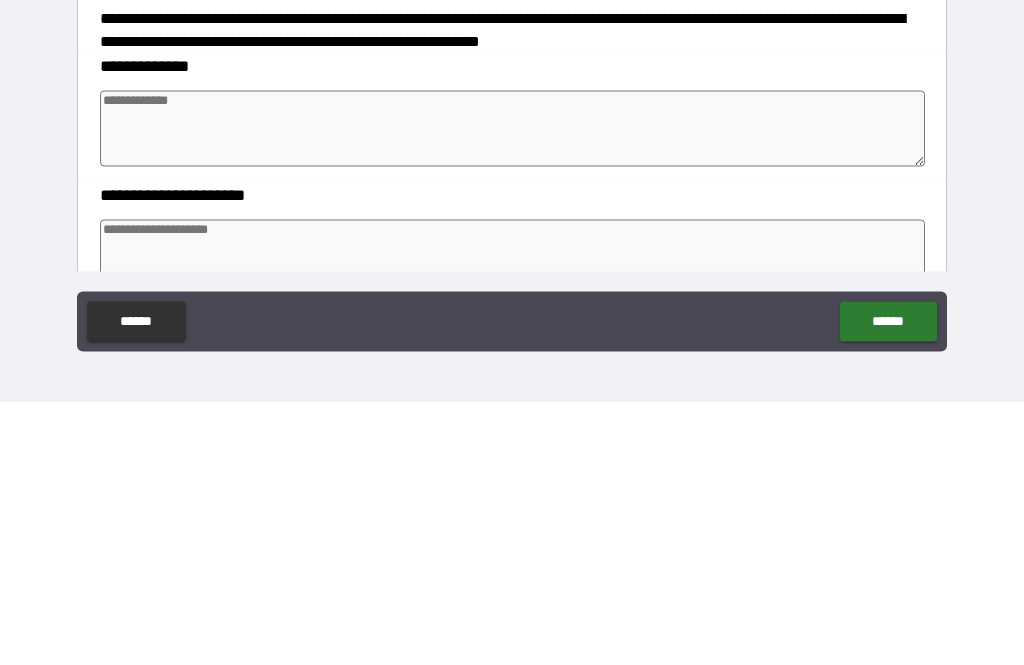 type on "*" 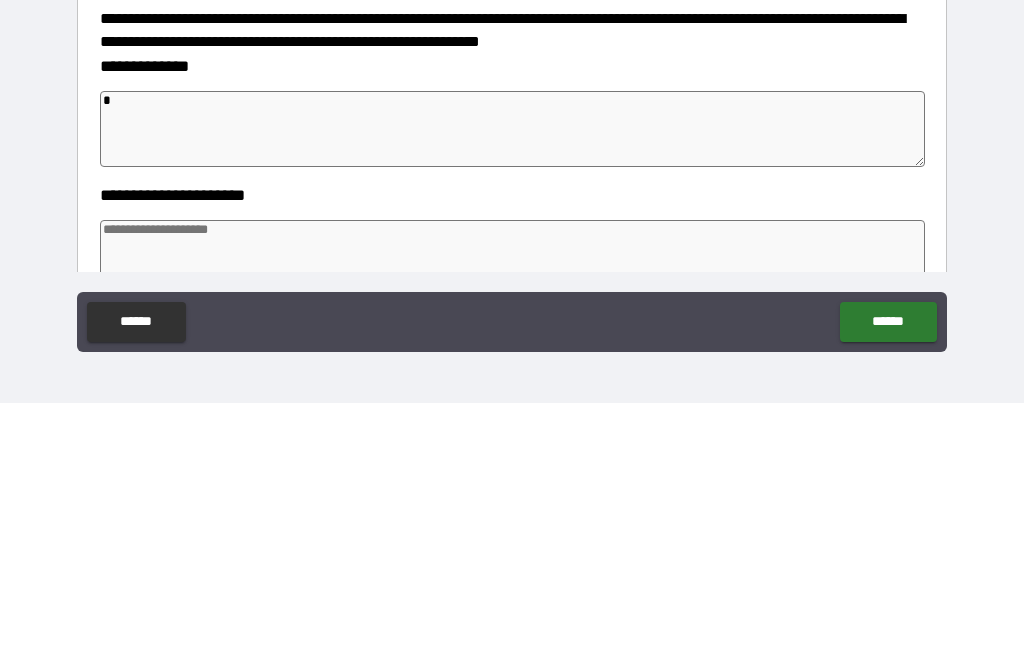 type on "*" 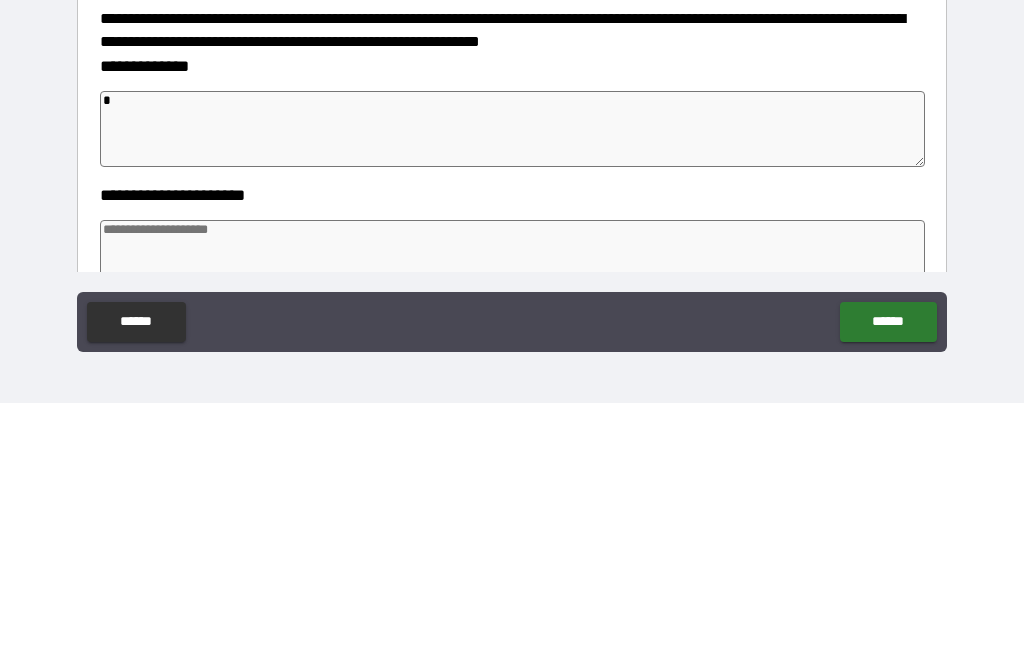 type on "*" 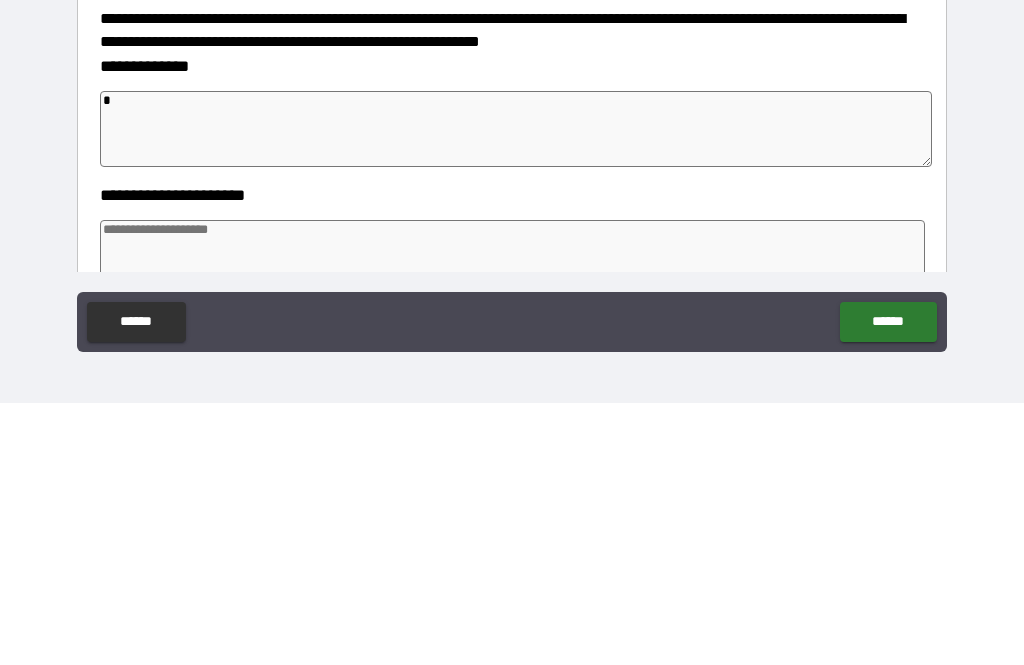 type on "**" 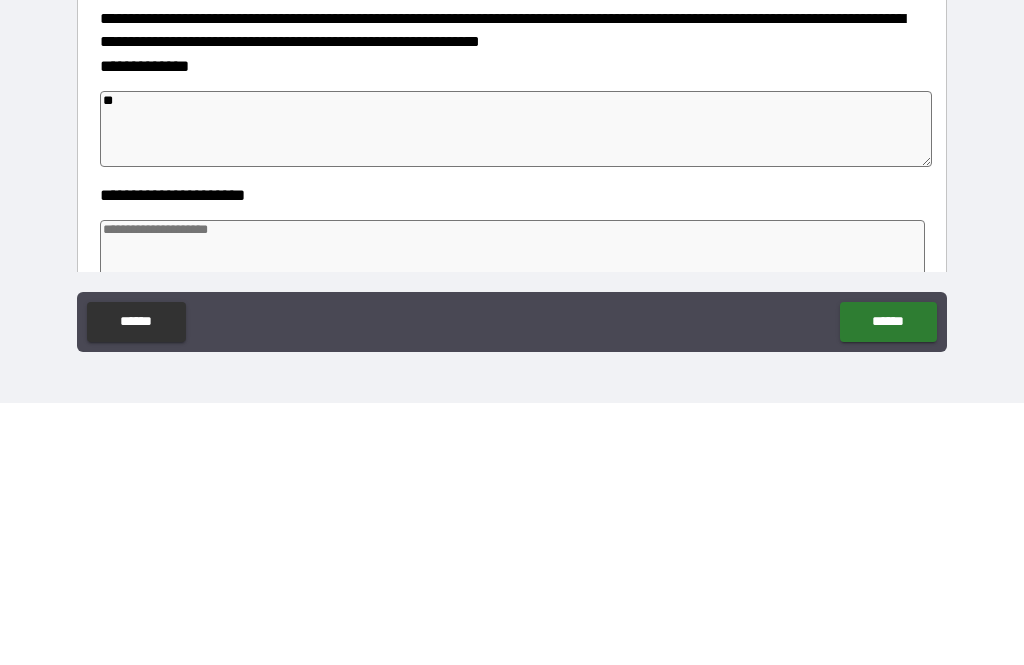 type on "*" 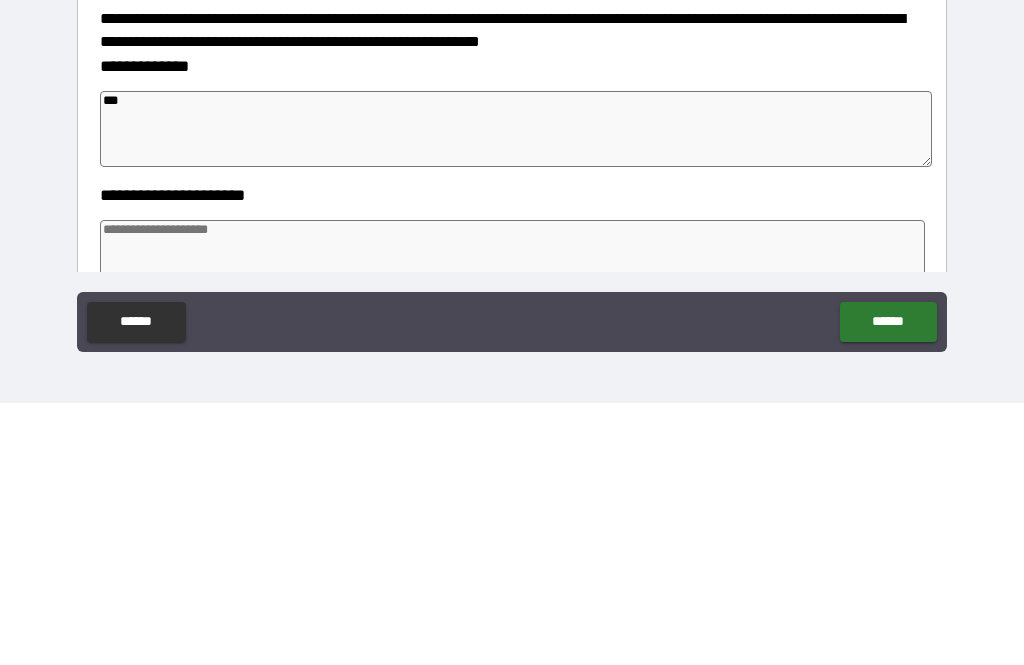 type on "*" 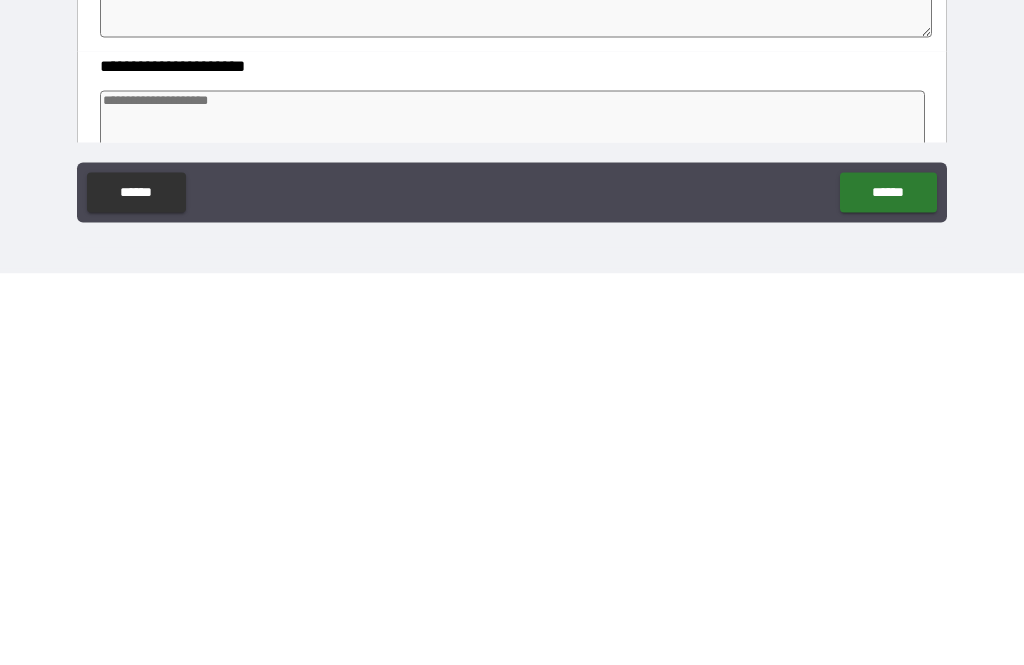 type on "*" 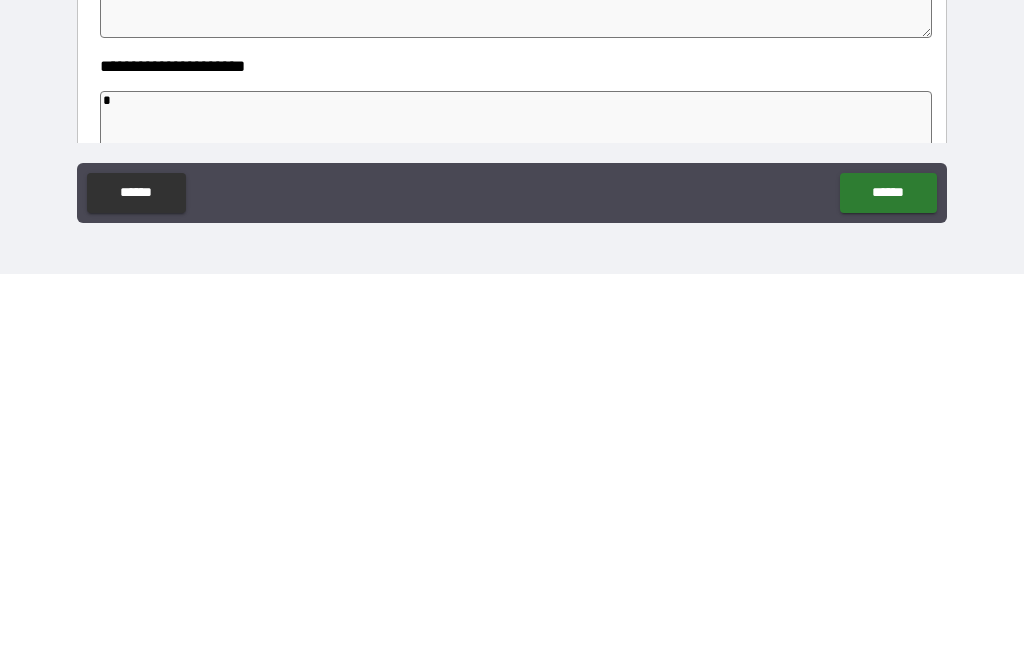 type on "*" 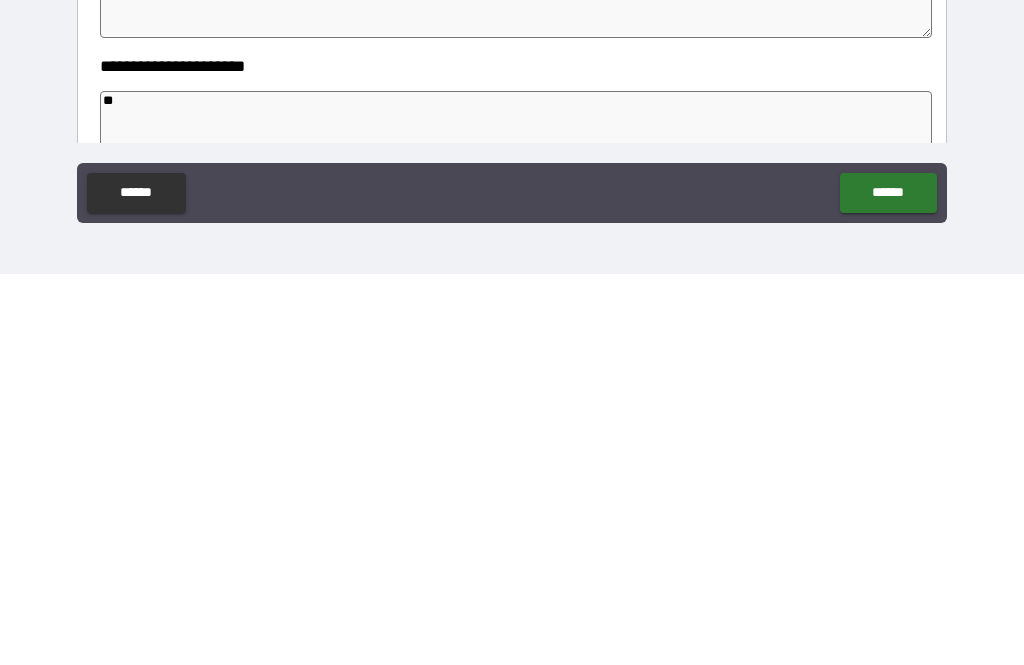 type on "*" 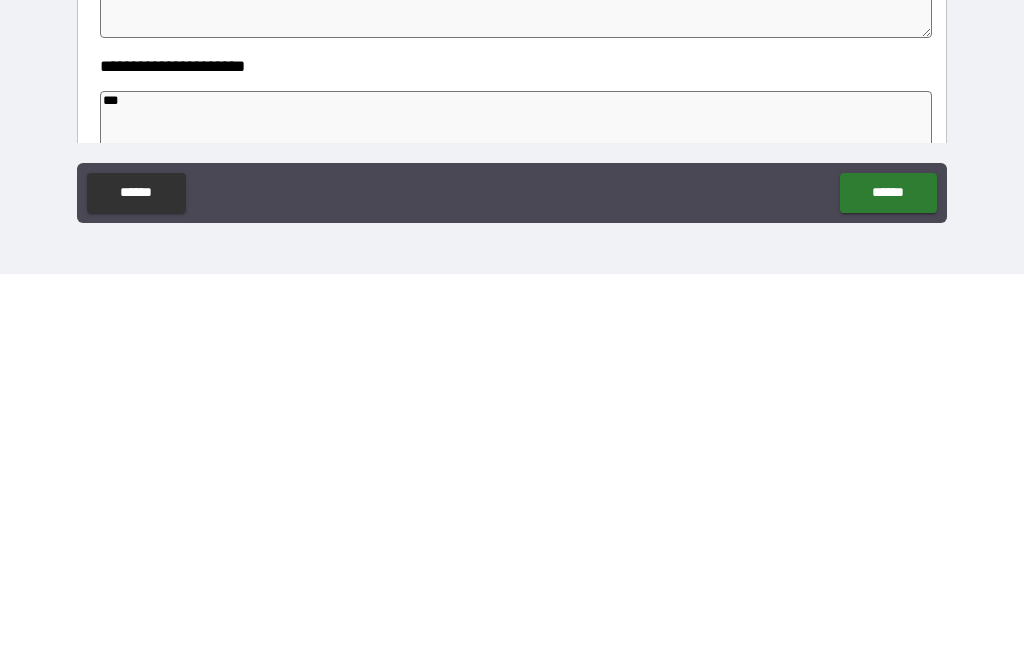 type on "*" 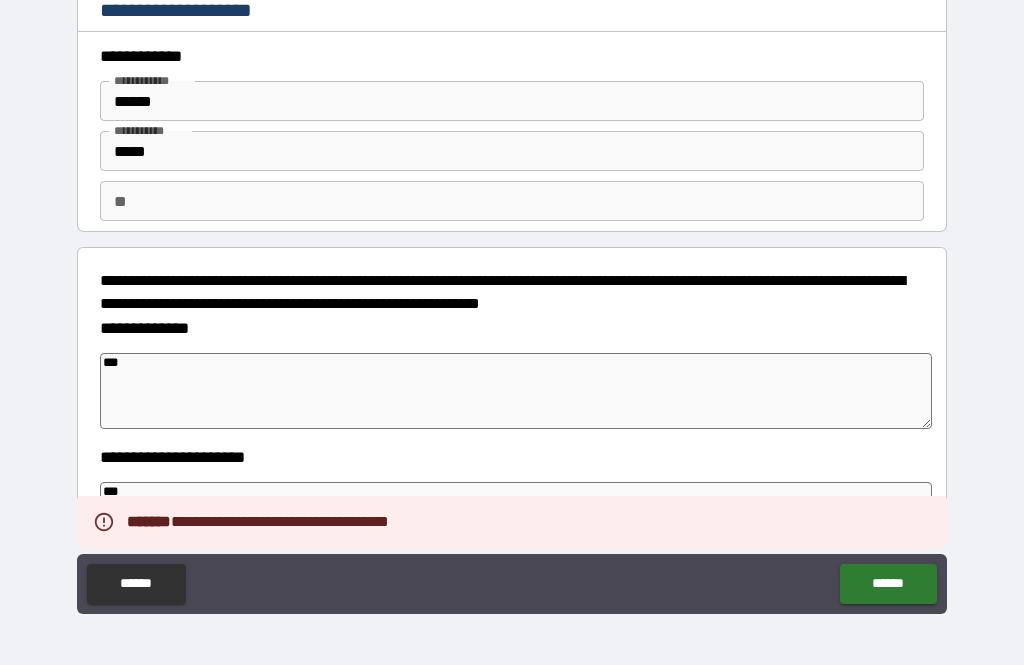 type on "*" 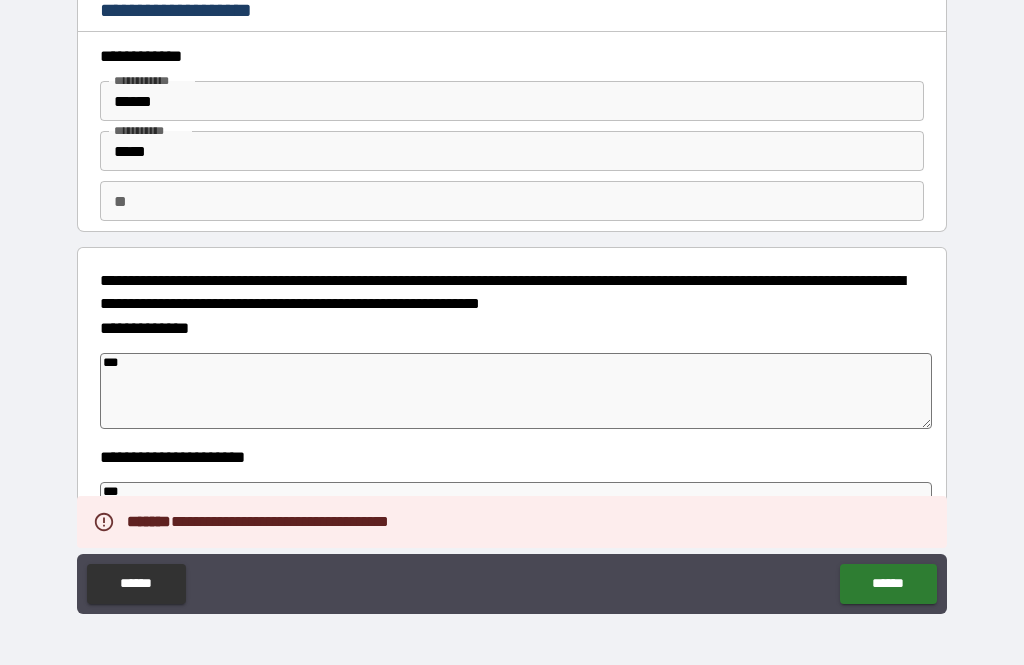 type on "*" 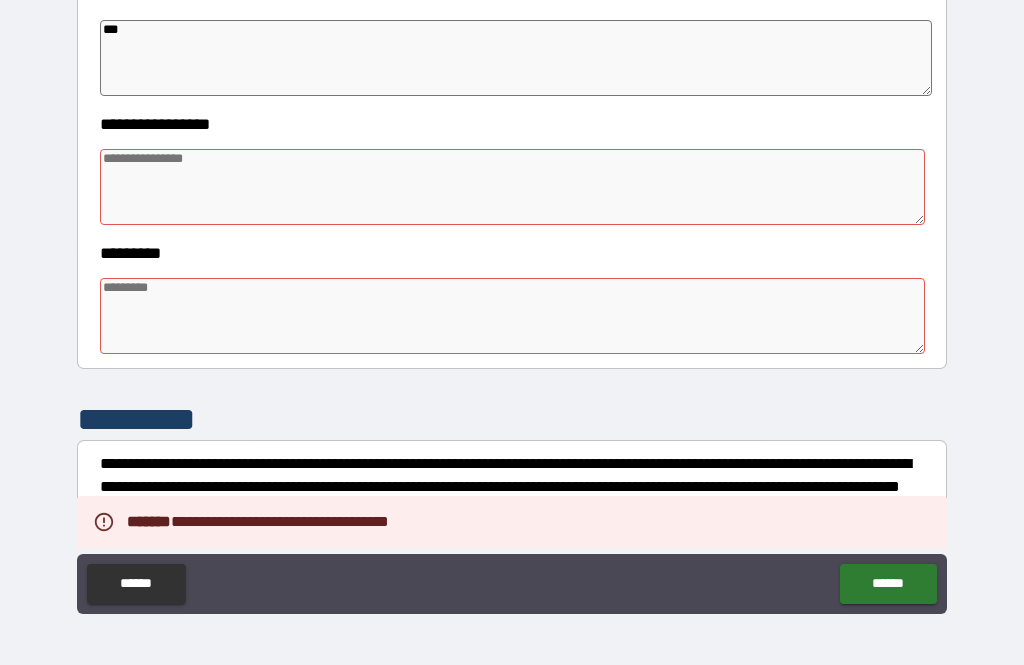 scroll, scrollTop: 468, scrollLeft: 0, axis: vertical 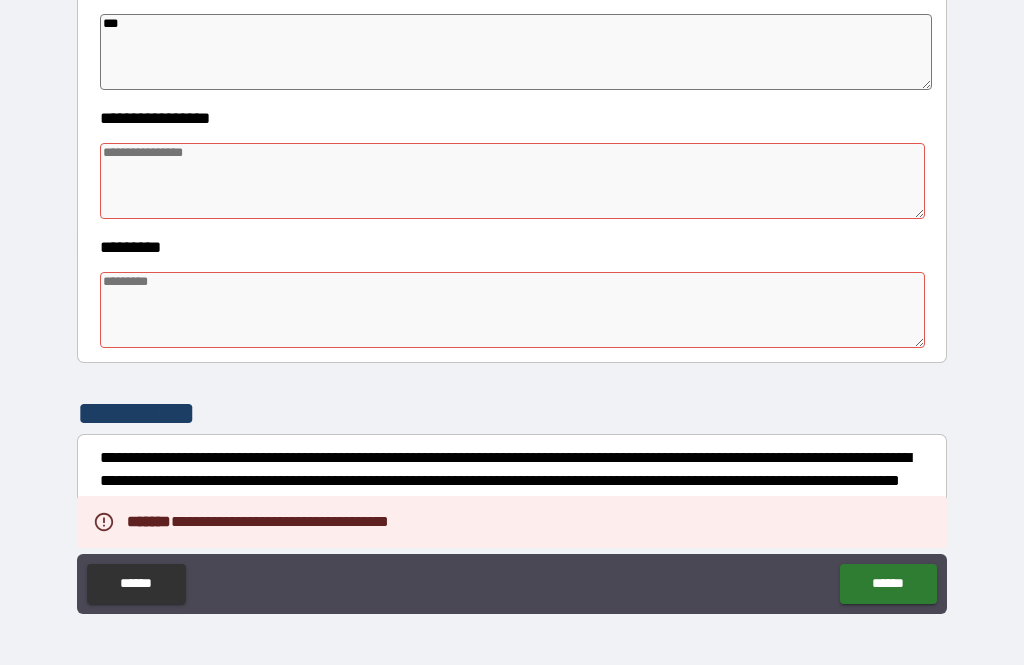 click at bounding box center (513, 181) 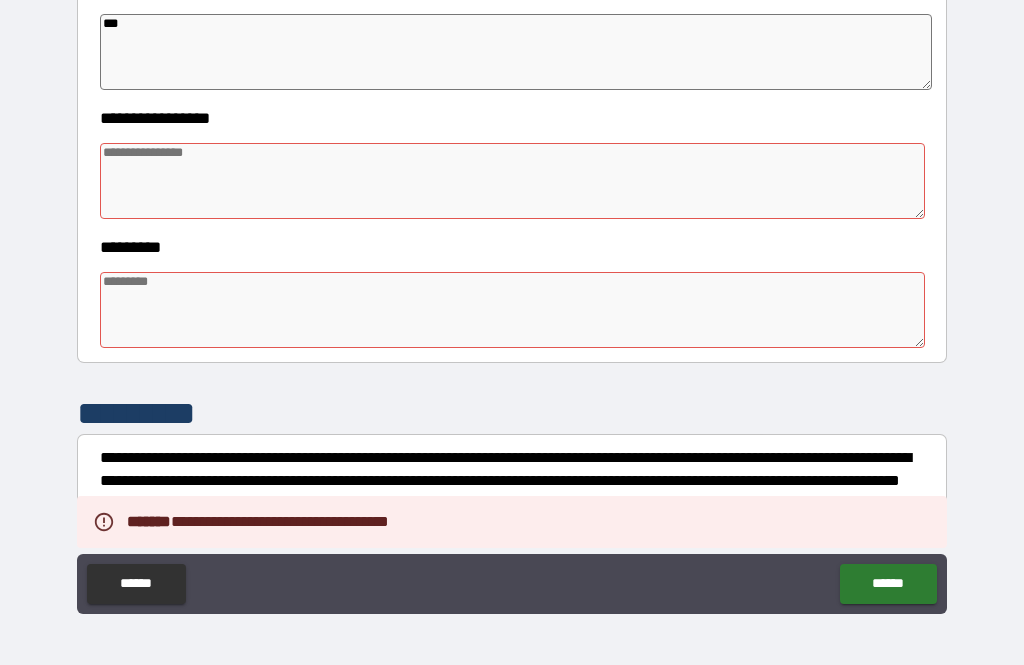 type on "*" 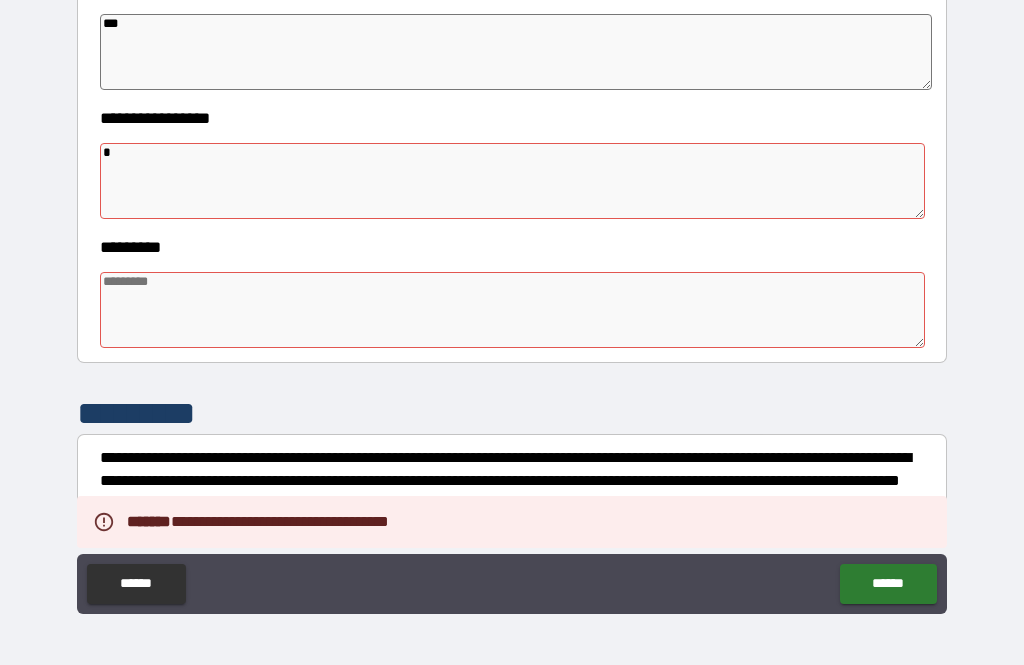 type on "*" 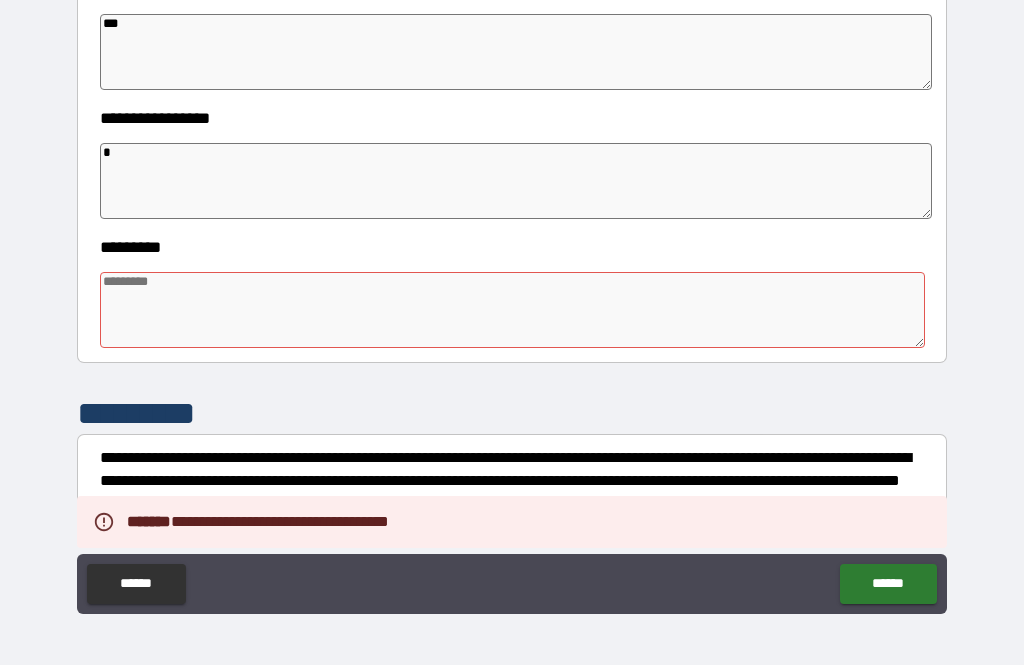type on "*" 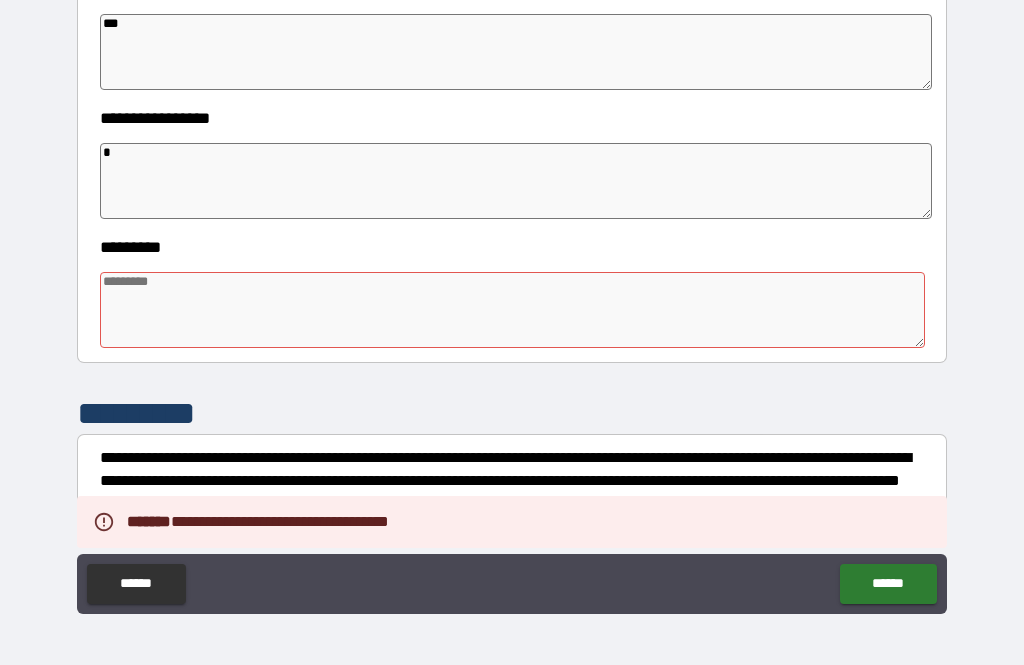type on "*" 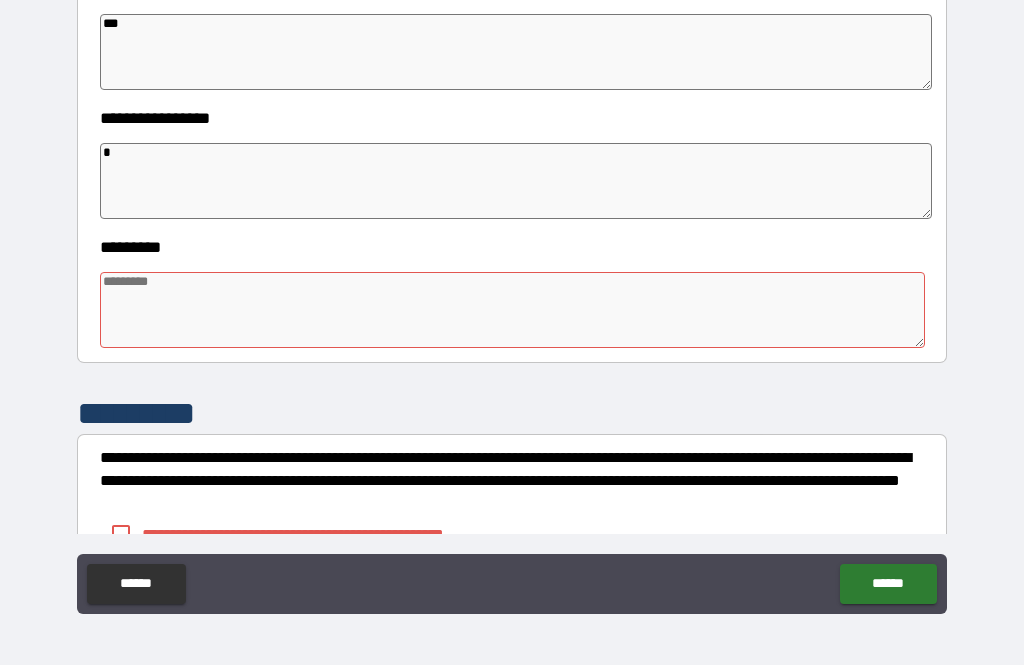 type on "**" 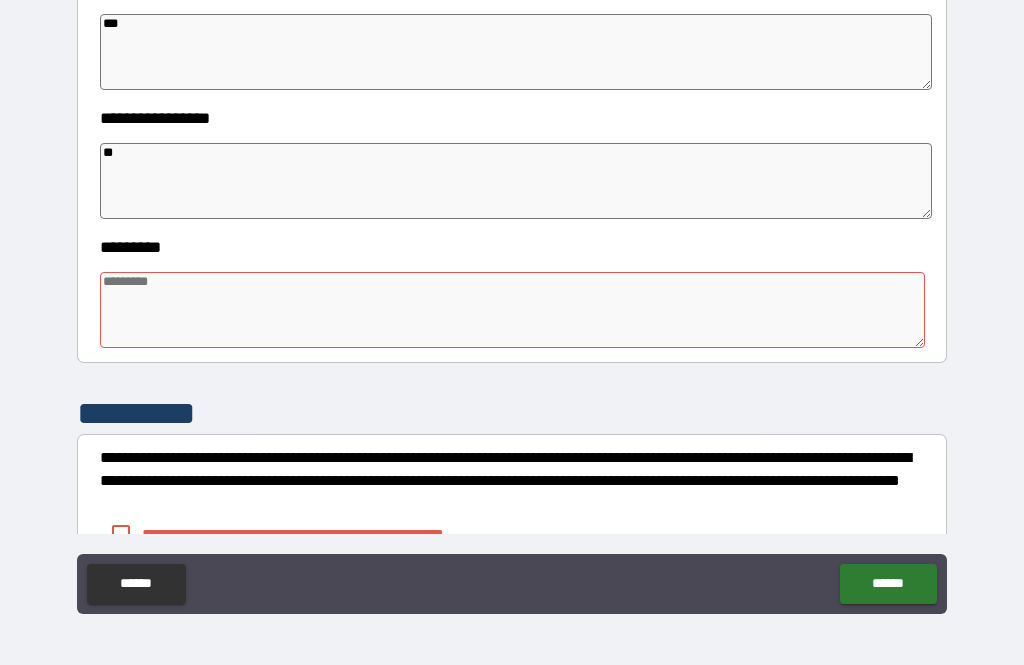 type on "*" 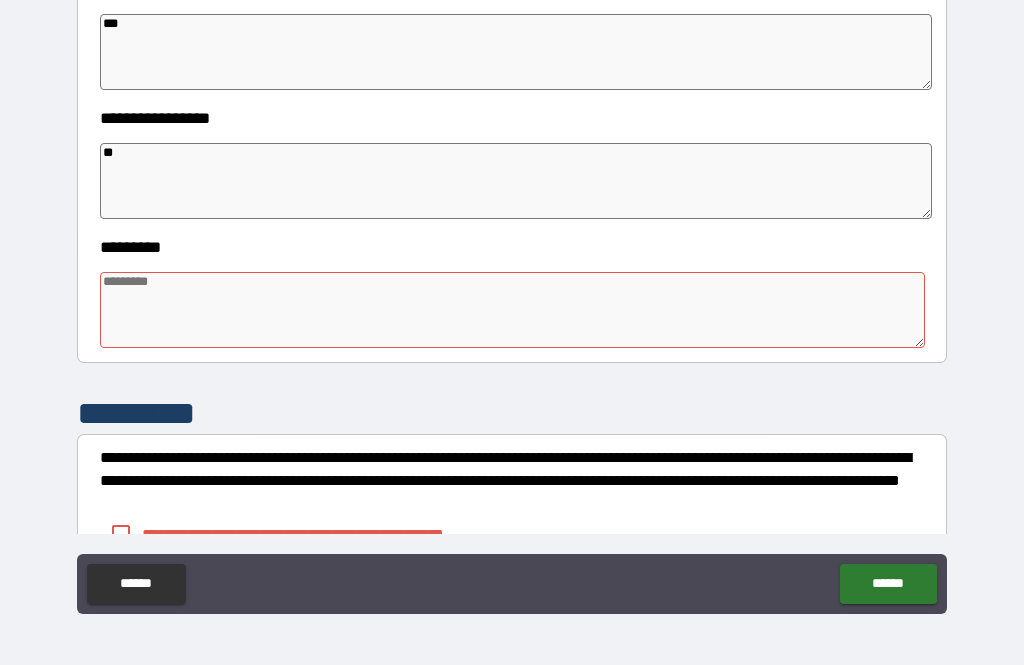 type on "*" 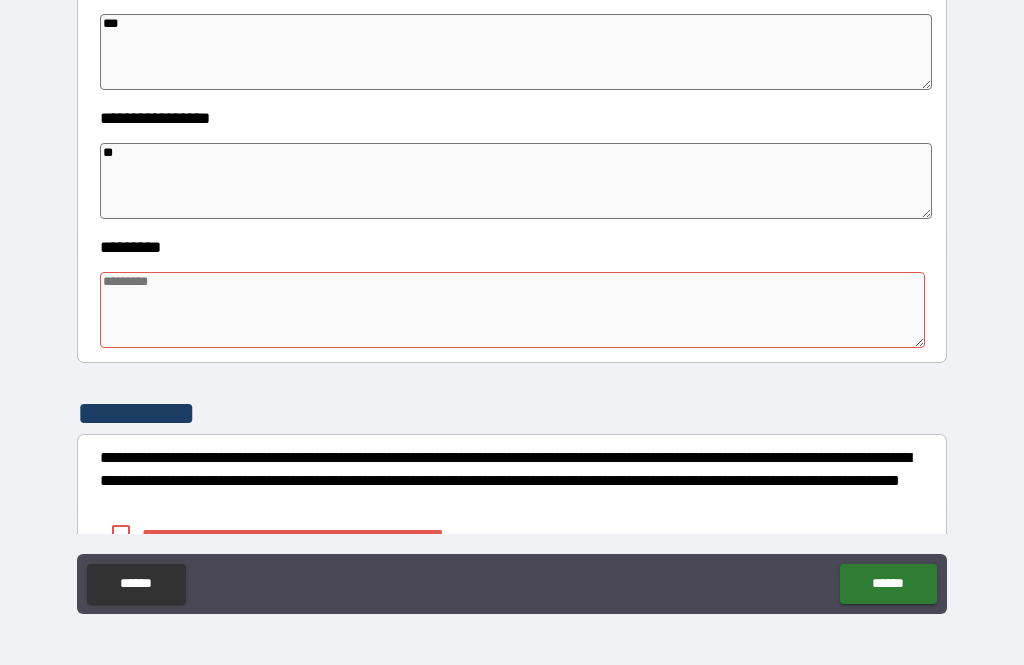 type on "*" 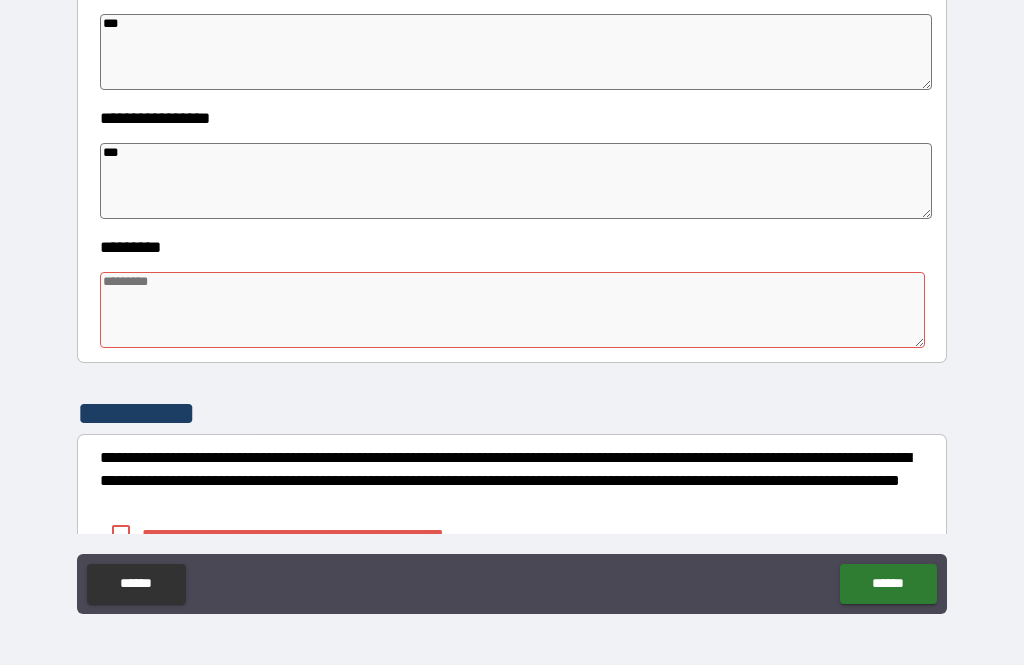 type on "*" 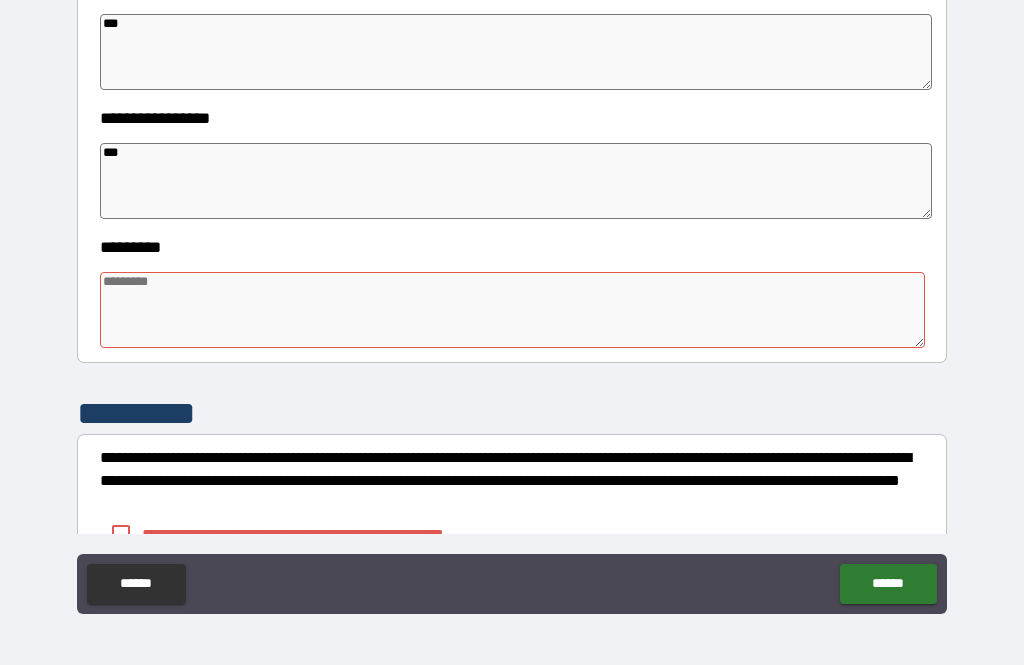 type on "*" 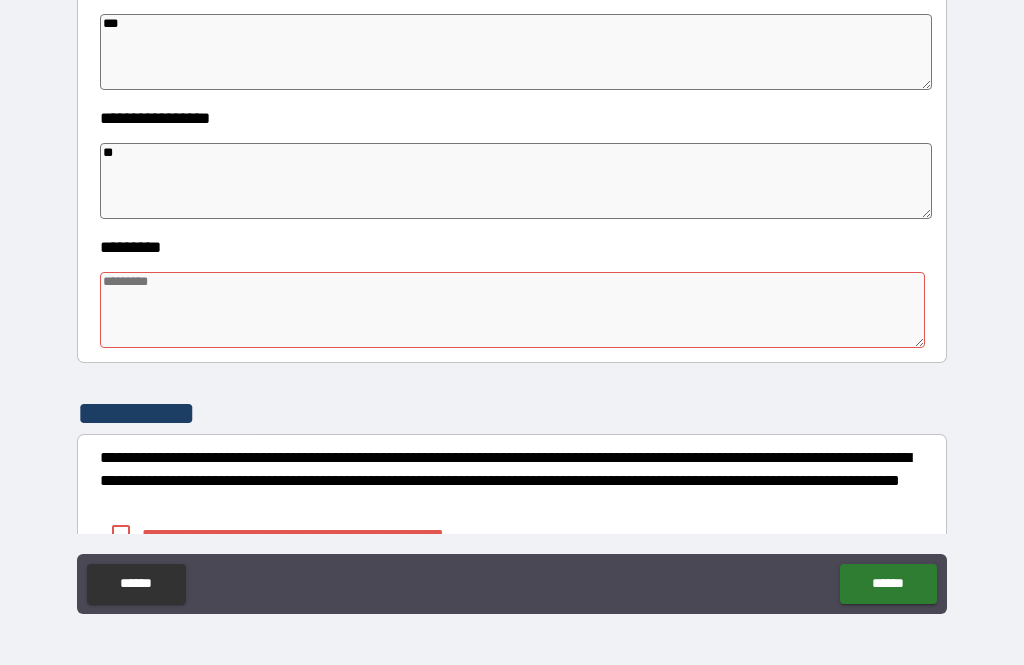 type on "*" 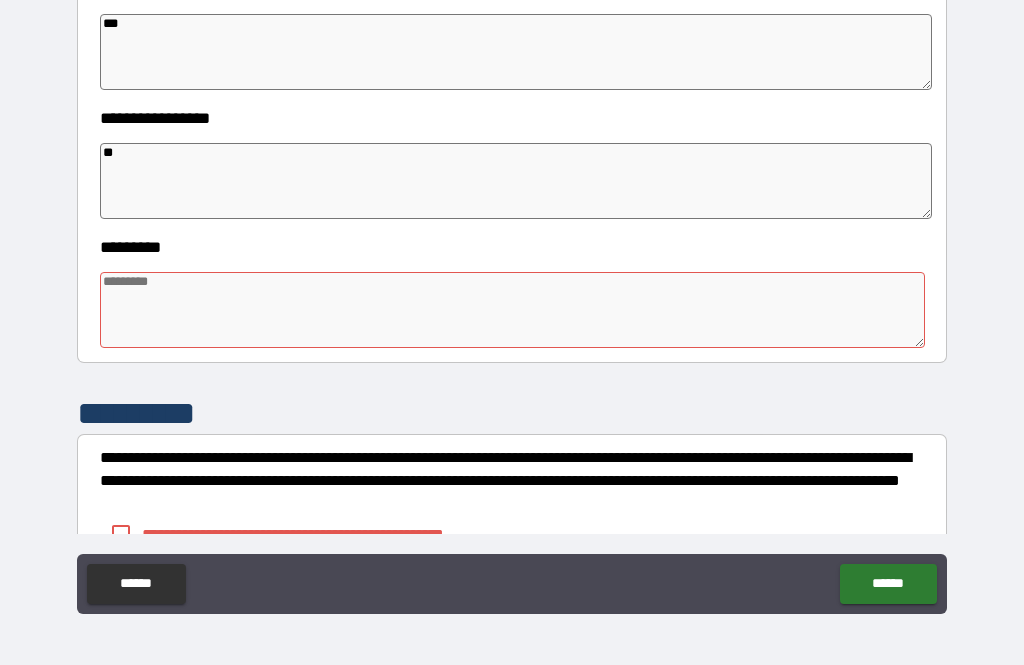 type on "*" 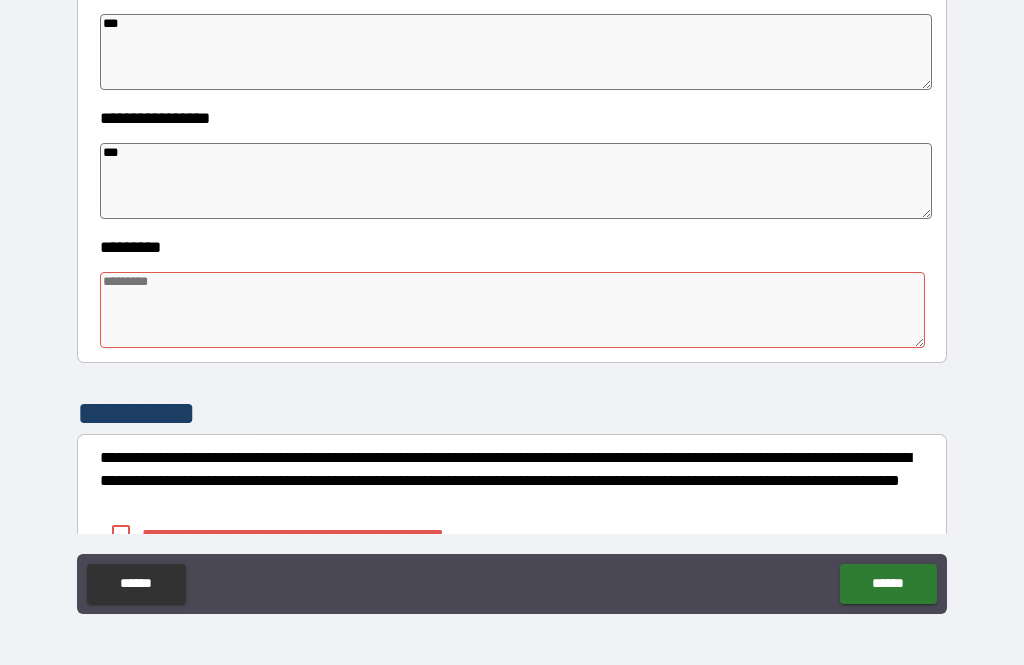 type on "*" 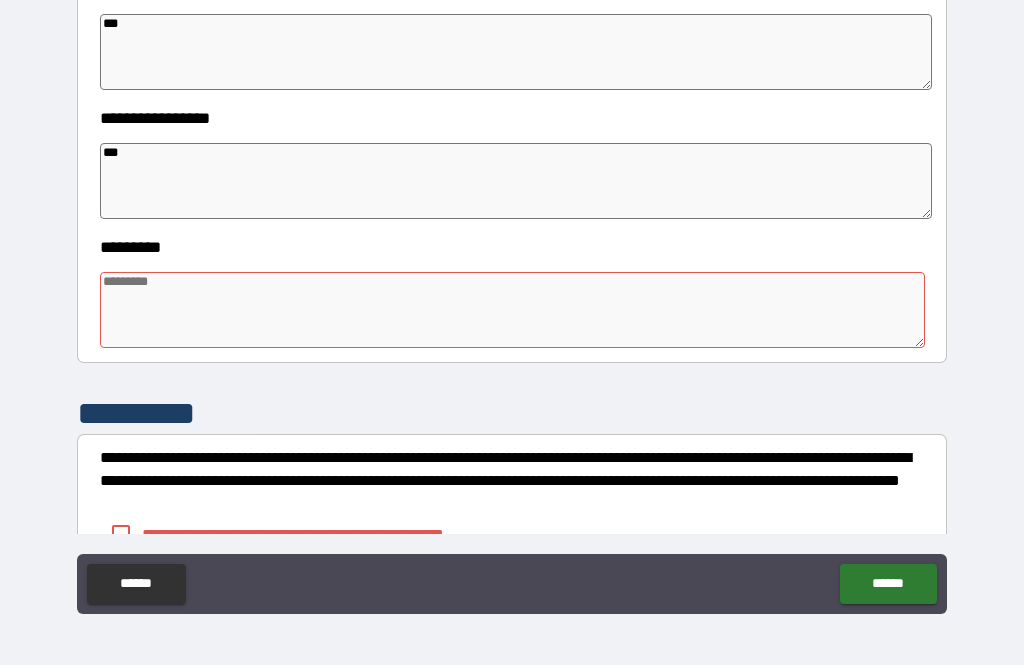 type on "*" 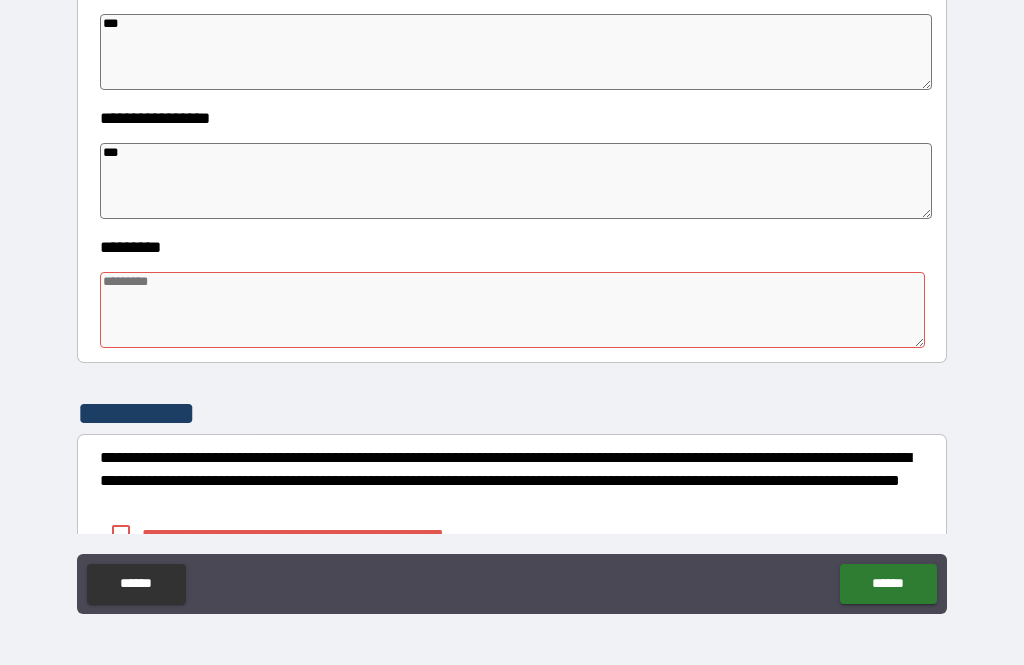 type on "*" 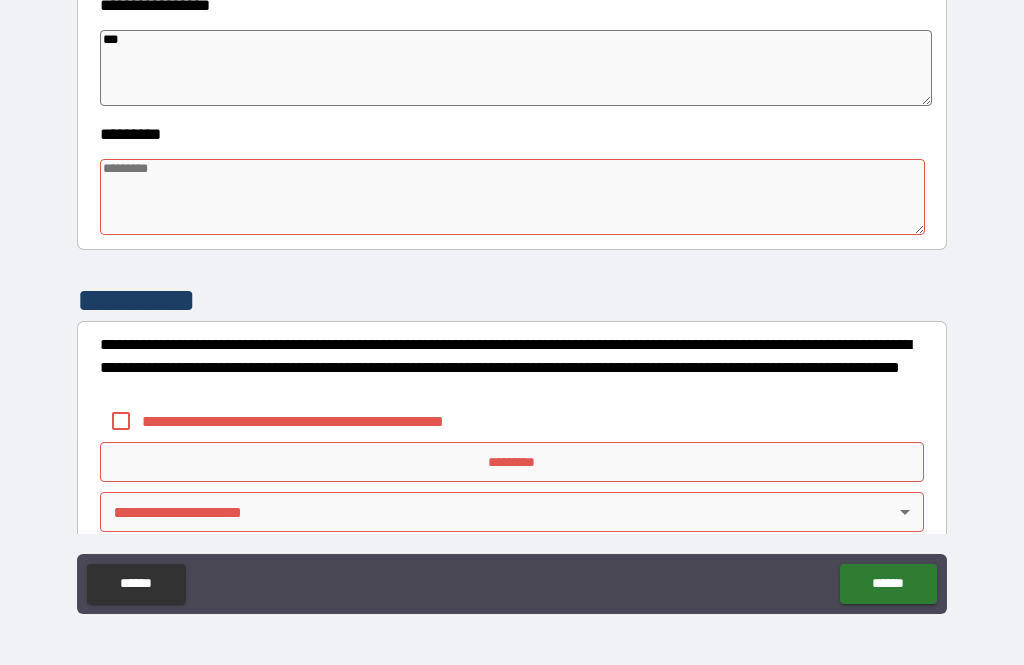 scroll, scrollTop: 596, scrollLeft: 0, axis: vertical 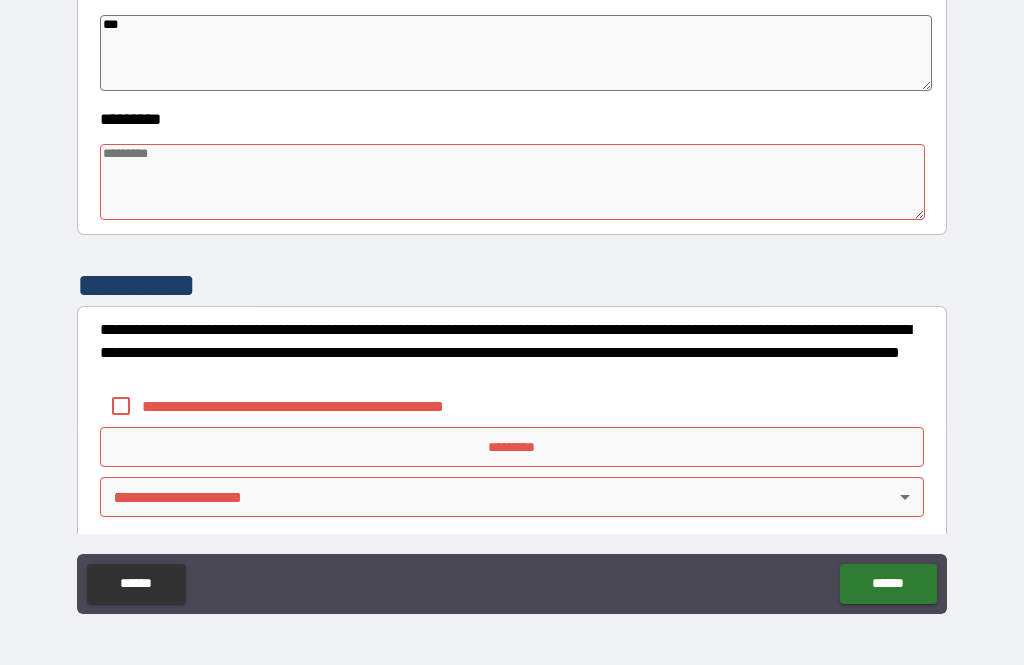 type on "***" 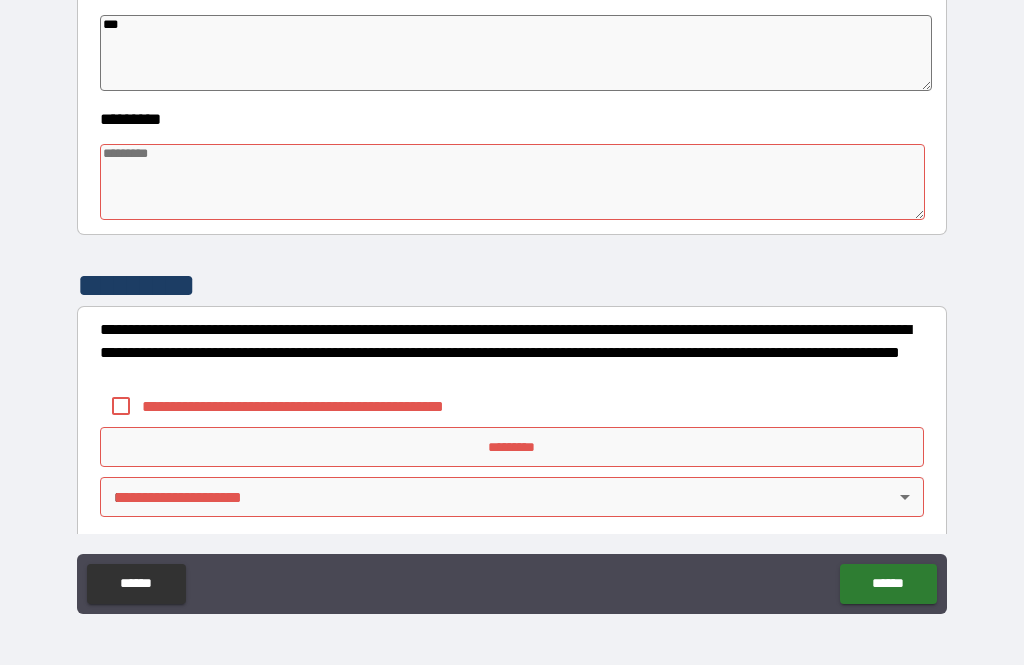 type on "*" 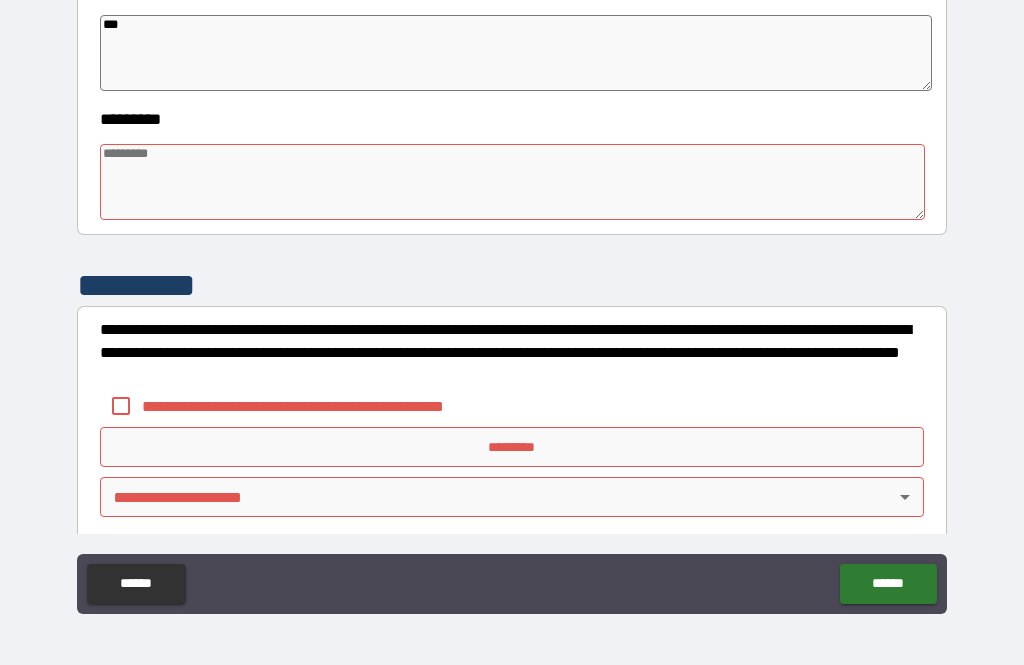 type on "*" 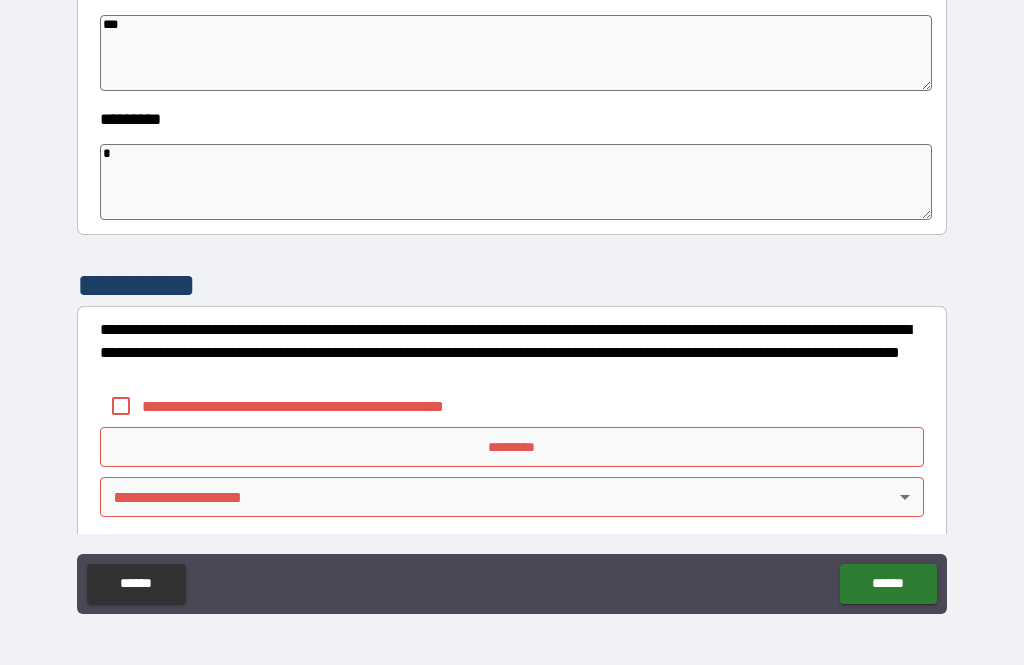 type on "*" 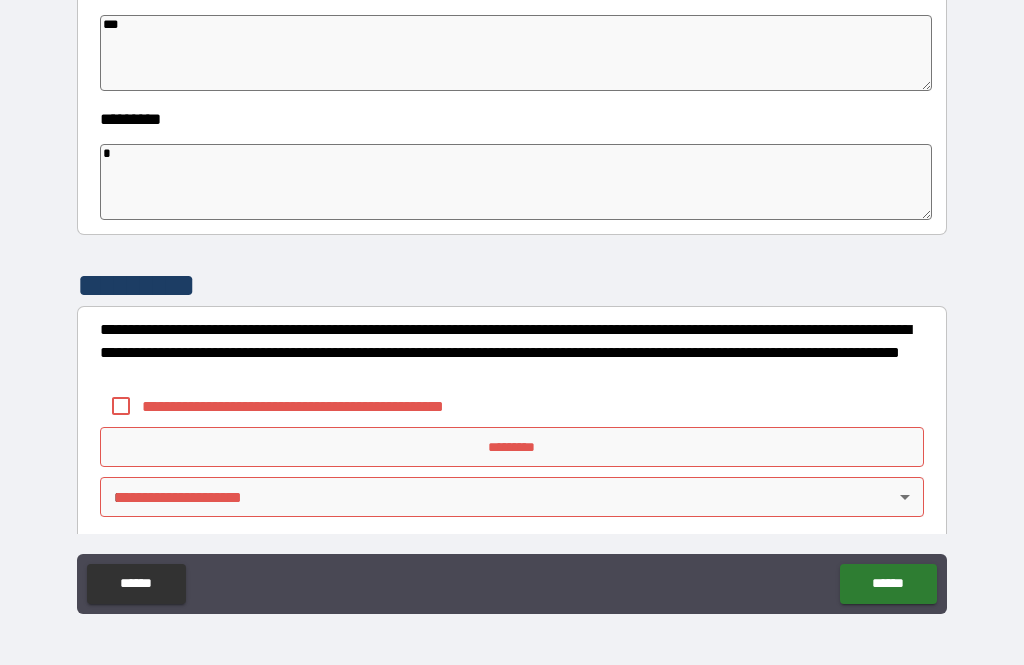 type on "*" 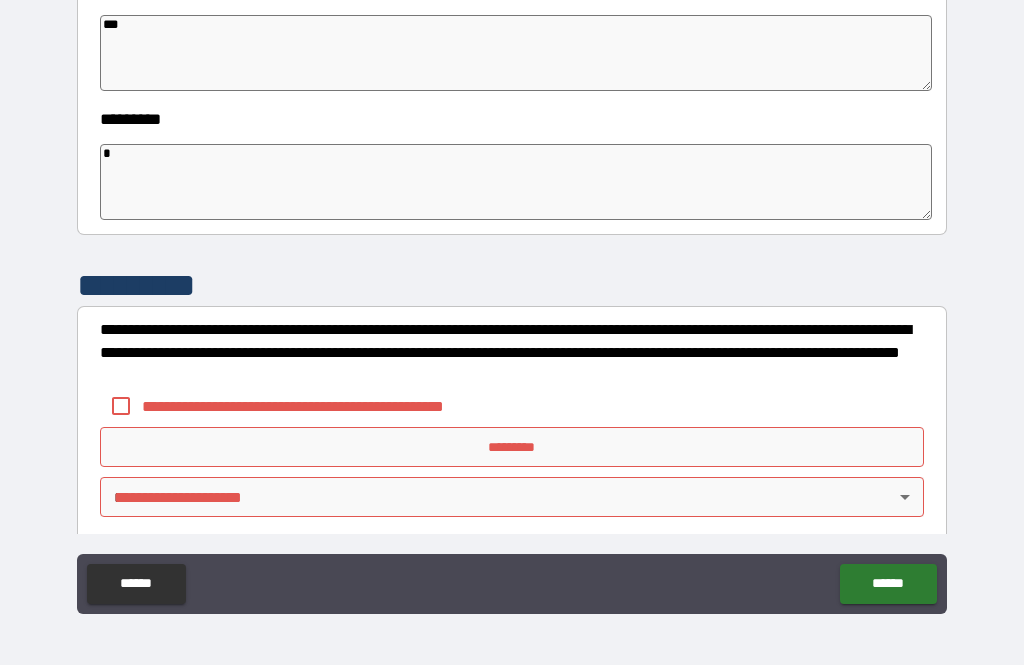 type on "**" 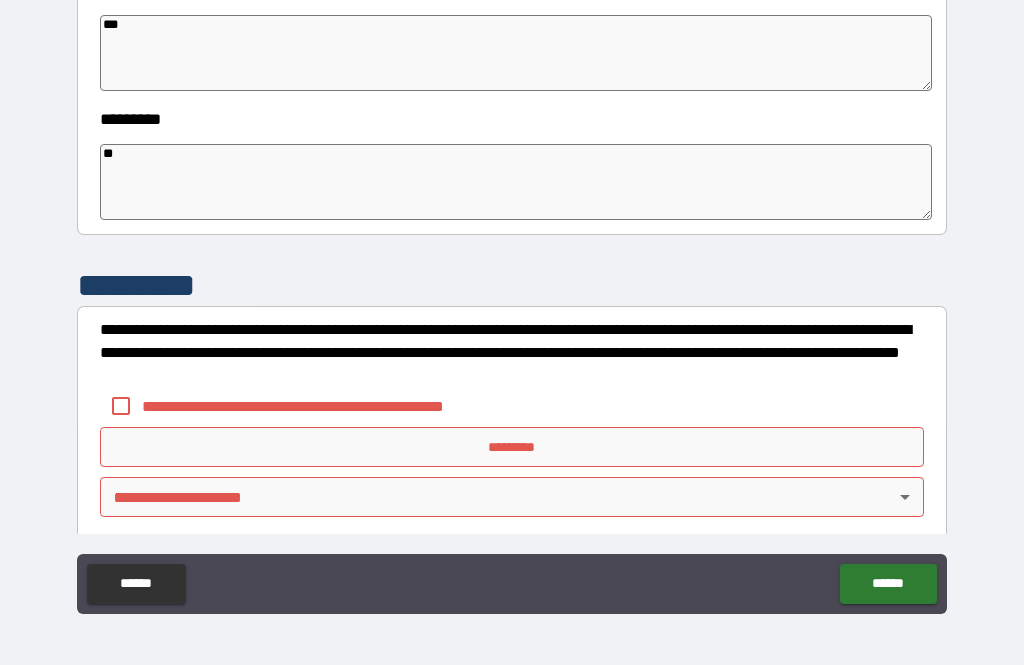 type on "*" 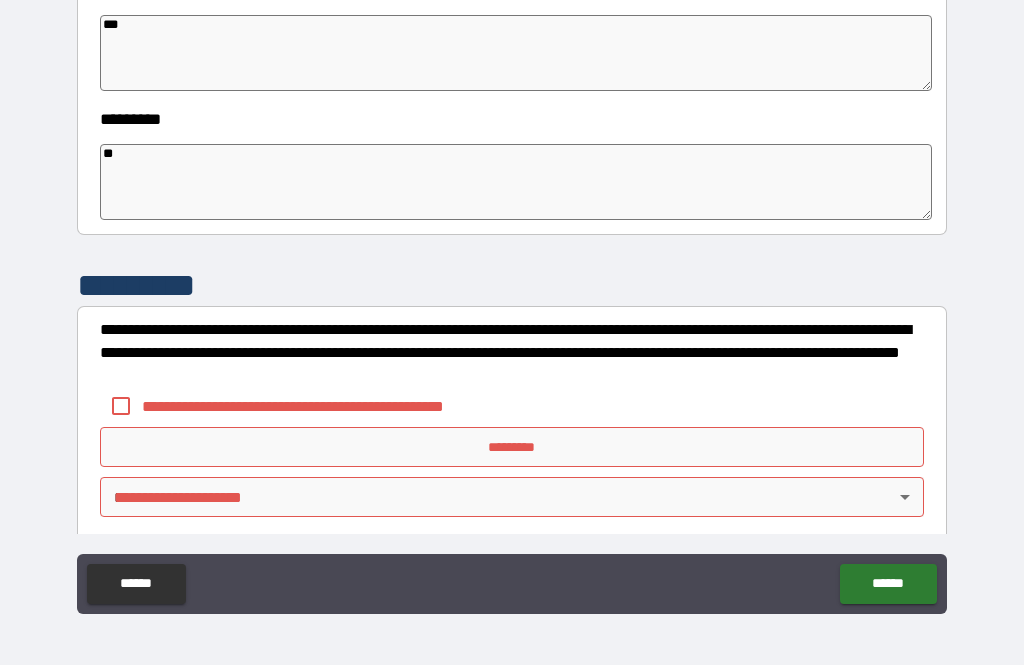 type on "*" 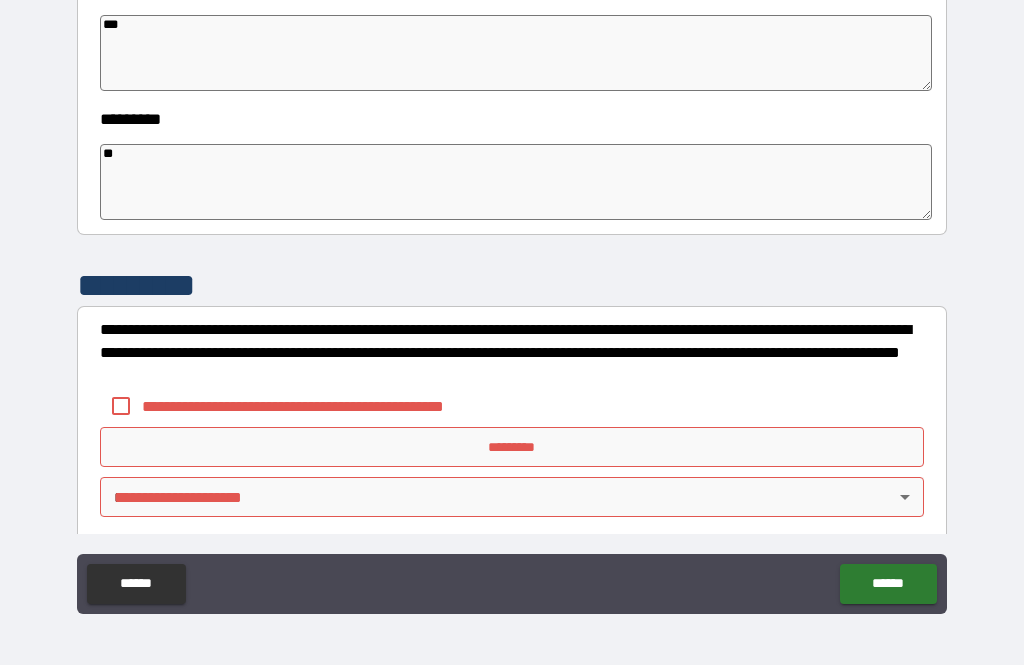 type on "*" 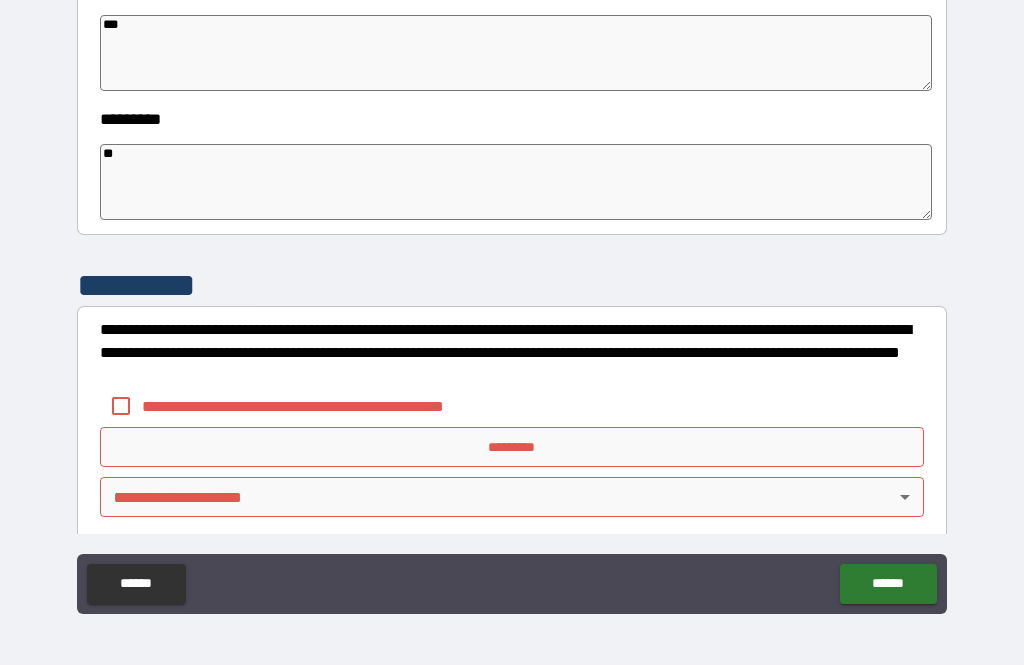 type on "*" 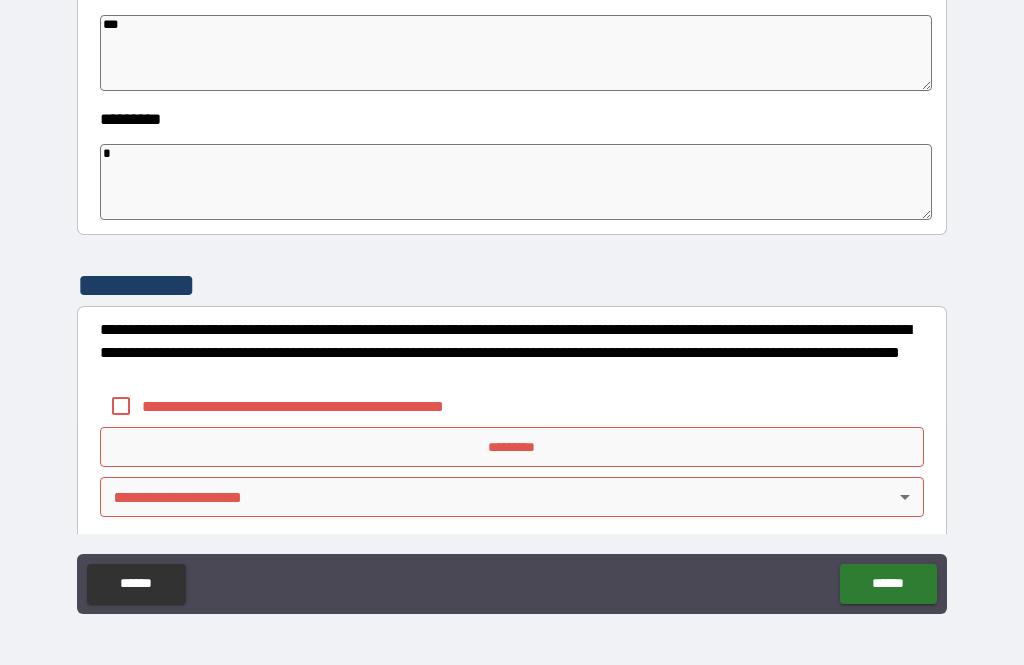 type on "*" 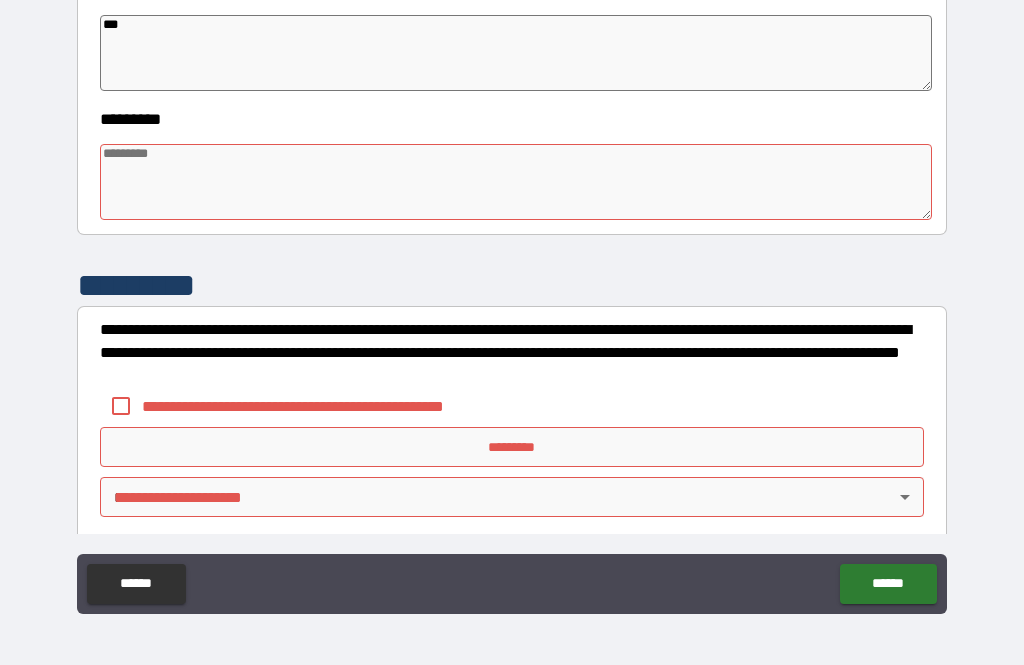 type on "*" 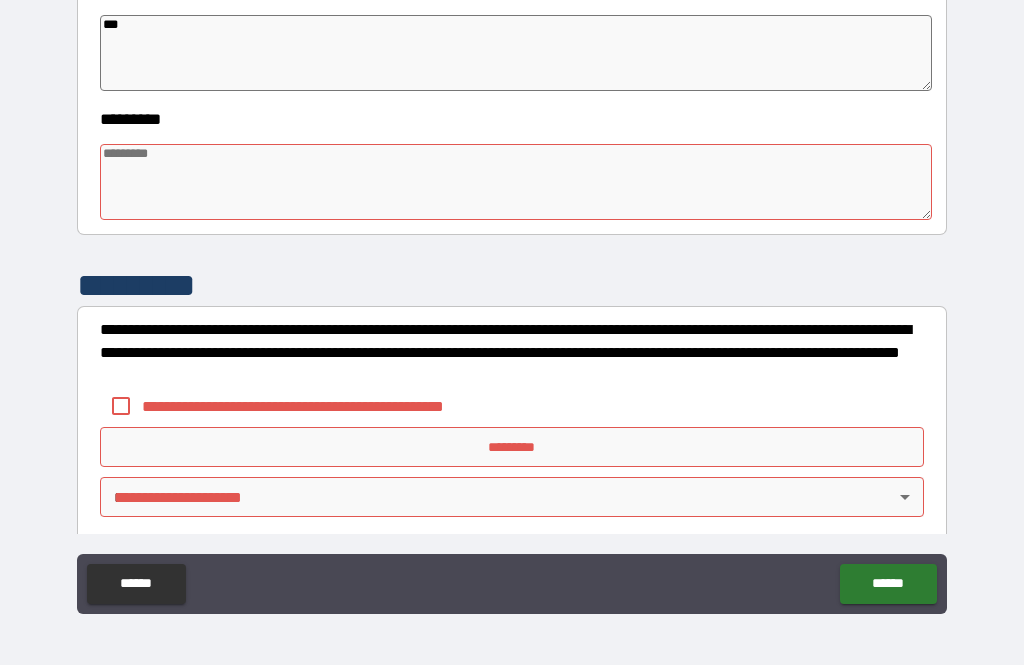 type on "*" 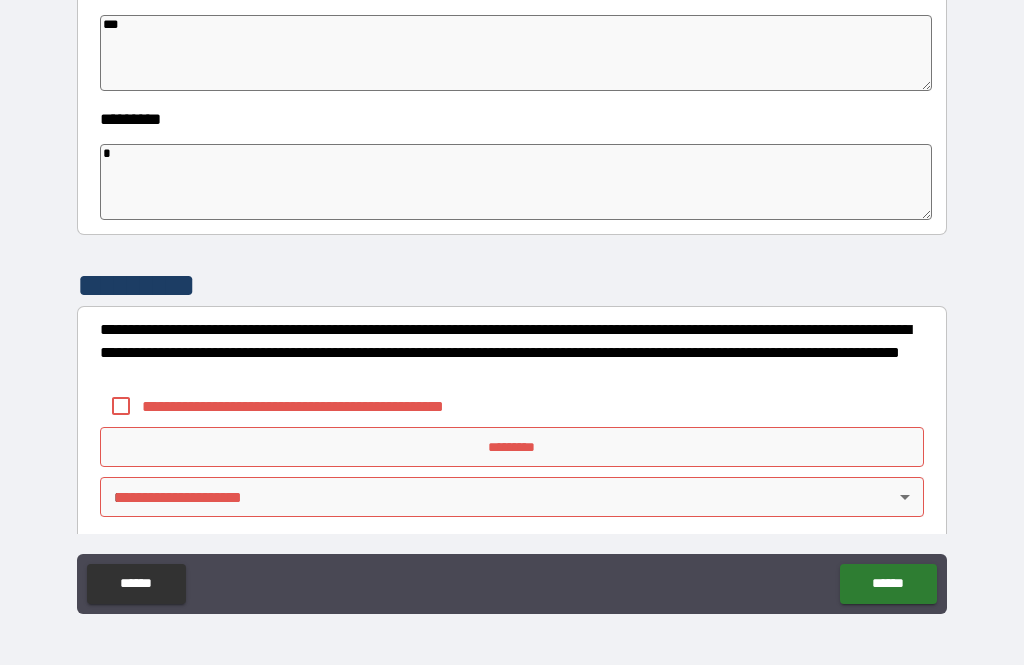 type on "**" 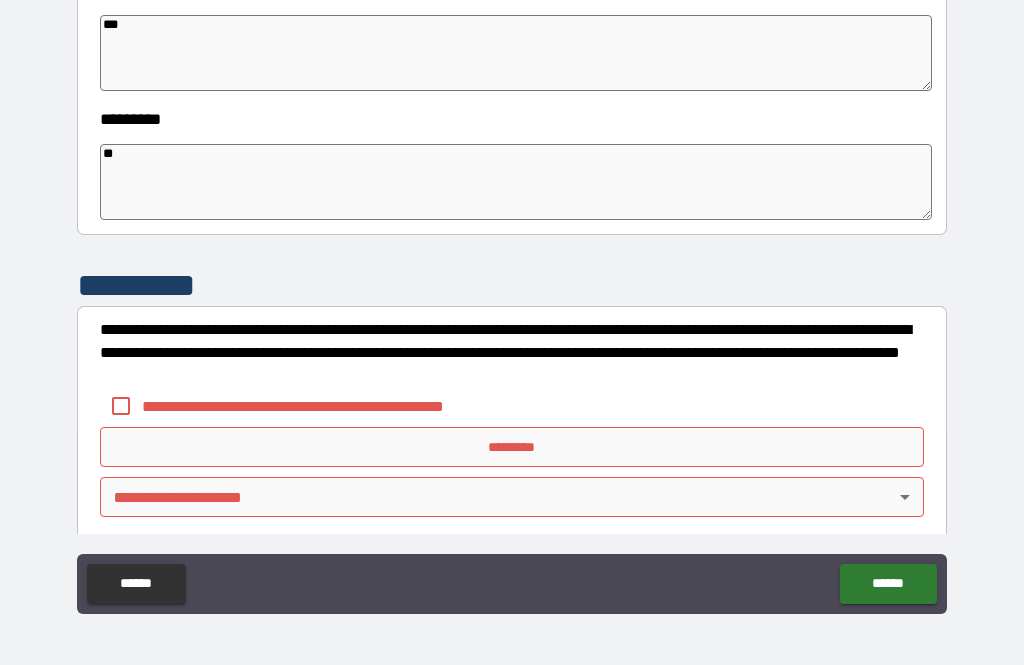 type on "*" 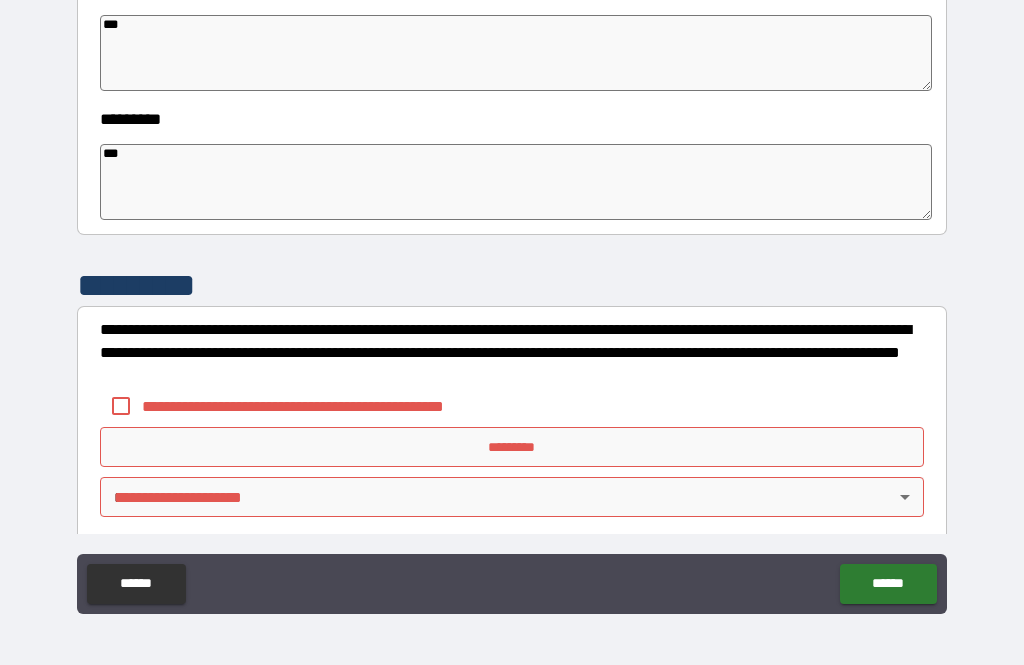 type on "*" 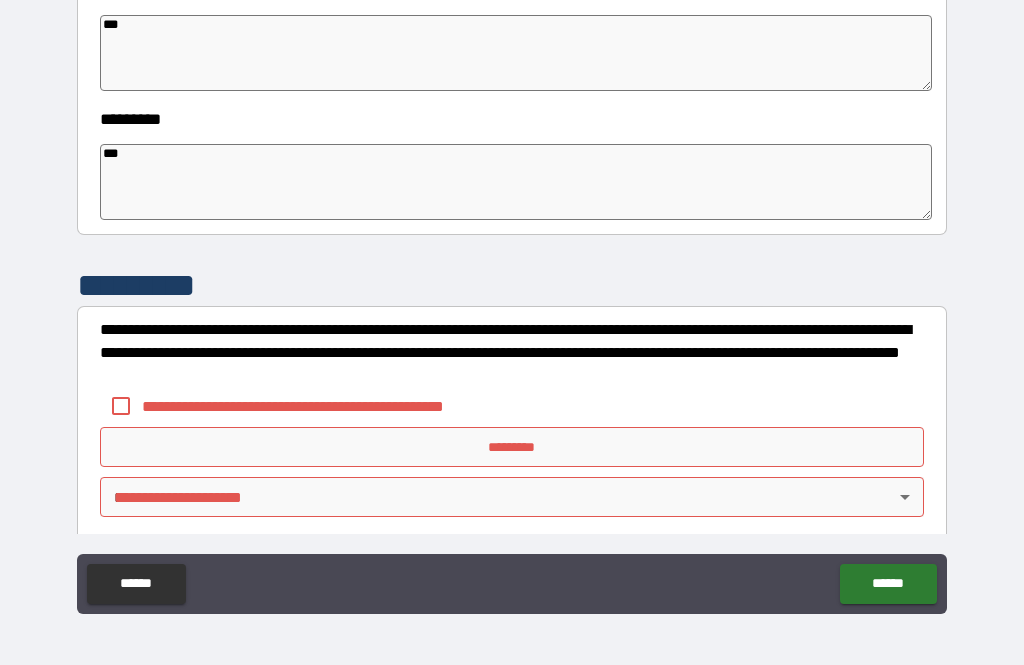 type on "*" 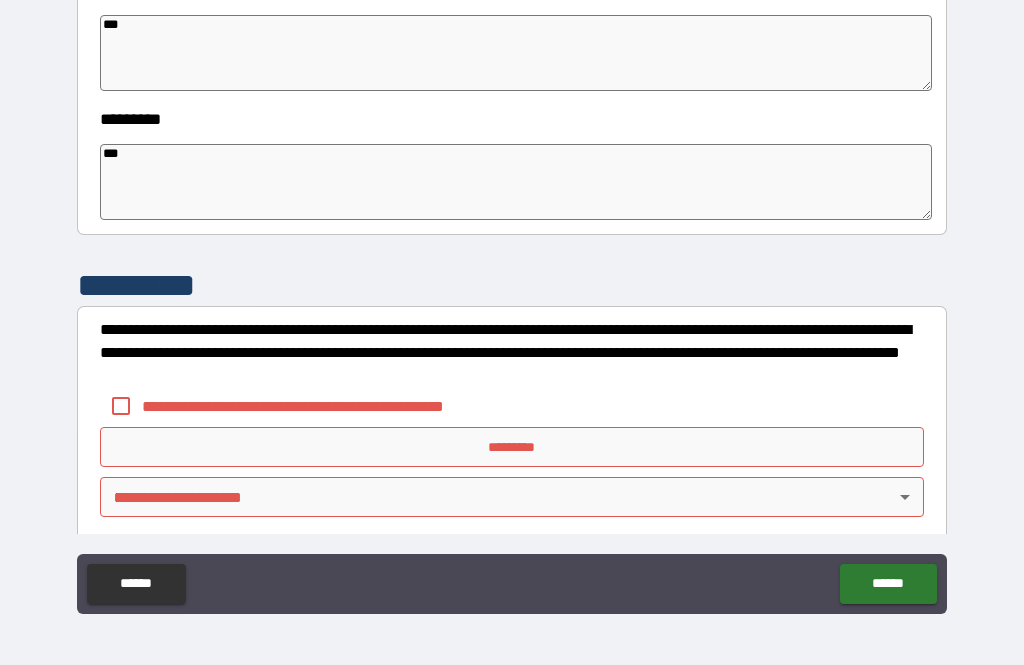 type on "*" 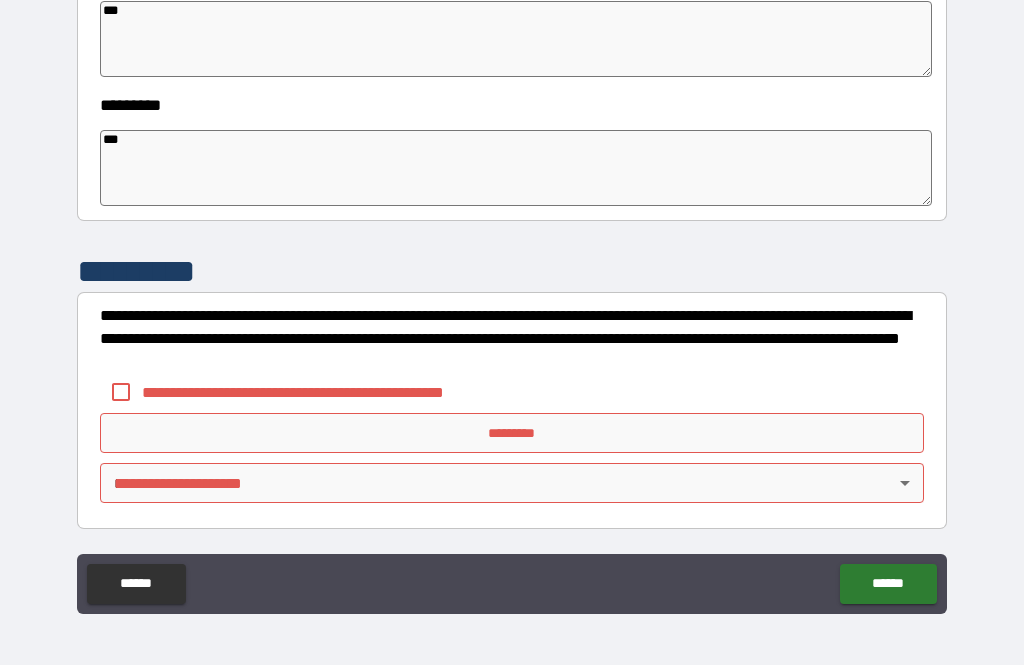 scroll, scrollTop: 610, scrollLeft: 0, axis: vertical 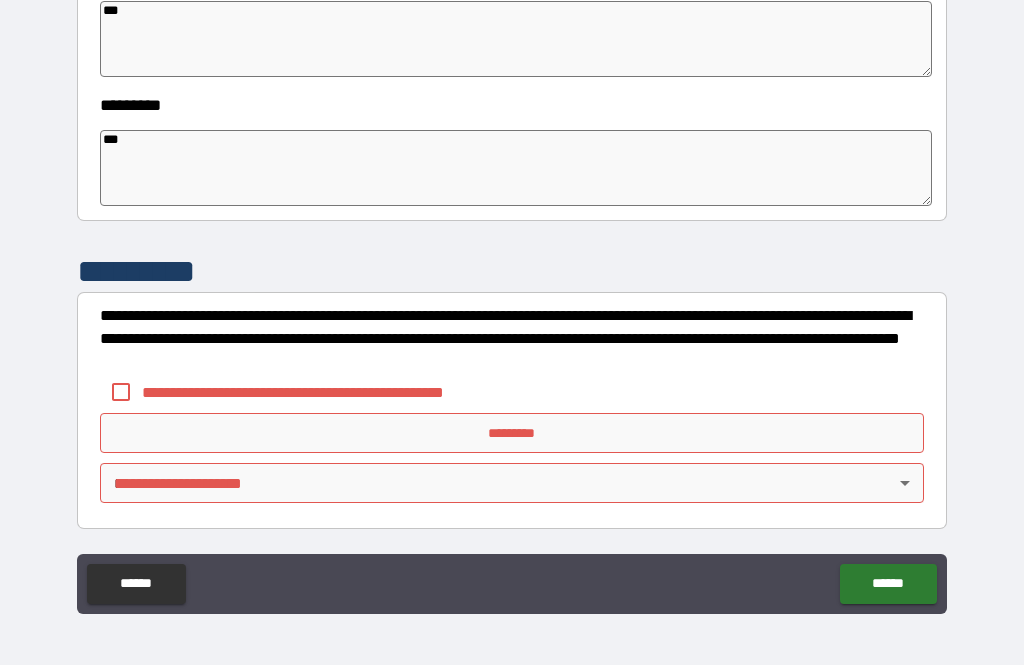 click on "*********" at bounding box center (512, 433) 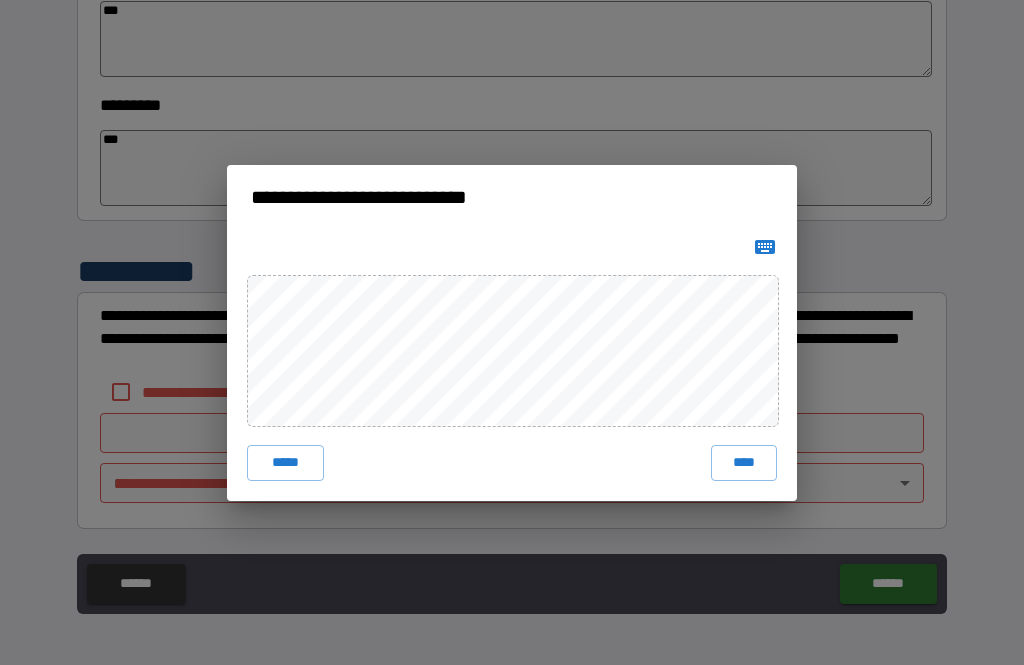 click on "****" at bounding box center (744, 463) 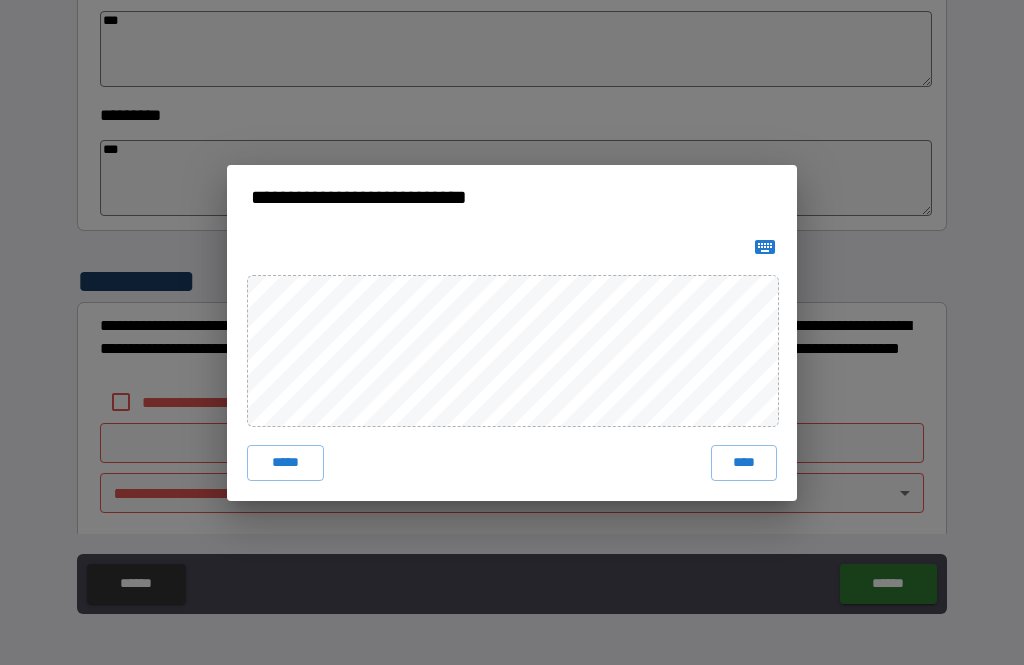 type on "*" 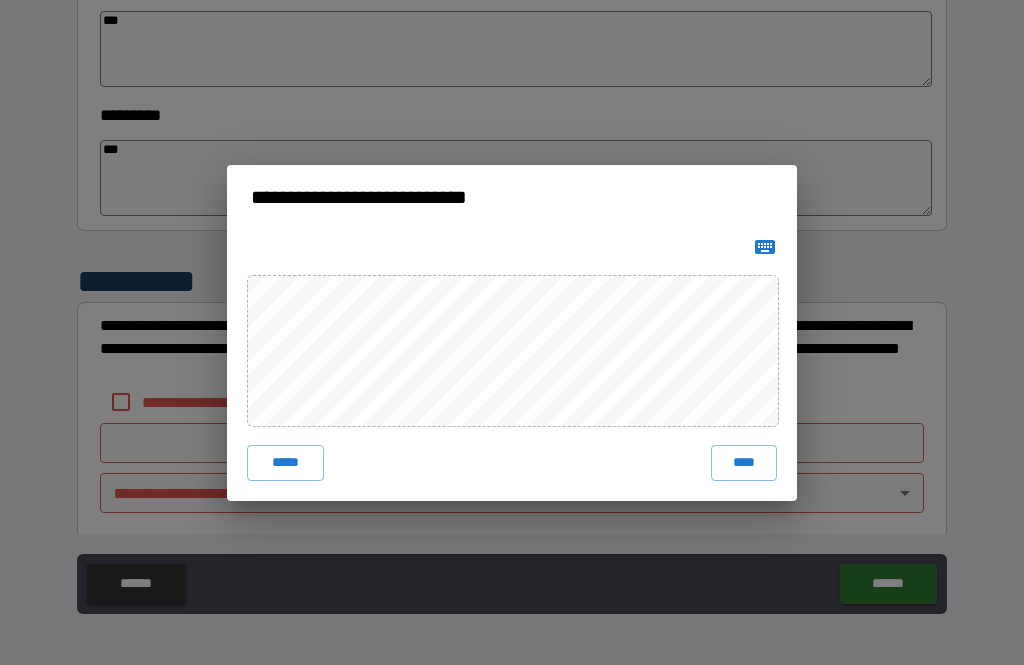 type on "*" 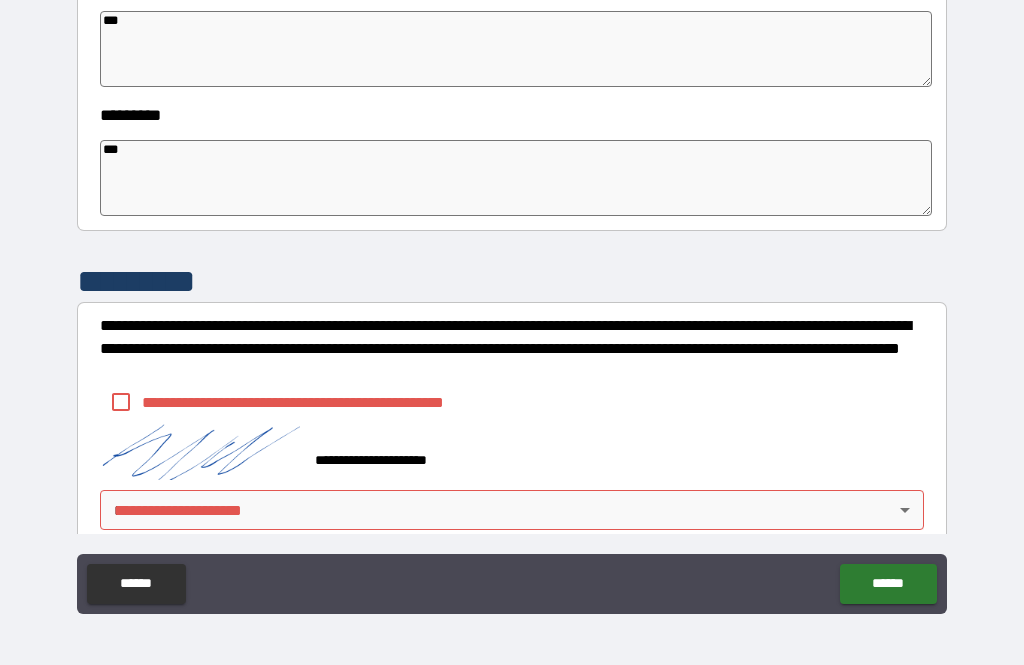 type on "*" 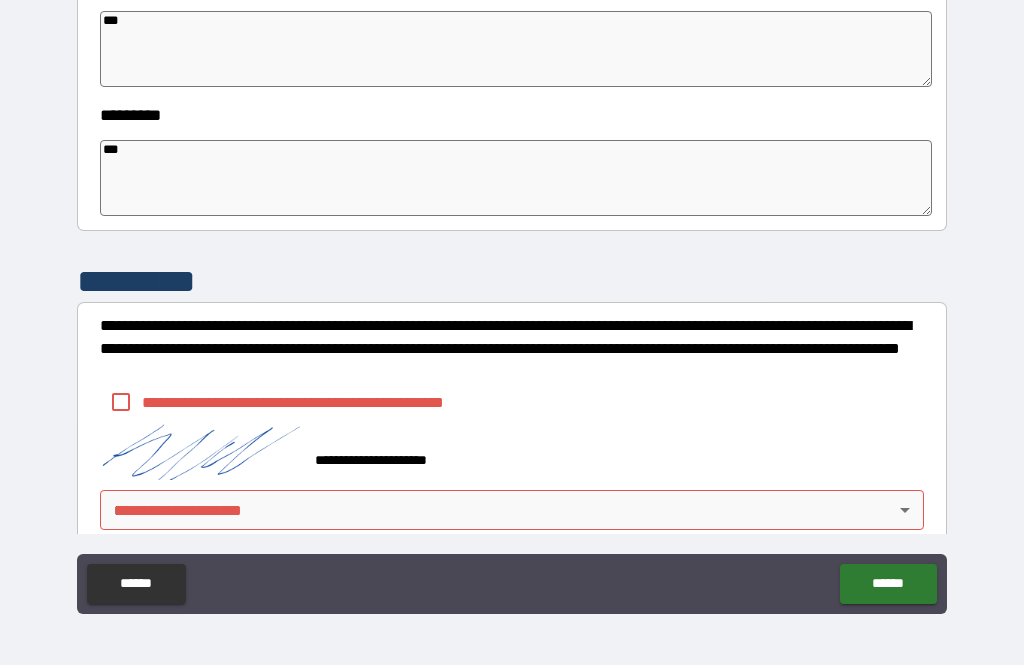 type on "*" 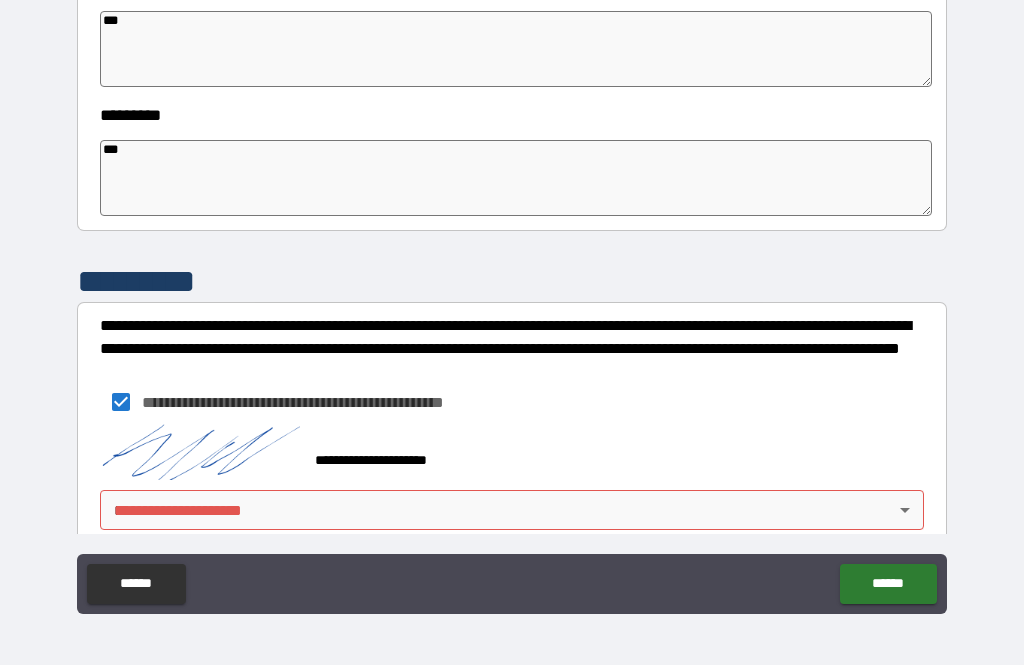 type on "*" 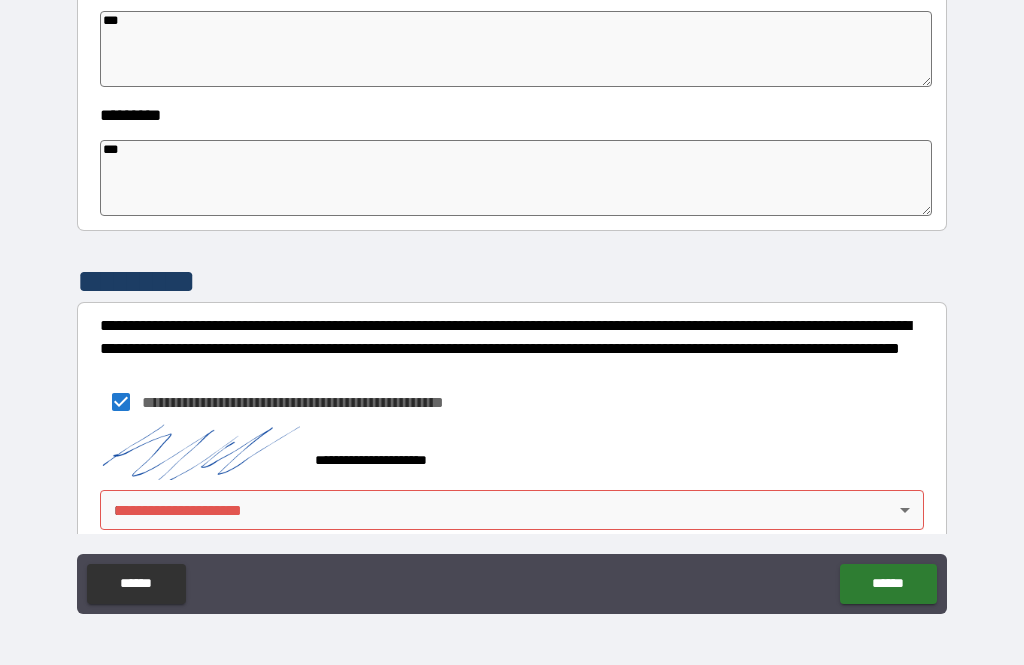 type on "*" 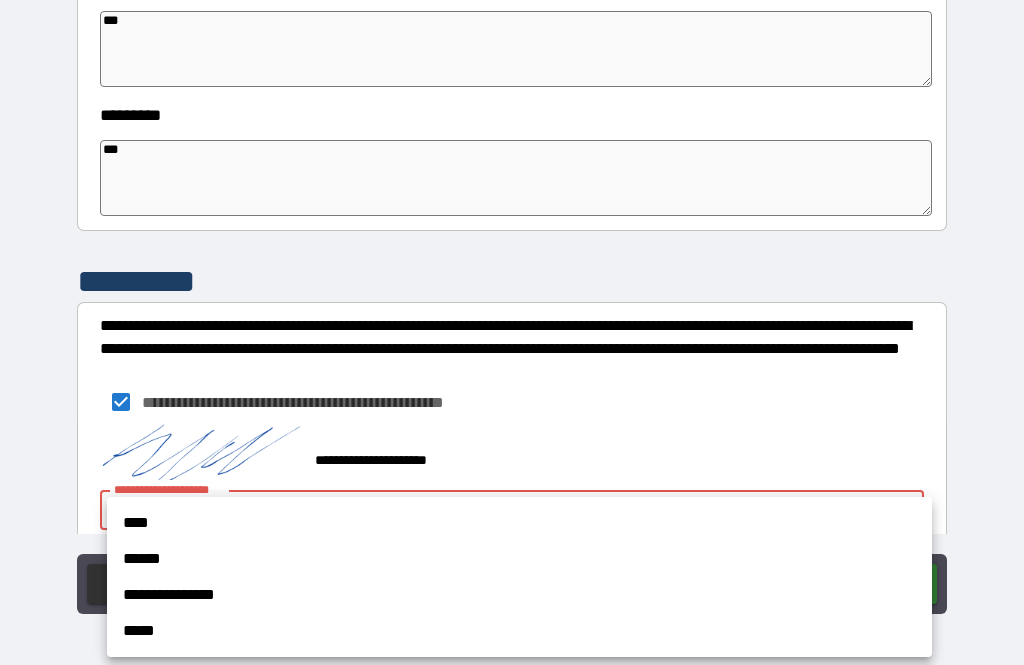 click on "****" at bounding box center (519, 523) 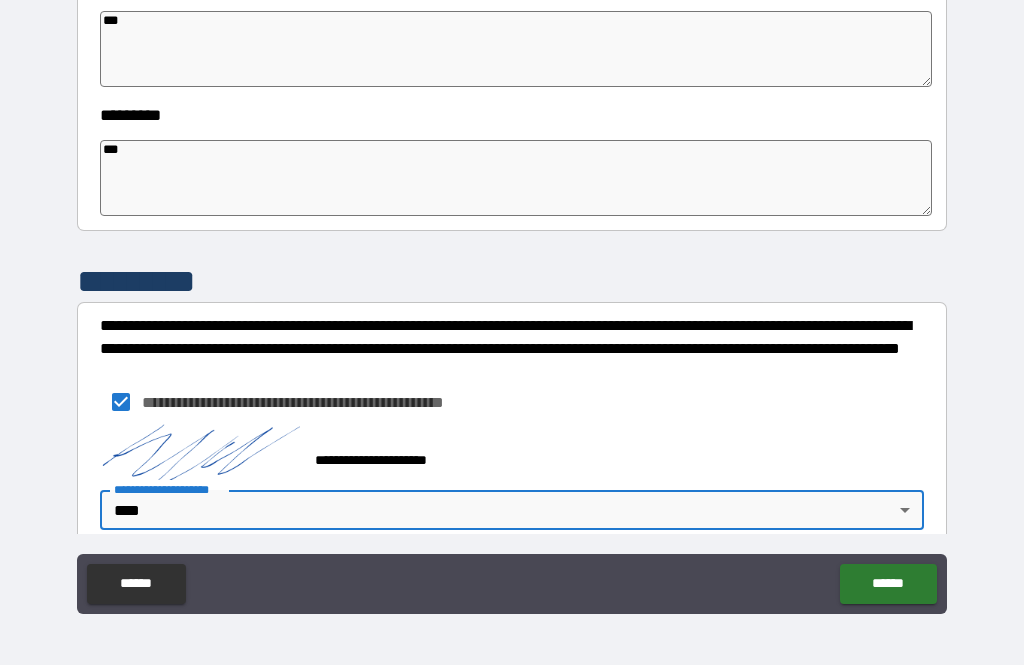 click on "******" at bounding box center [888, 584] 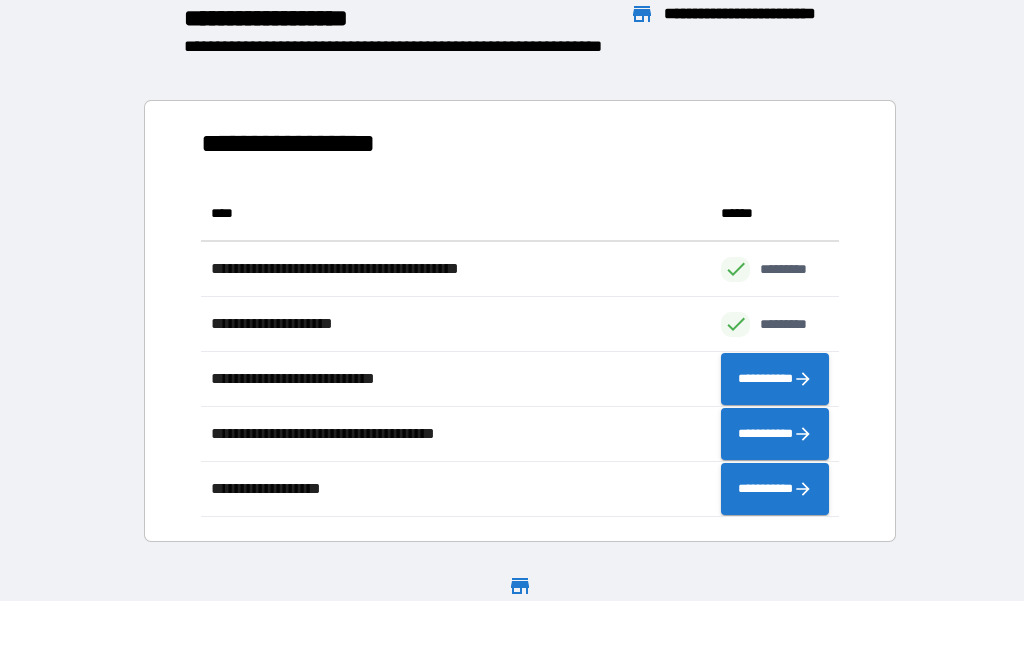 scroll, scrollTop: 331, scrollLeft: 638, axis: both 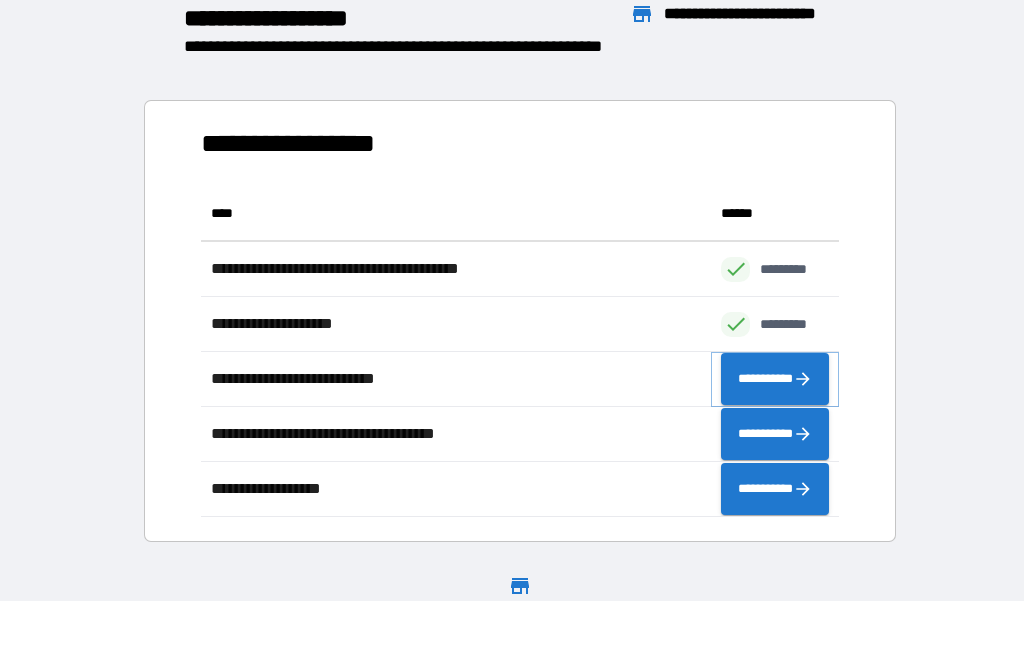 click on "**********" at bounding box center (775, 379) 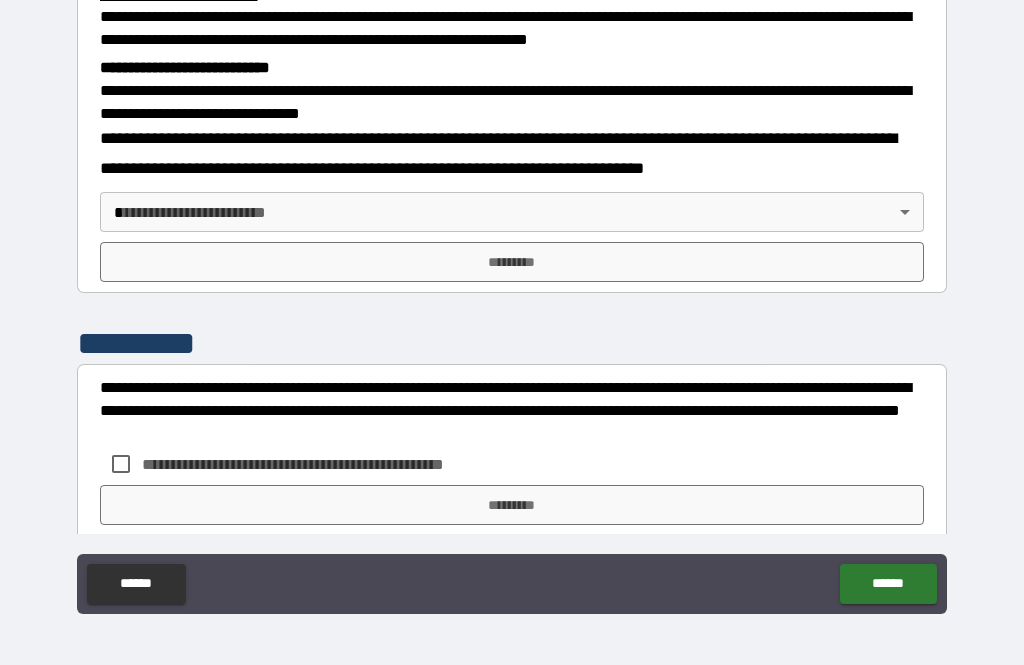 scroll, scrollTop: 604, scrollLeft: 0, axis: vertical 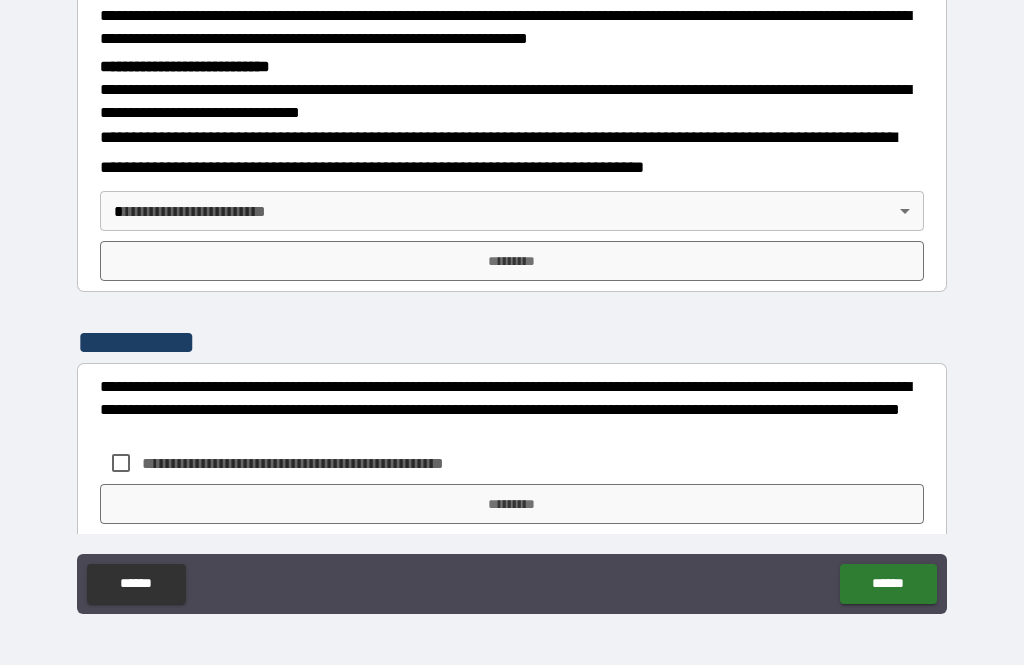 click on "**********" at bounding box center [512, 300] 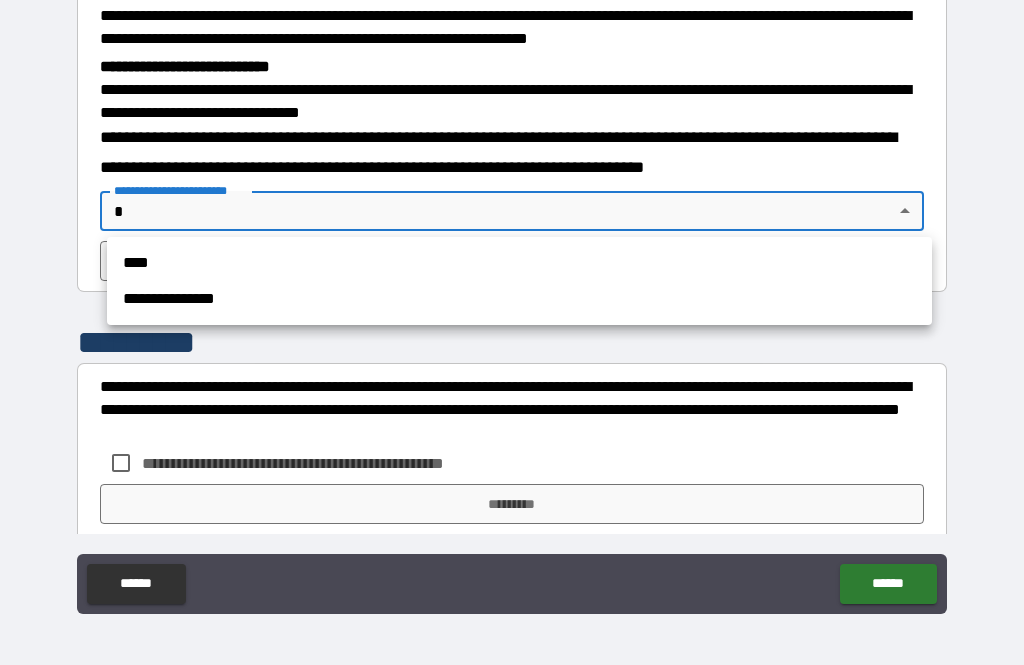 click on "****" at bounding box center (519, 263) 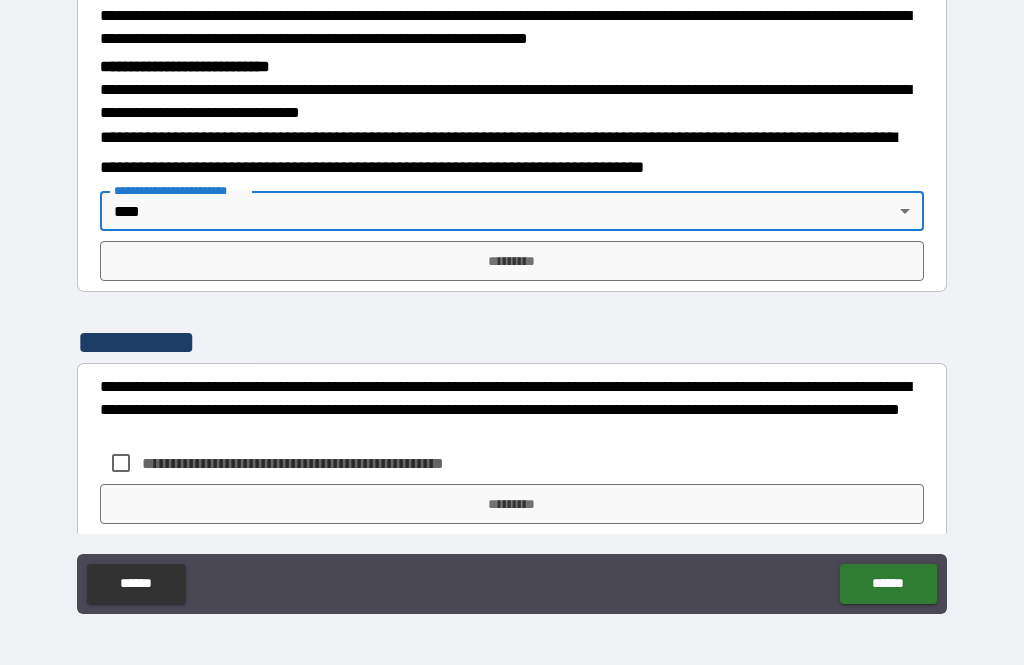 click on "*********" at bounding box center (512, 261) 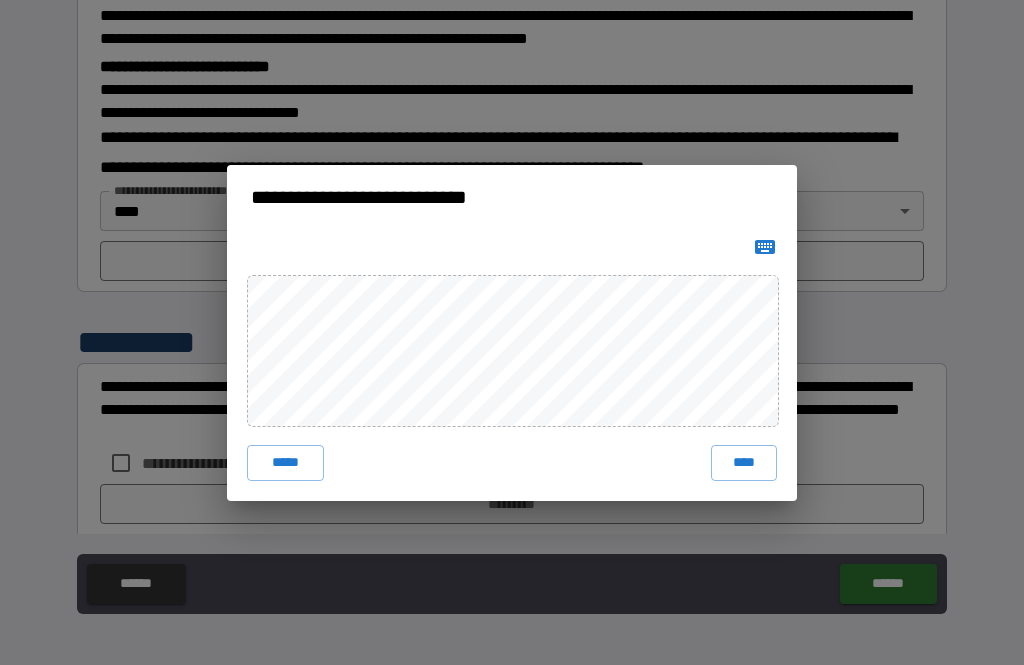 click on "****" at bounding box center [744, 463] 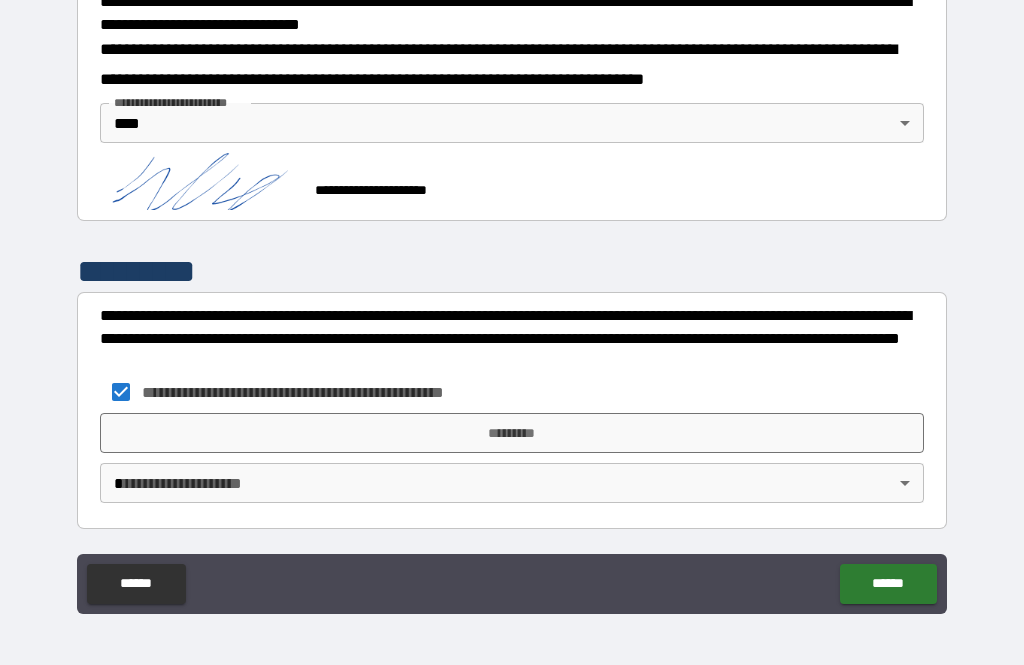 scroll, scrollTop: 690, scrollLeft: 0, axis: vertical 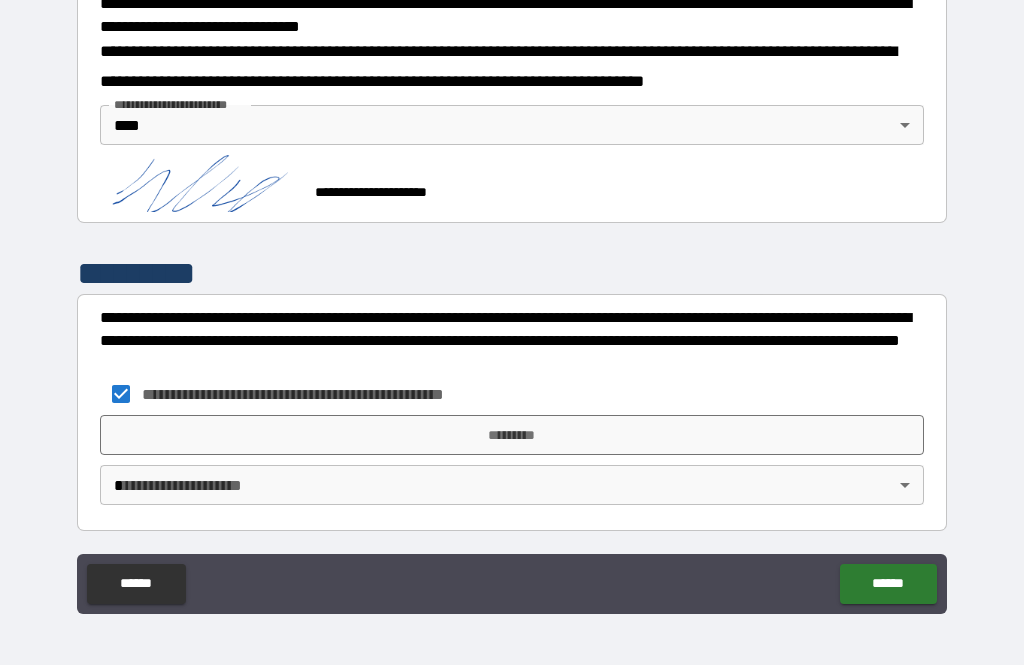 click on "*********" at bounding box center (512, 435) 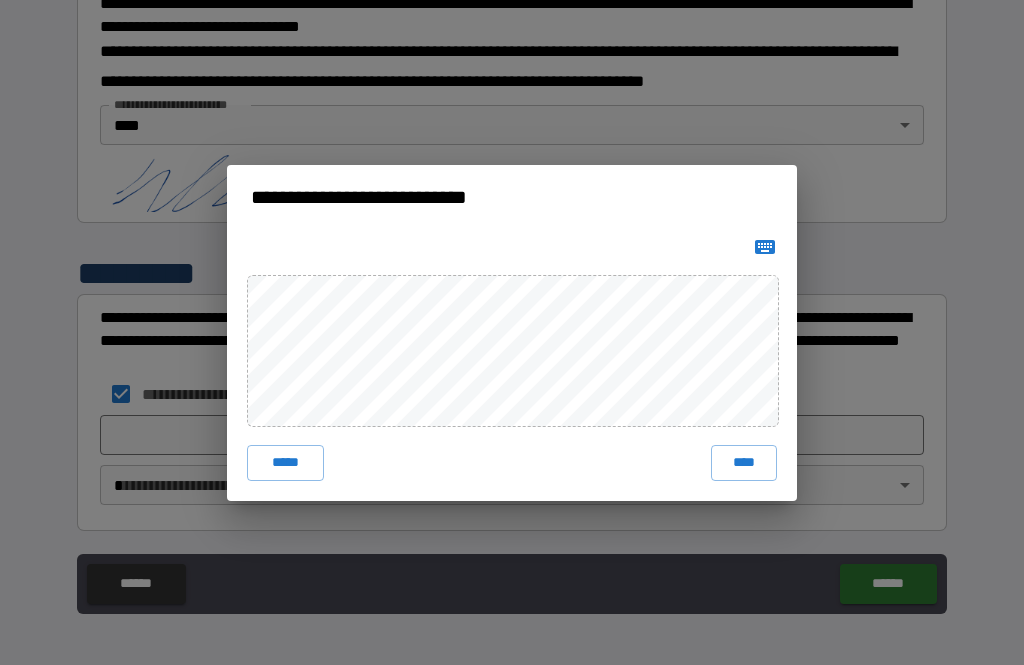 click on "****" at bounding box center [744, 463] 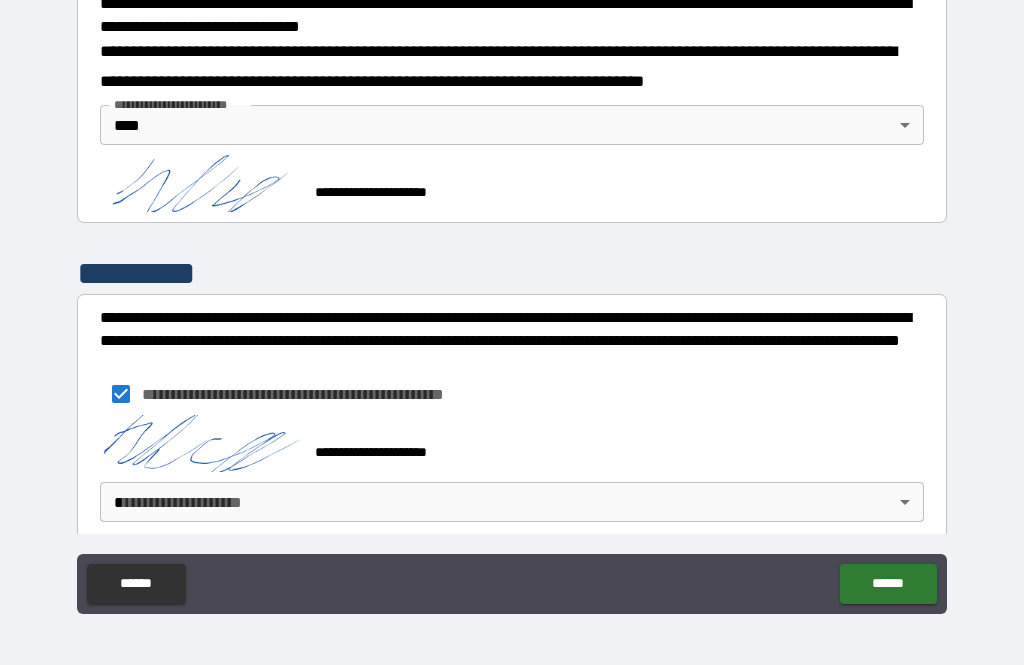 scroll, scrollTop: 680, scrollLeft: 0, axis: vertical 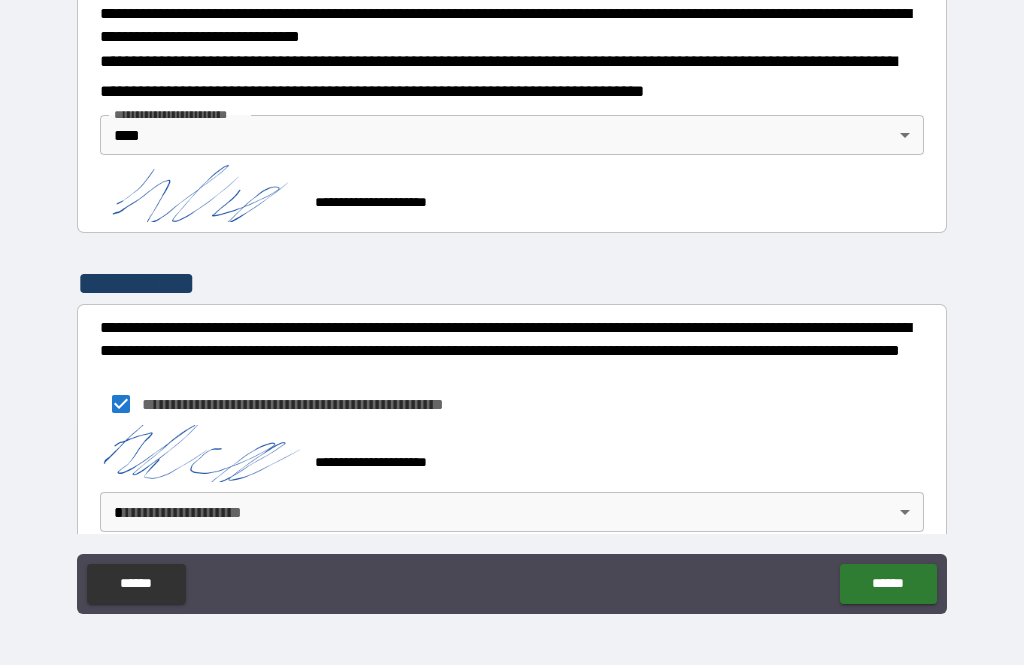 click on "**********" at bounding box center (512, 300) 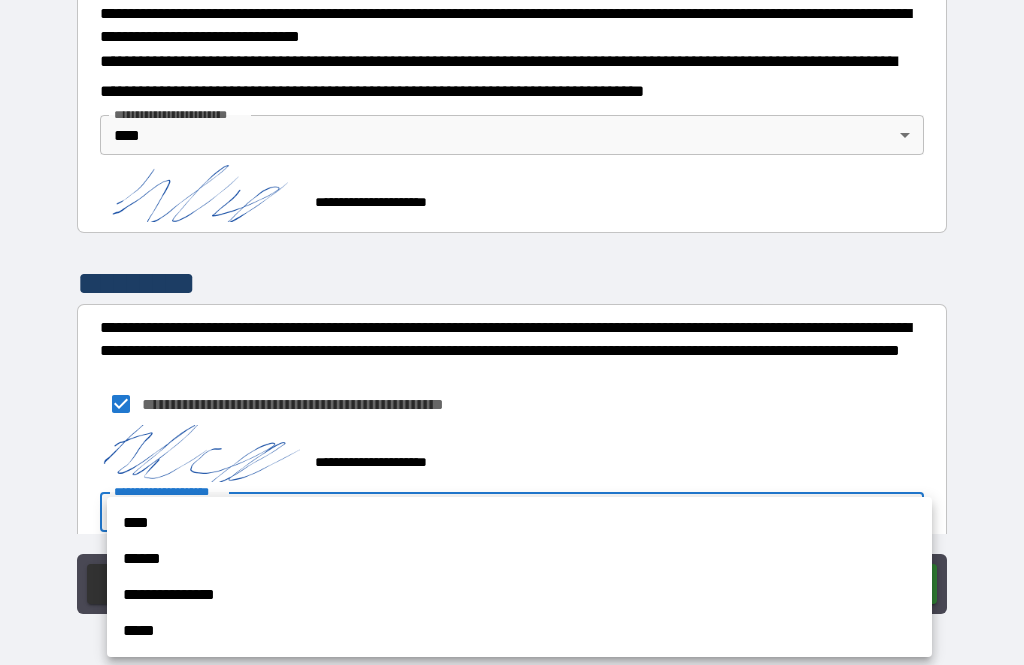 click on "****" at bounding box center (519, 523) 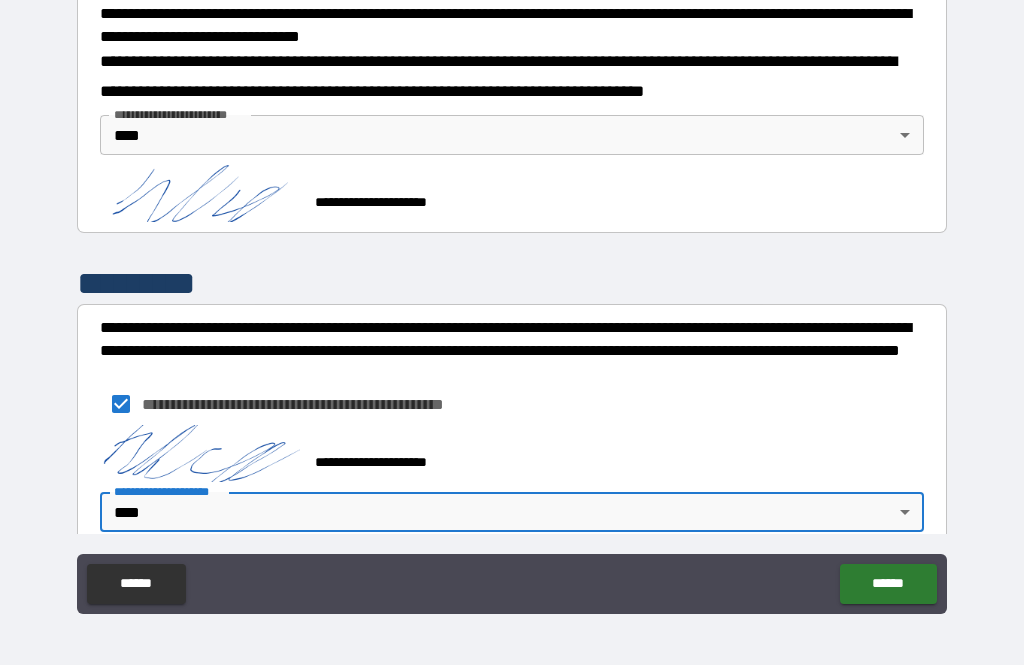 click on "******" at bounding box center [888, 584] 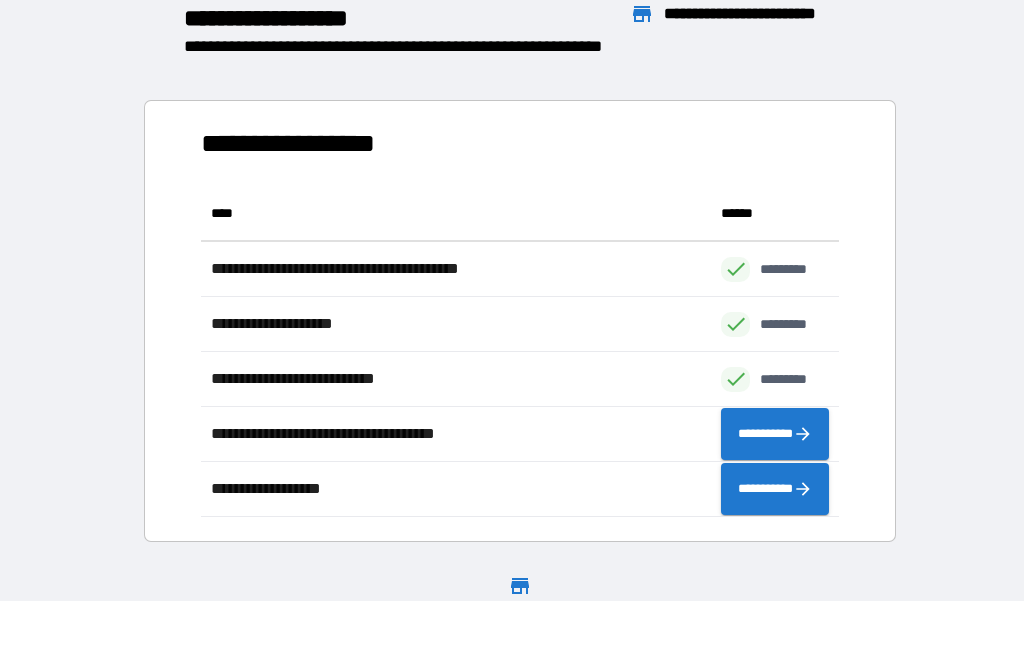 scroll, scrollTop: 331, scrollLeft: 638, axis: both 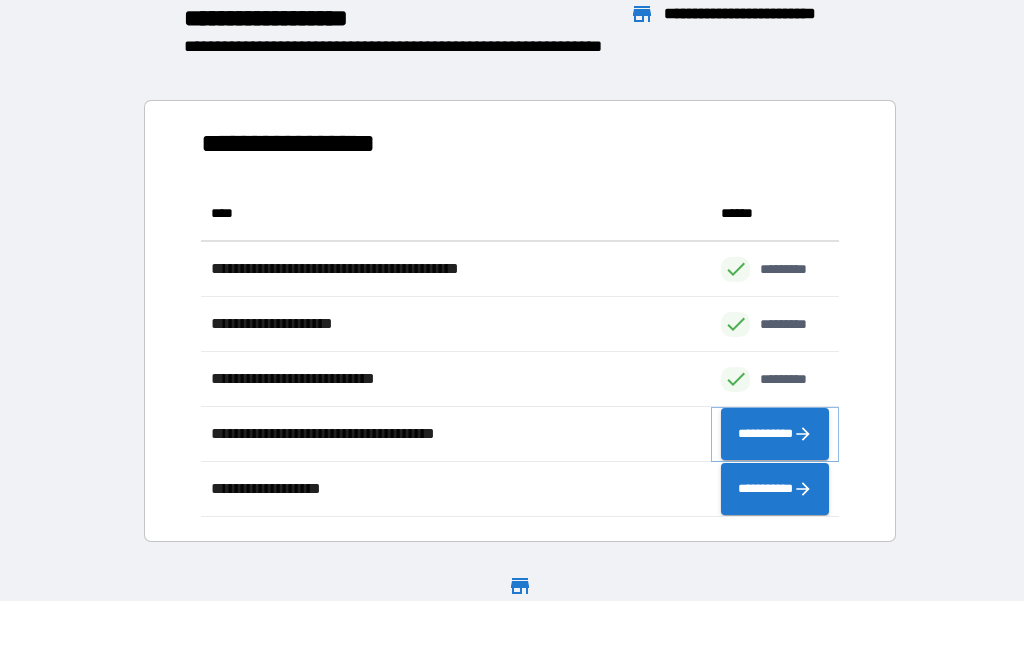 click on "**********" at bounding box center [775, 434] 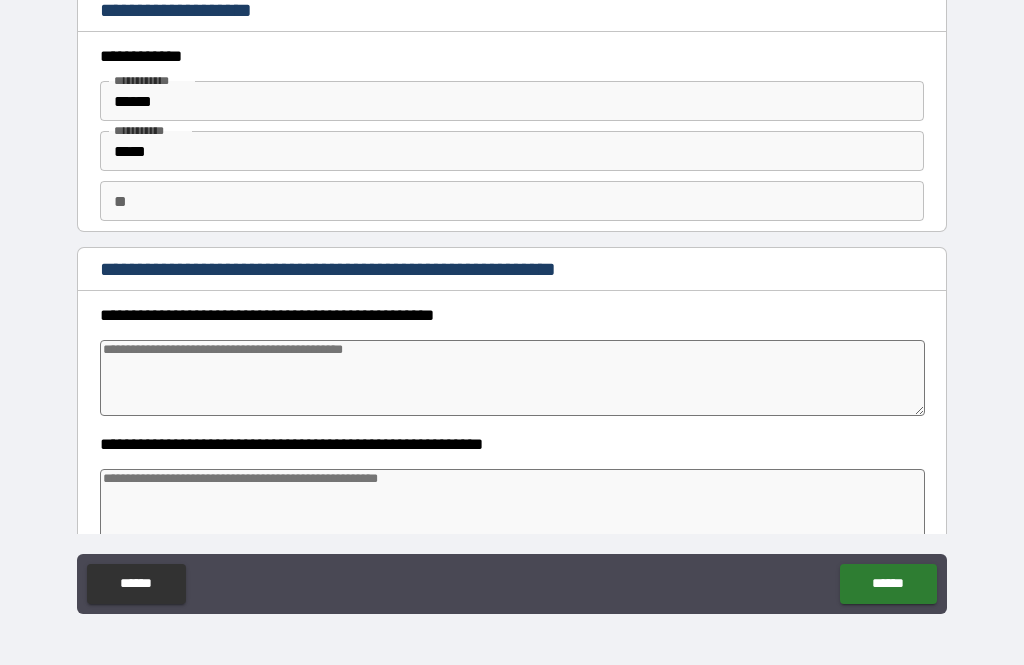 type on "*" 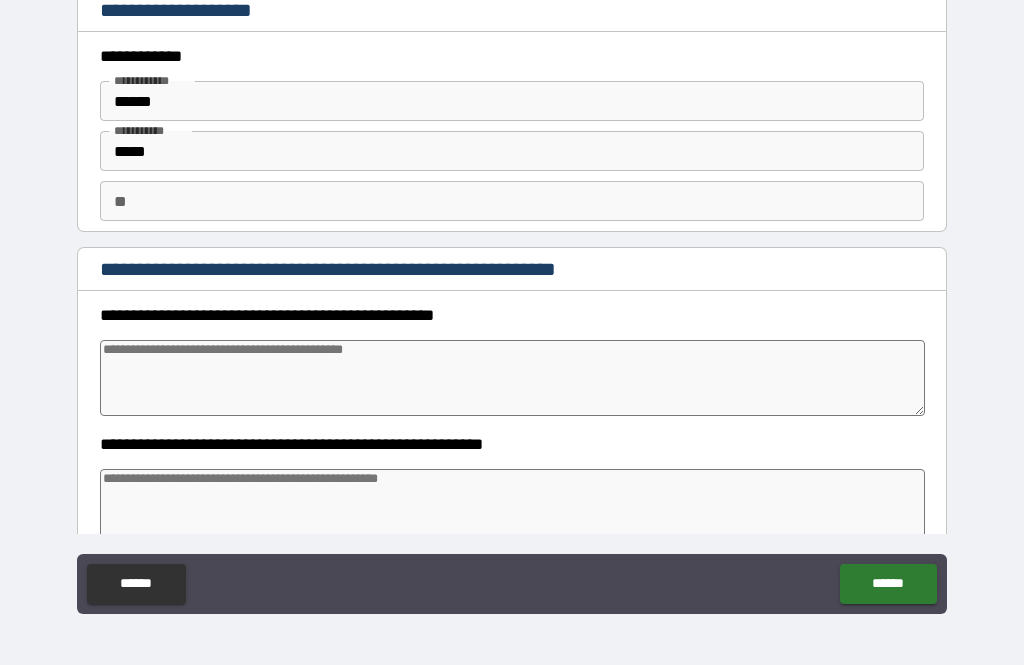 type on "*" 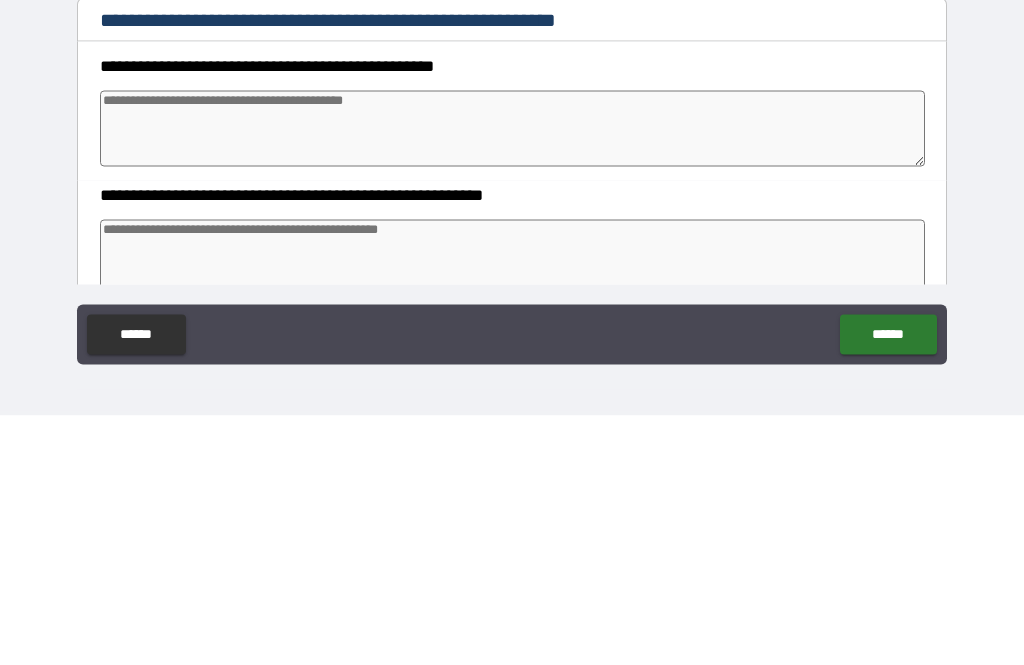 type on "*" 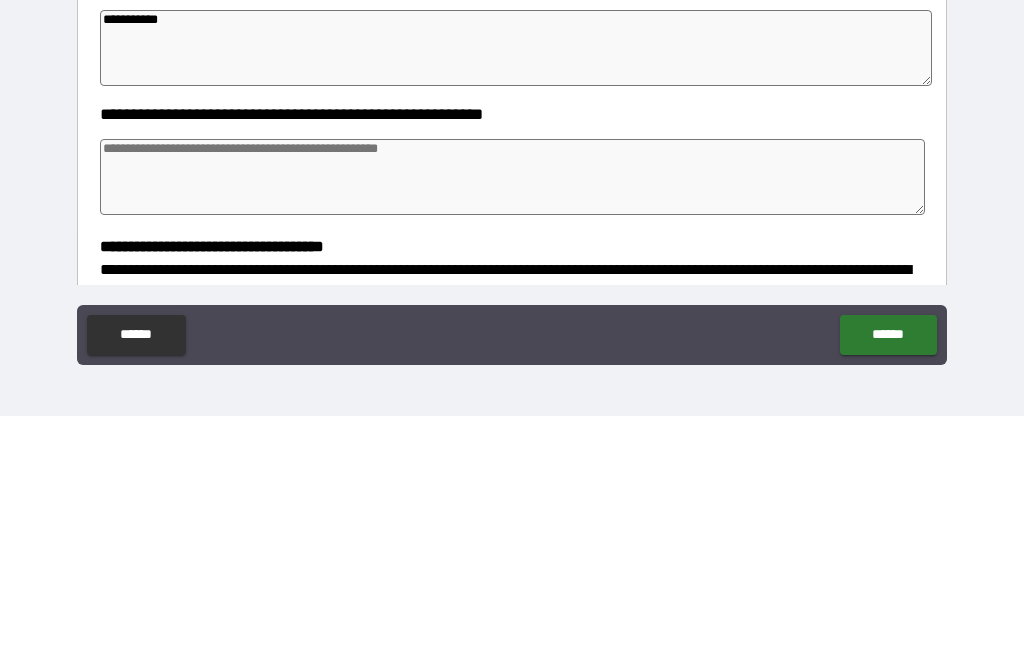 scroll, scrollTop: 91, scrollLeft: 0, axis: vertical 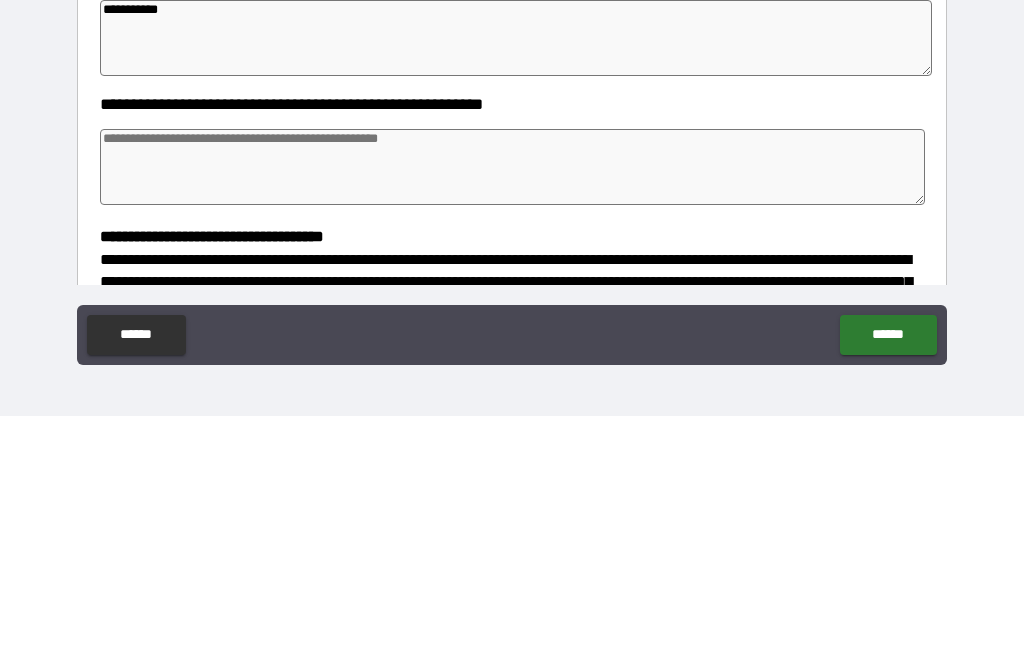 click at bounding box center (513, 416) 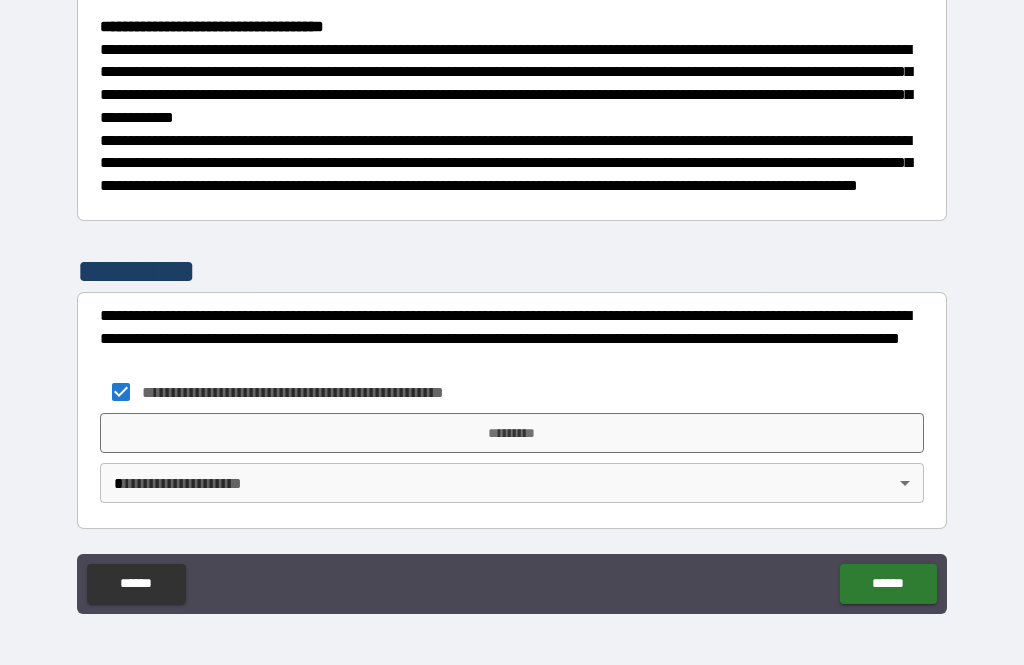 scroll, scrollTop: 566, scrollLeft: 0, axis: vertical 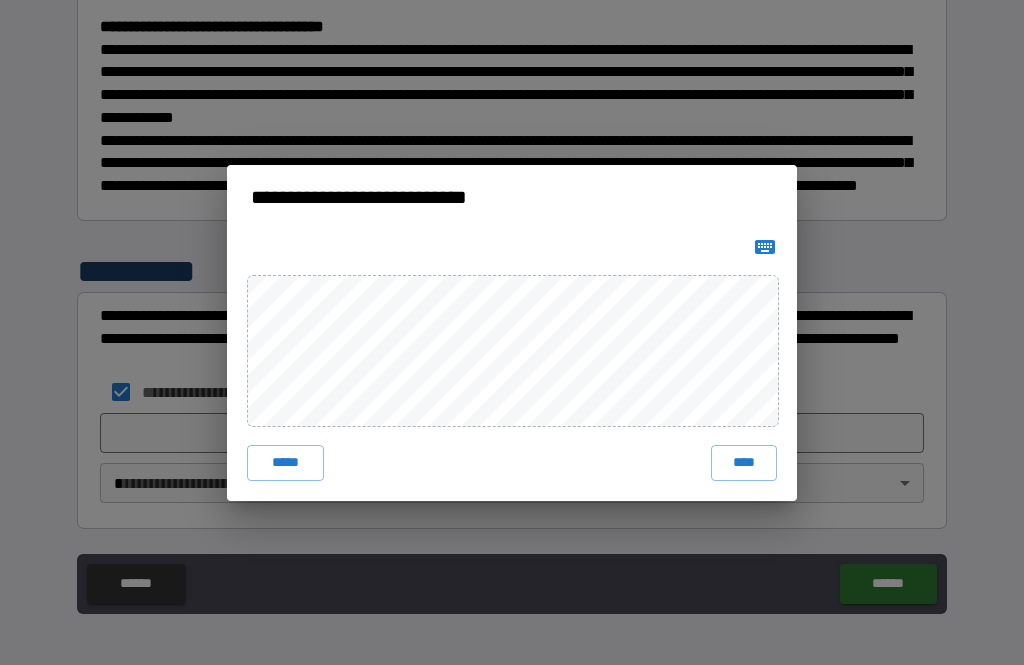 click on "****" at bounding box center [744, 463] 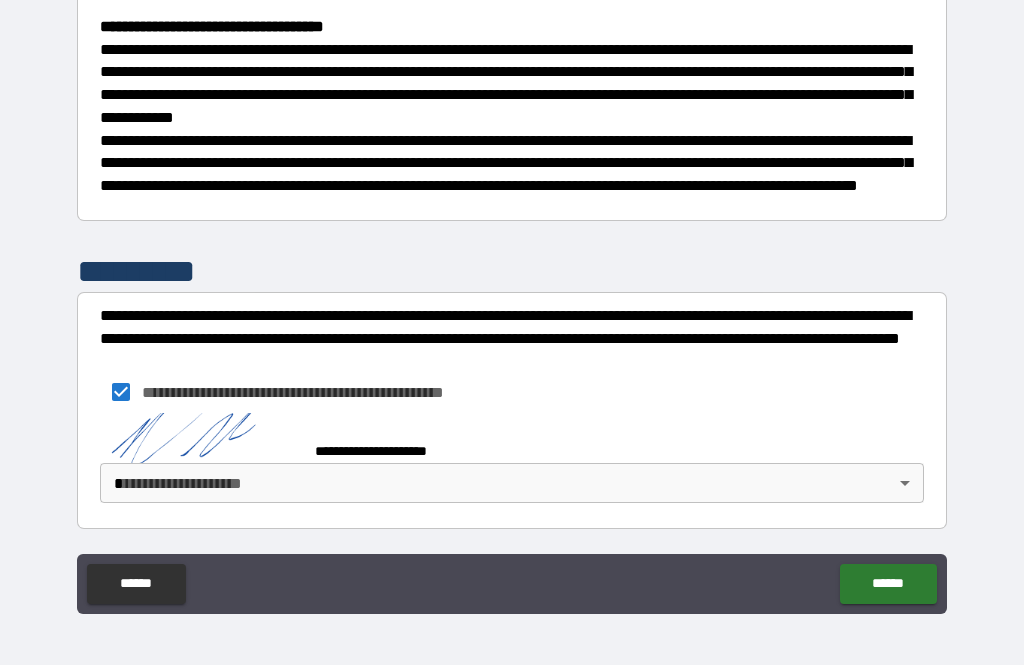 scroll, scrollTop: 556, scrollLeft: 0, axis: vertical 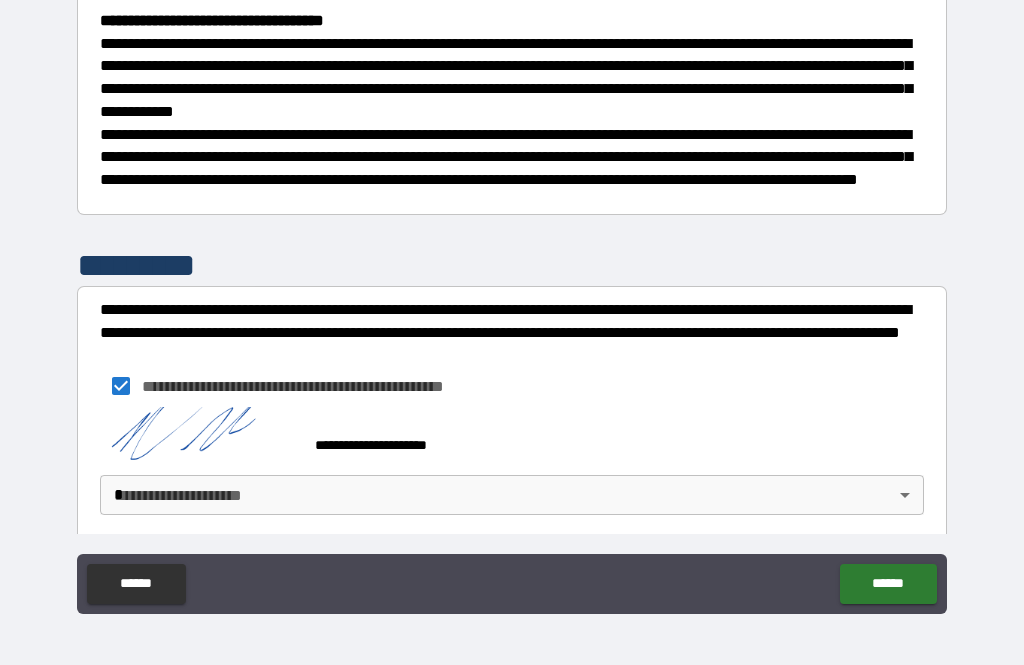 click on "**********" at bounding box center (512, 465) 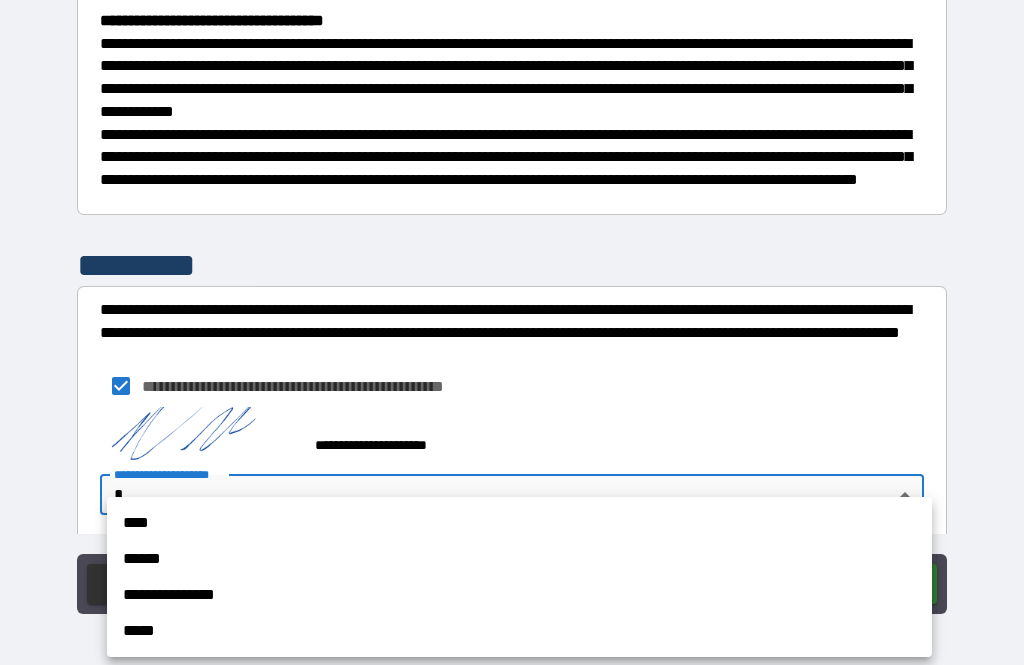 click on "****" at bounding box center [519, 523] 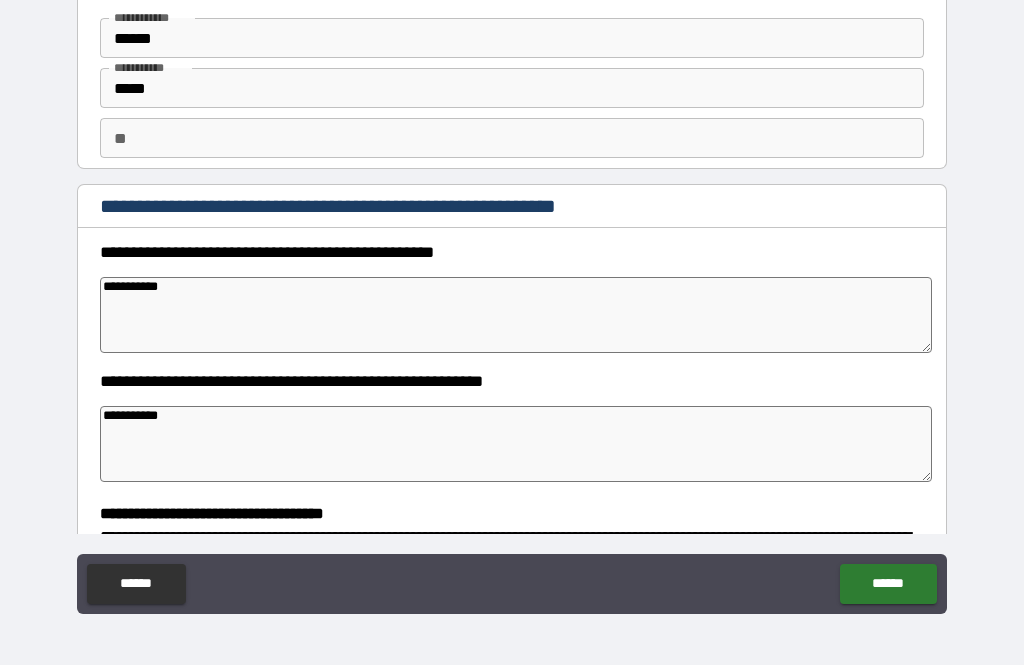 scroll, scrollTop: 65, scrollLeft: 0, axis: vertical 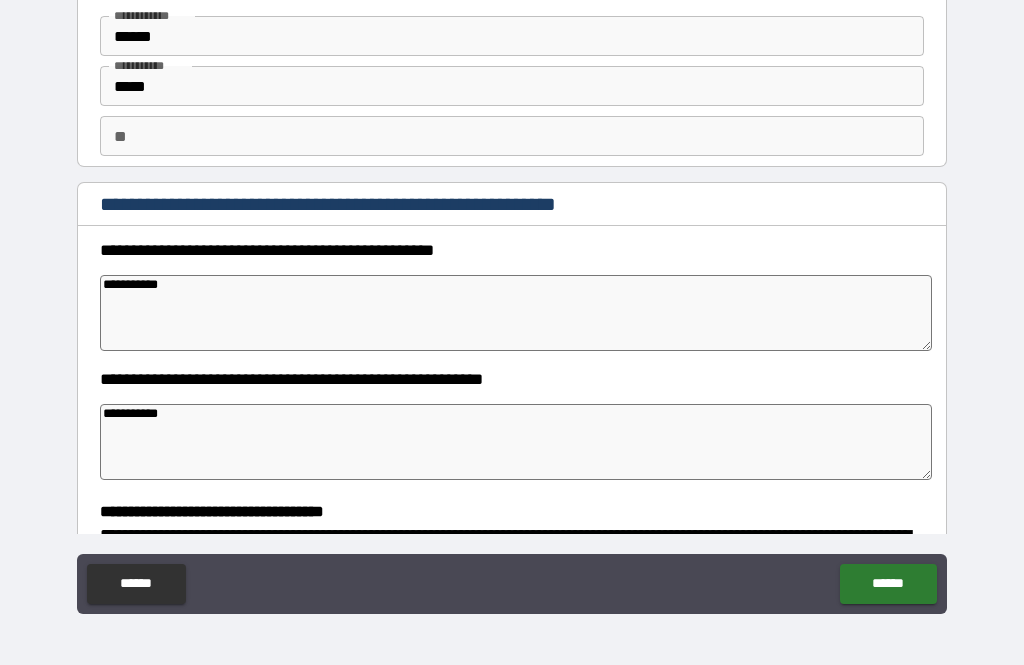 click on "**********" at bounding box center [516, 313] 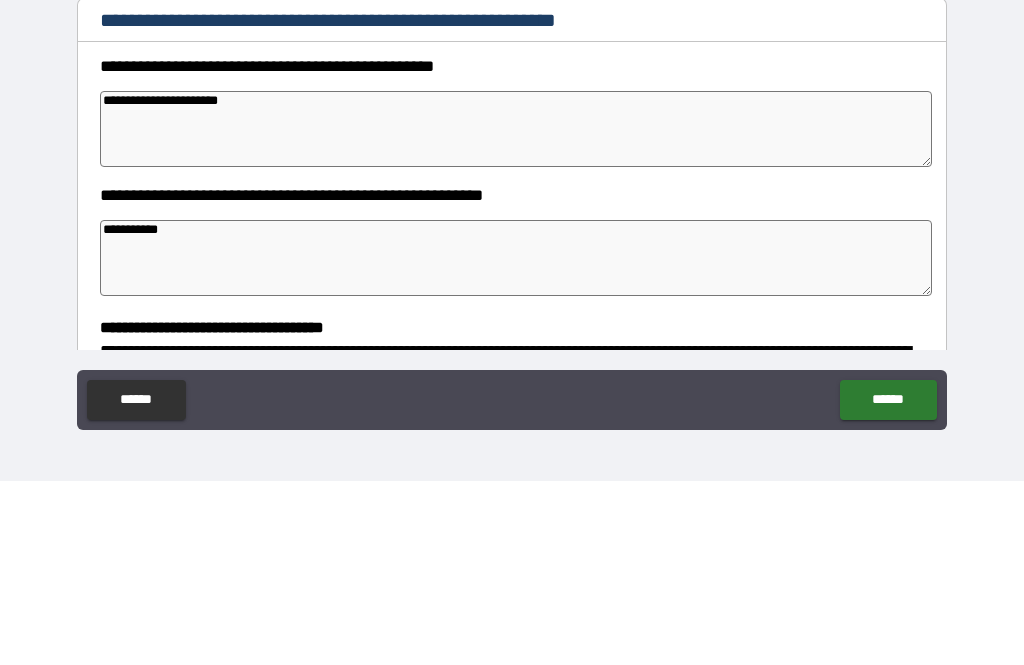 click on "**********" at bounding box center (512, 303) 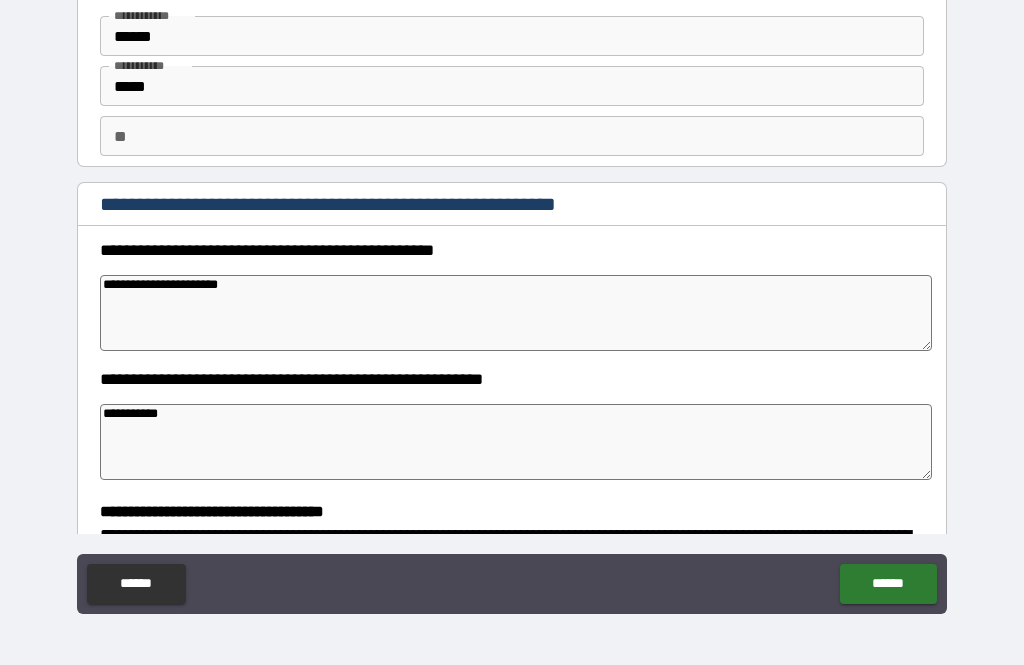 click on "**********" at bounding box center [516, 313] 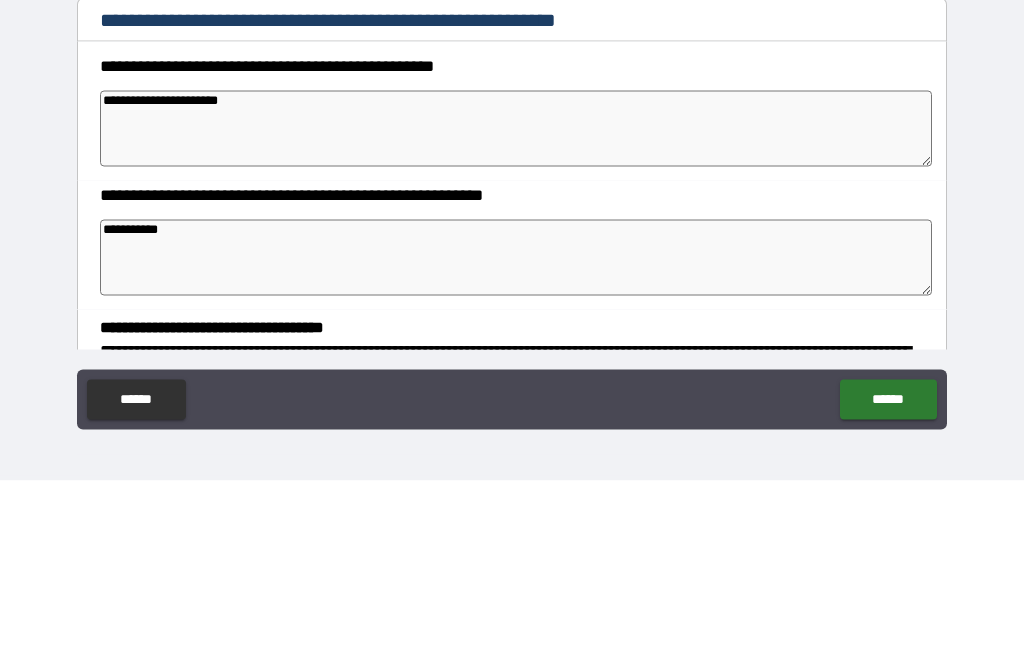 click on "**********" at bounding box center (516, 313) 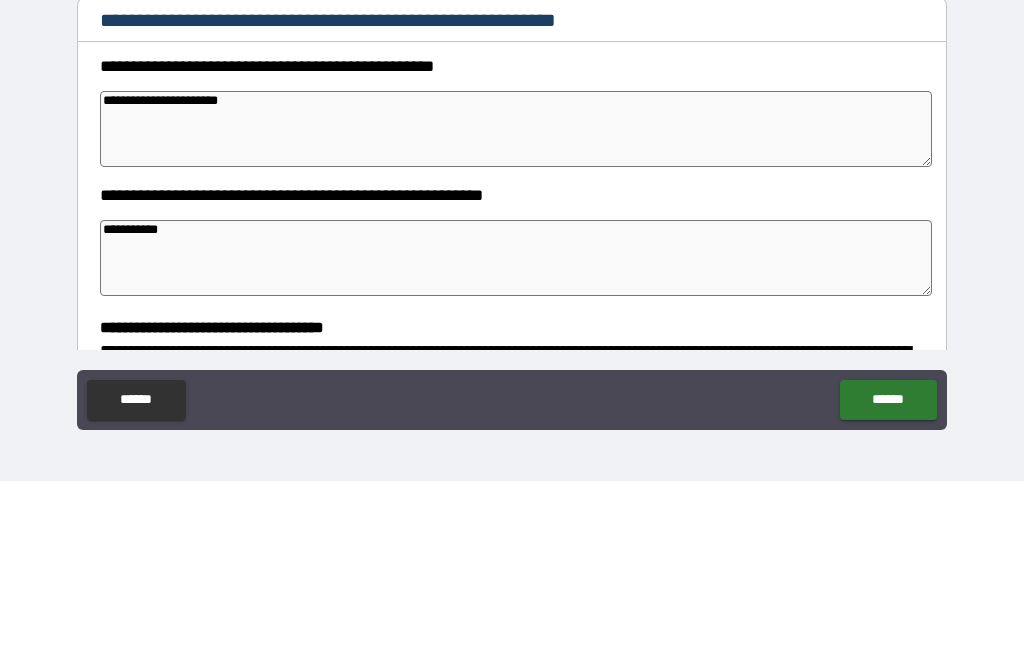 click on "**********" at bounding box center (512, 303) 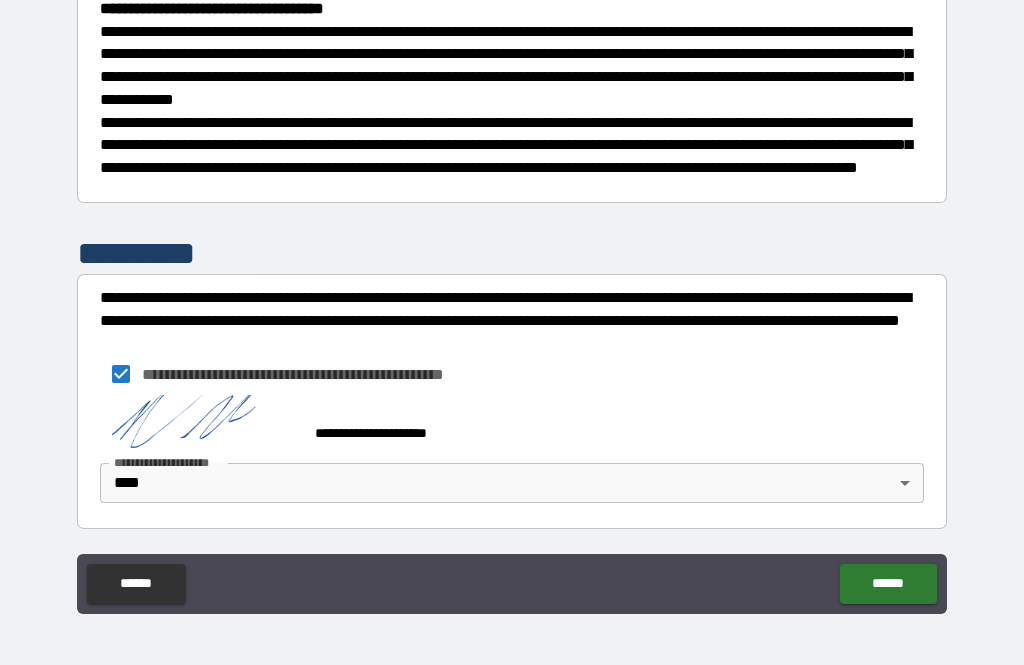 scroll, scrollTop: 0, scrollLeft: 0, axis: both 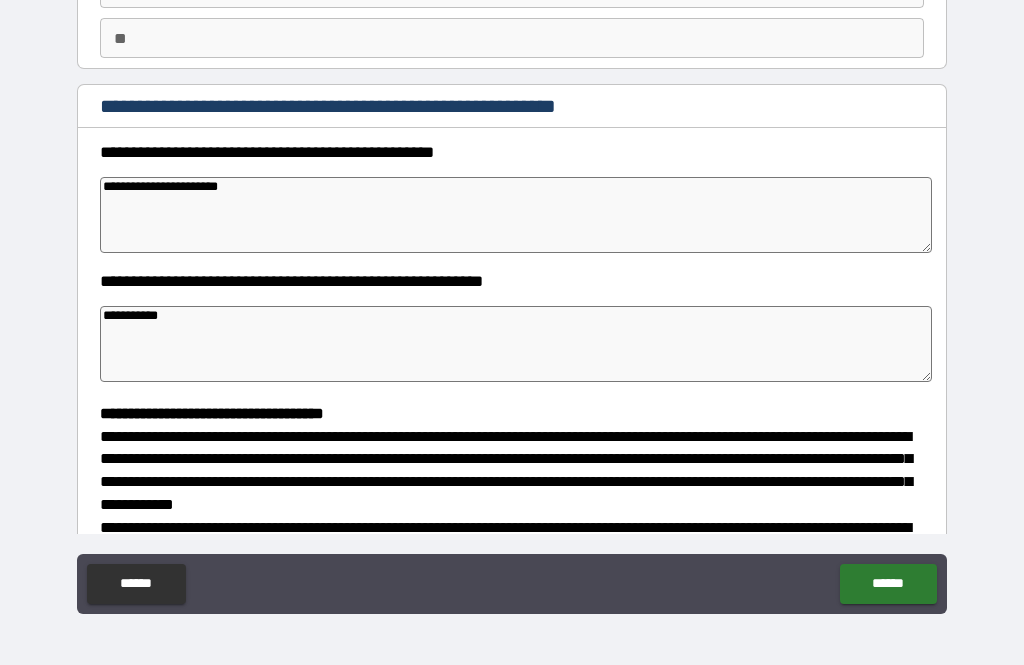 click on "******" at bounding box center (888, 584) 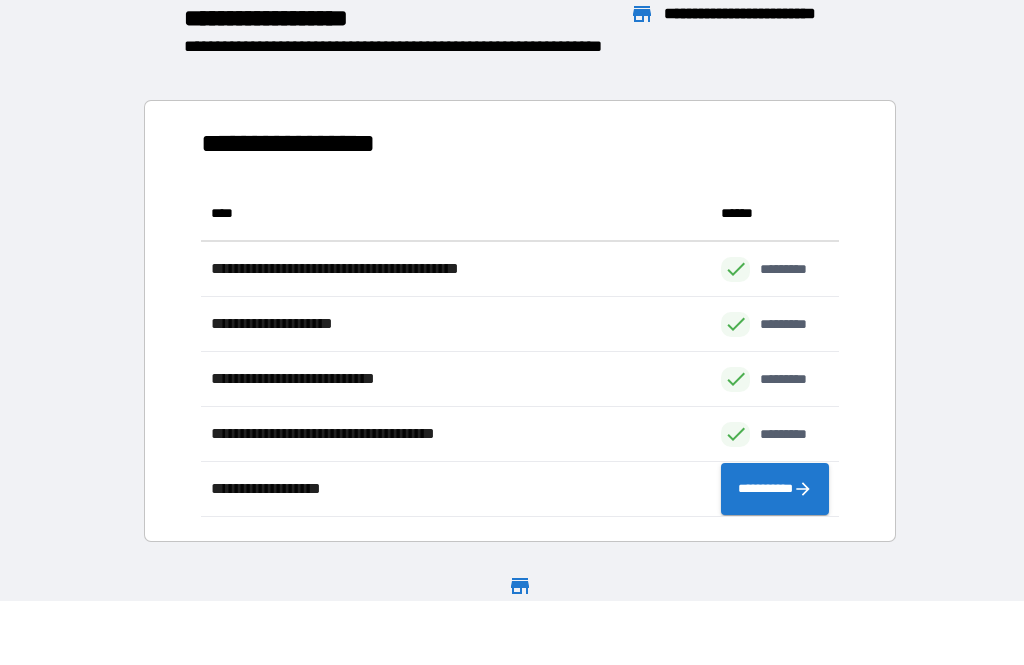 scroll, scrollTop: 331, scrollLeft: 638, axis: both 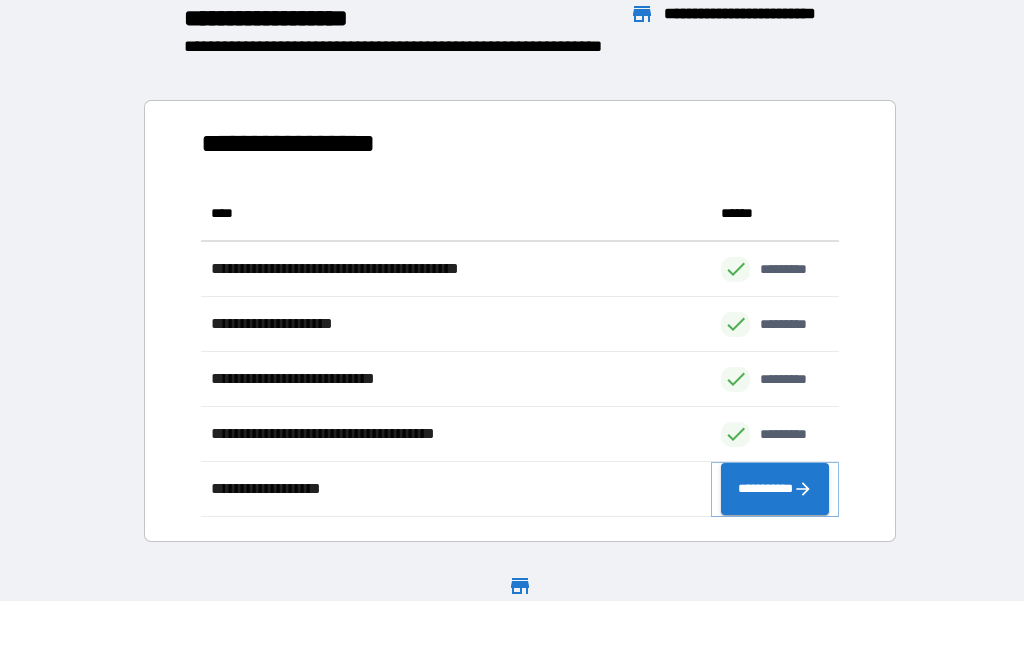 click on "**********" at bounding box center [775, 489] 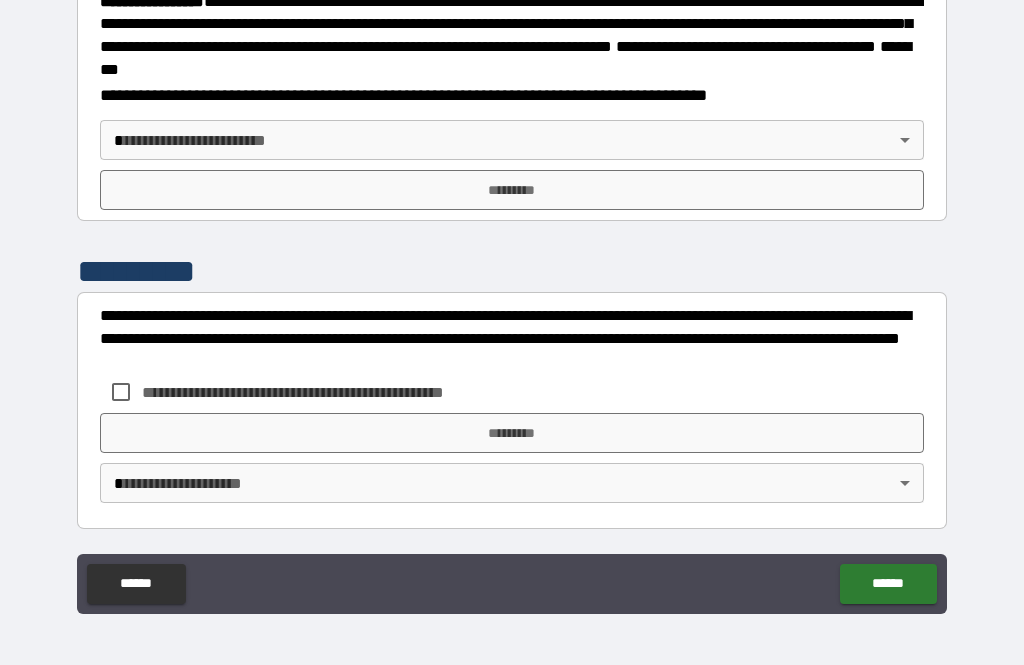 scroll, scrollTop: 2321, scrollLeft: 0, axis: vertical 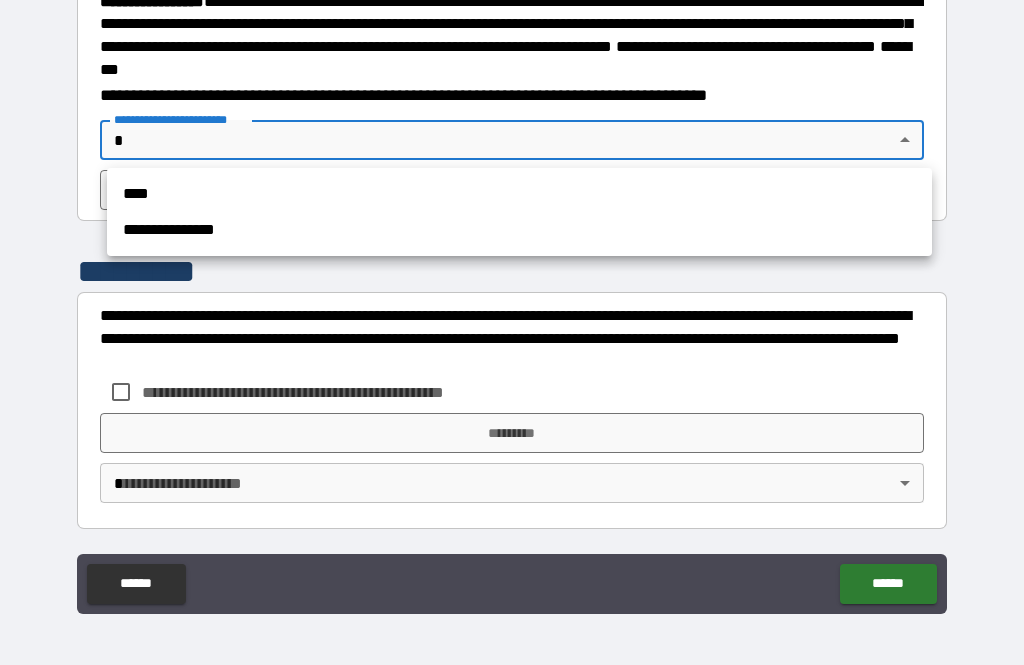 click on "****" at bounding box center (519, 194) 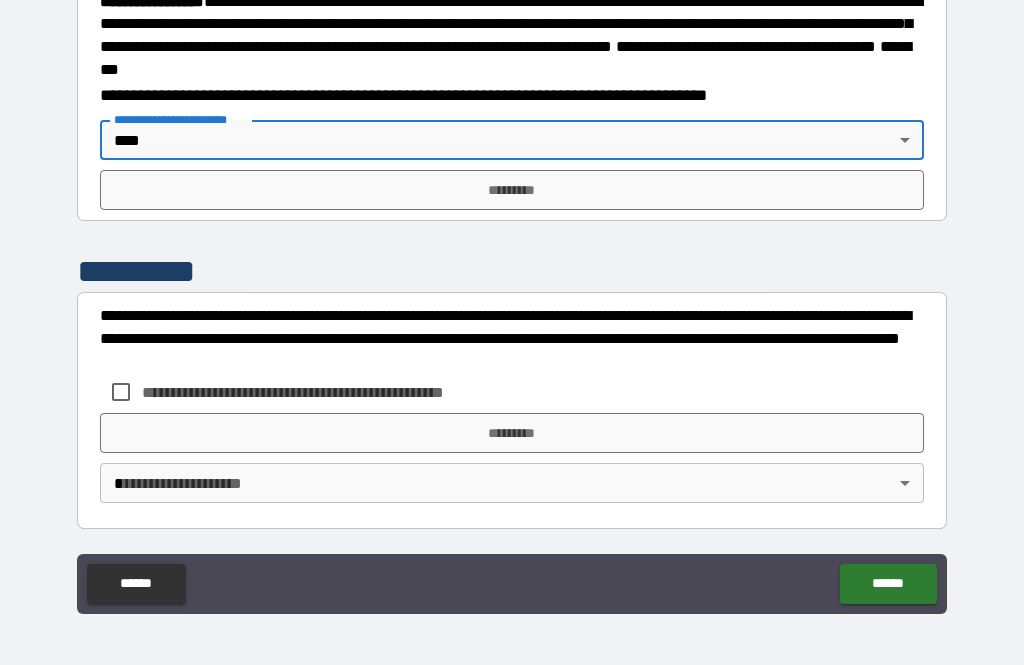 click on "*********" at bounding box center (512, 190) 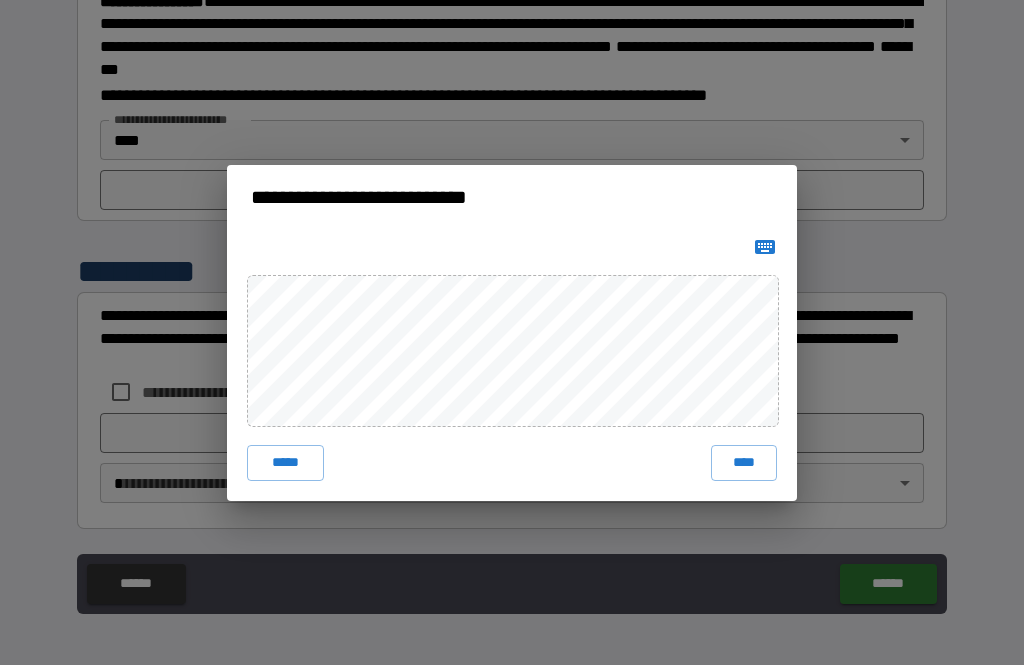 click on "****" at bounding box center (744, 463) 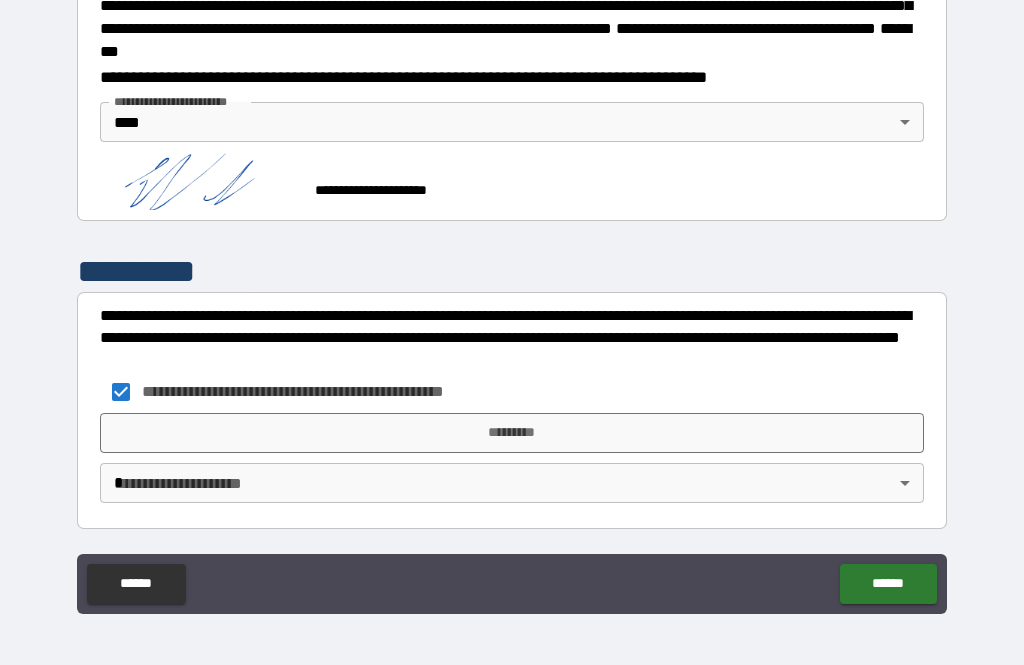 click on "*********" at bounding box center [512, 433] 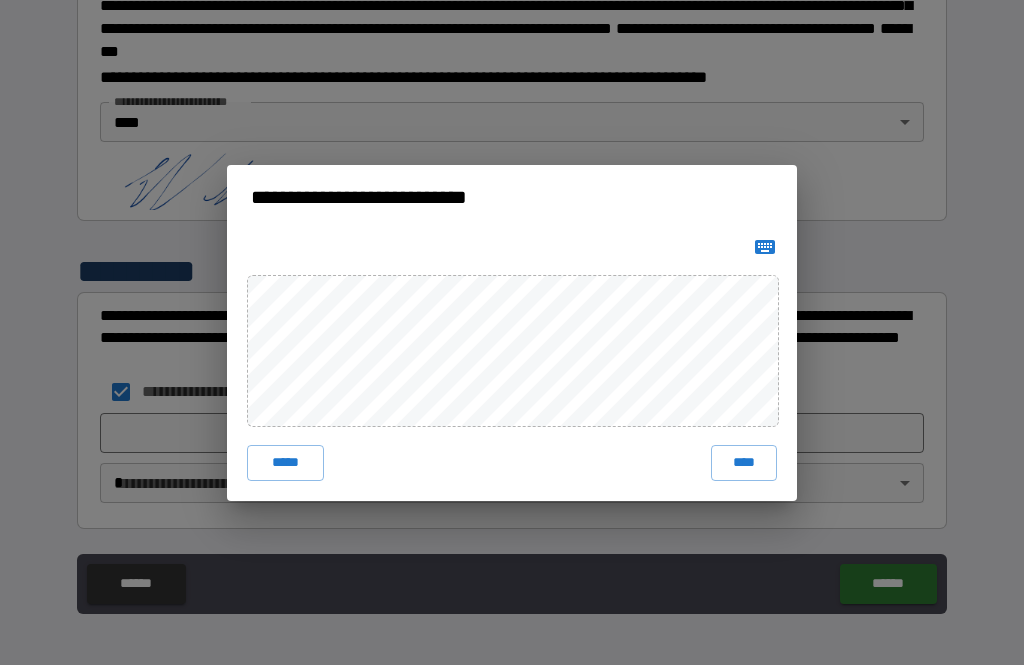 click on "****" at bounding box center [744, 463] 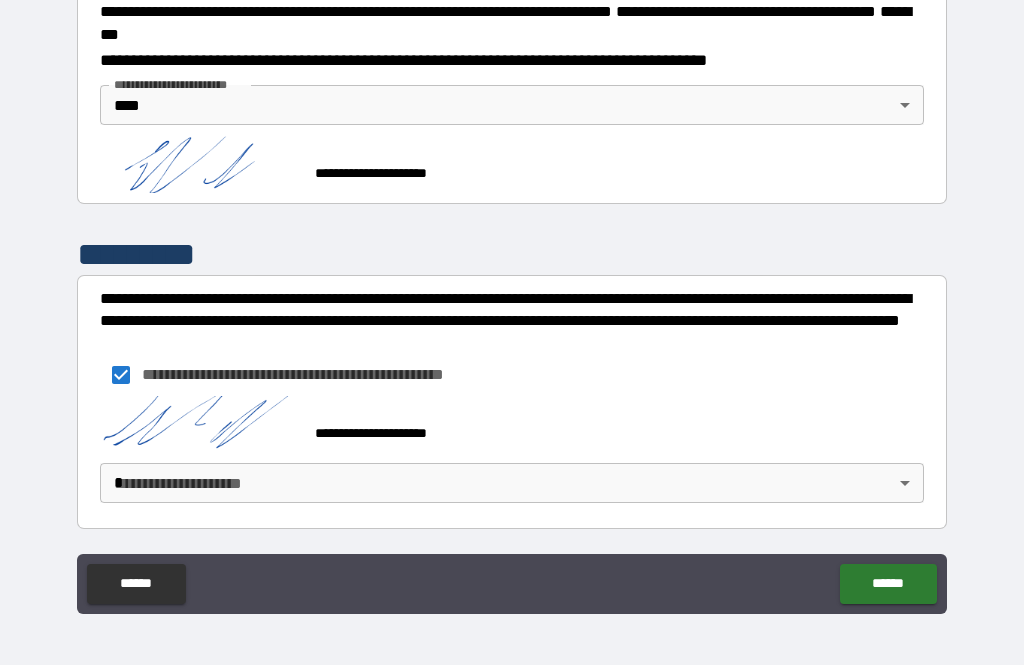 click on "**********" at bounding box center [512, 300] 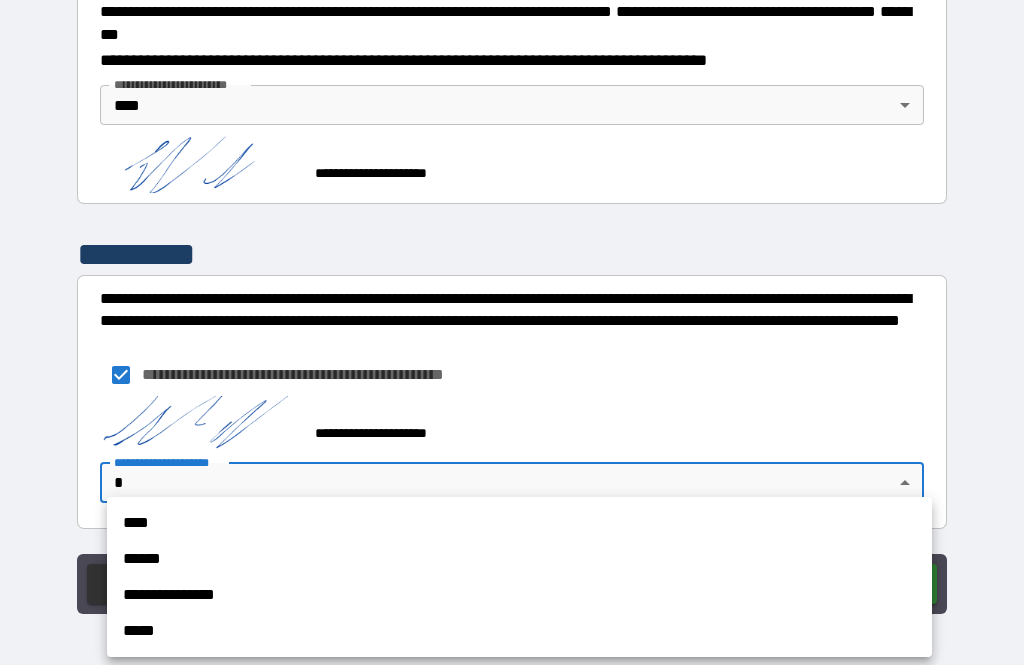 click on "****" at bounding box center (519, 523) 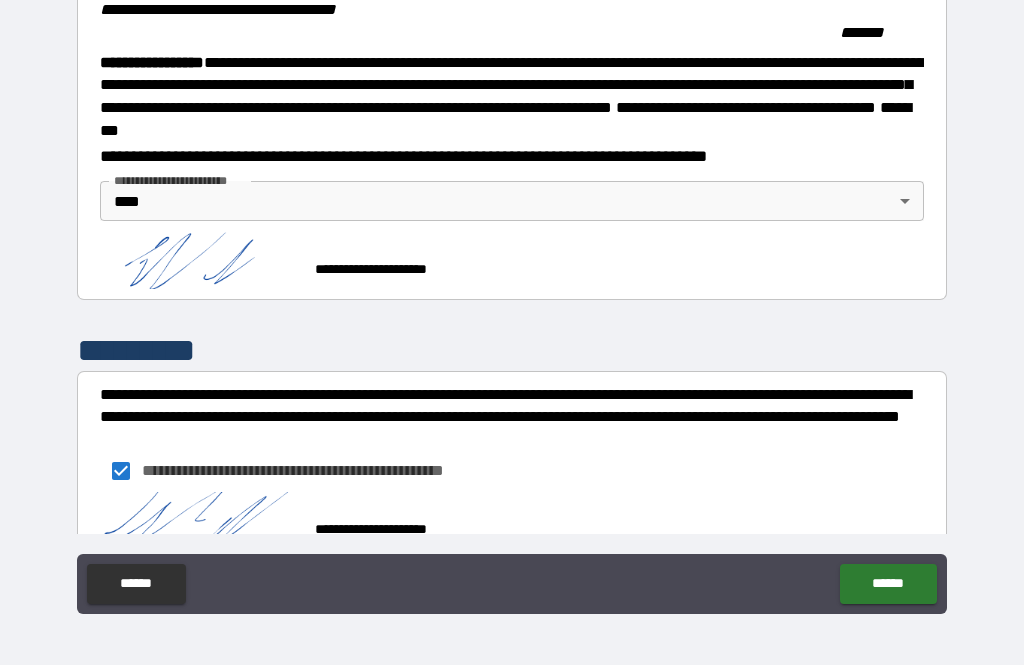 scroll, scrollTop: 2137, scrollLeft: 0, axis: vertical 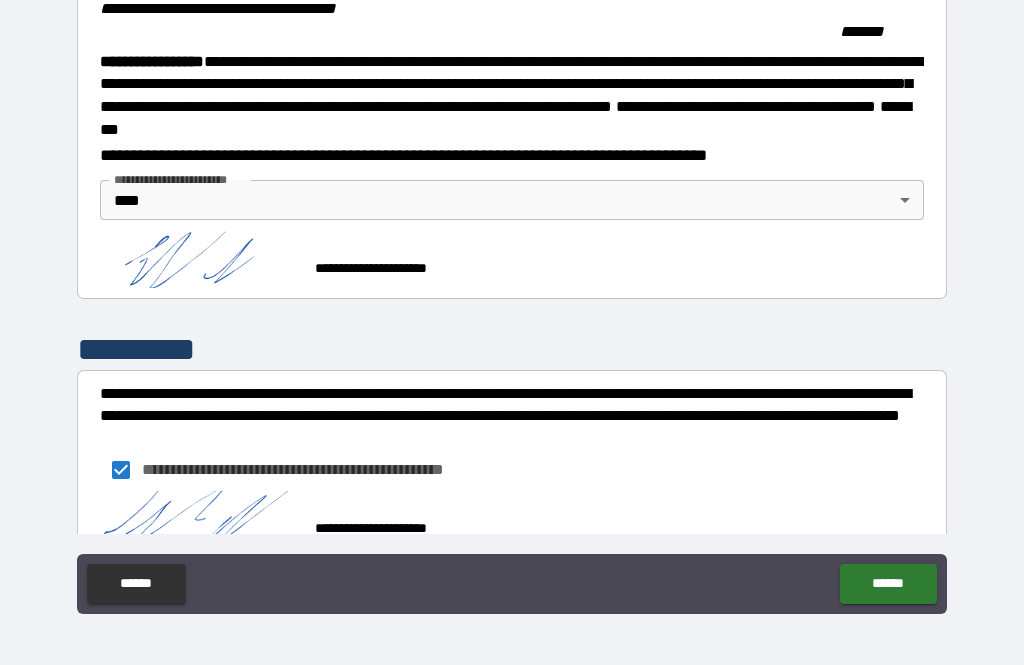 click on "******" at bounding box center (888, 584) 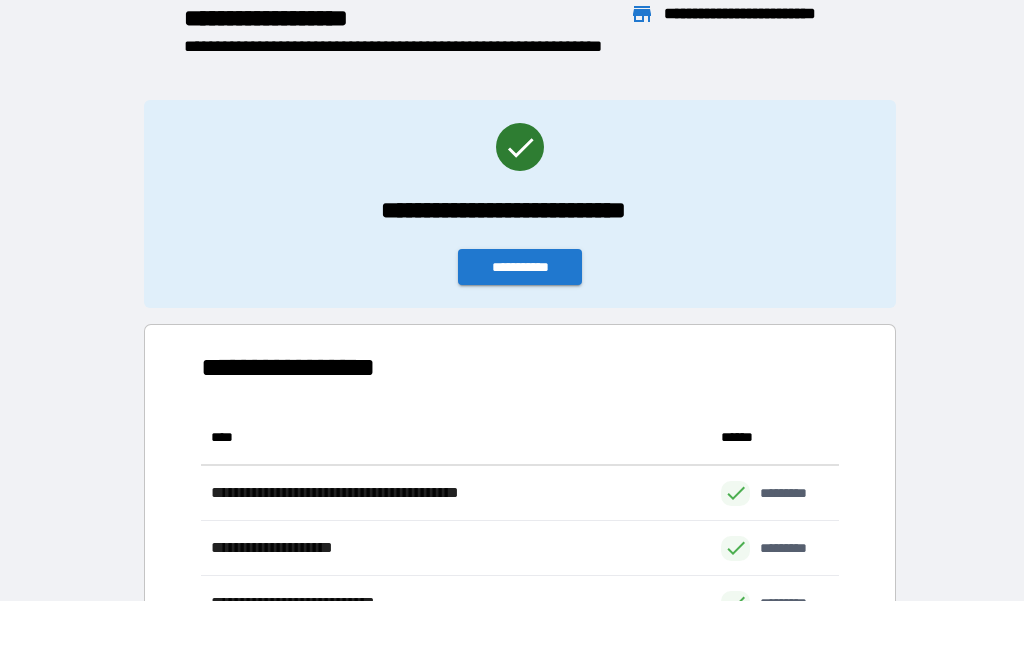 scroll, scrollTop: 331, scrollLeft: 638, axis: both 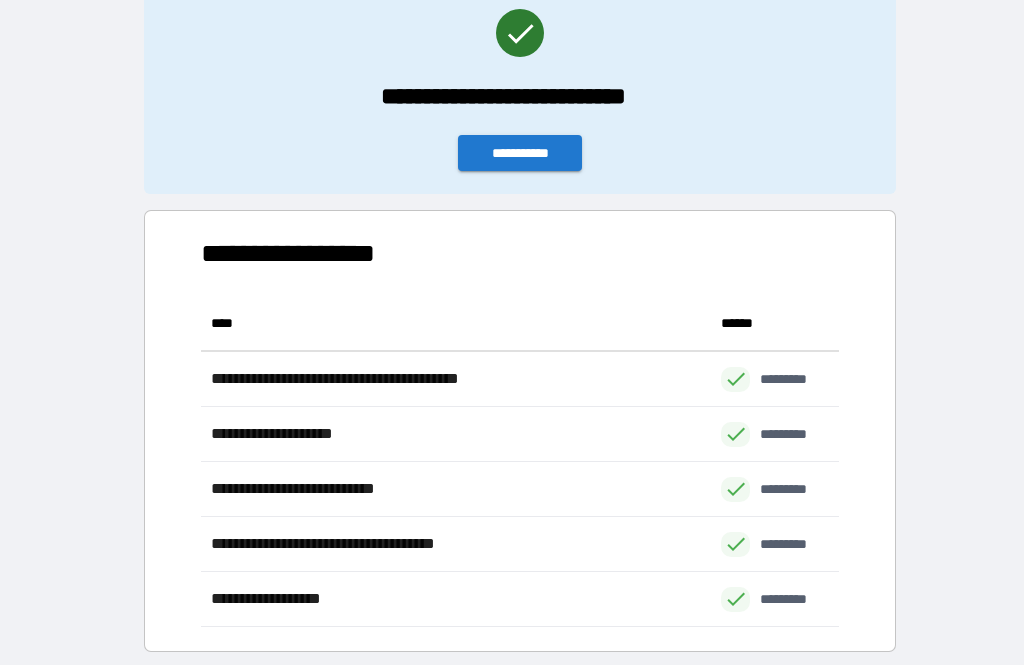 click on "**********" at bounding box center (520, 153) 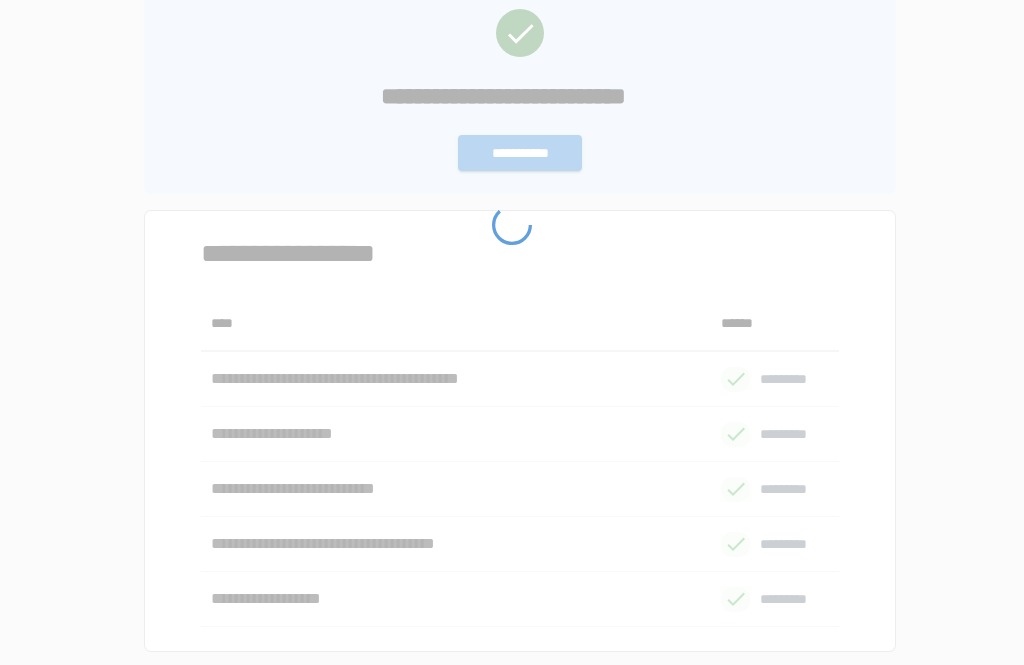 scroll, scrollTop: 0, scrollLeft: 0, axis: both 